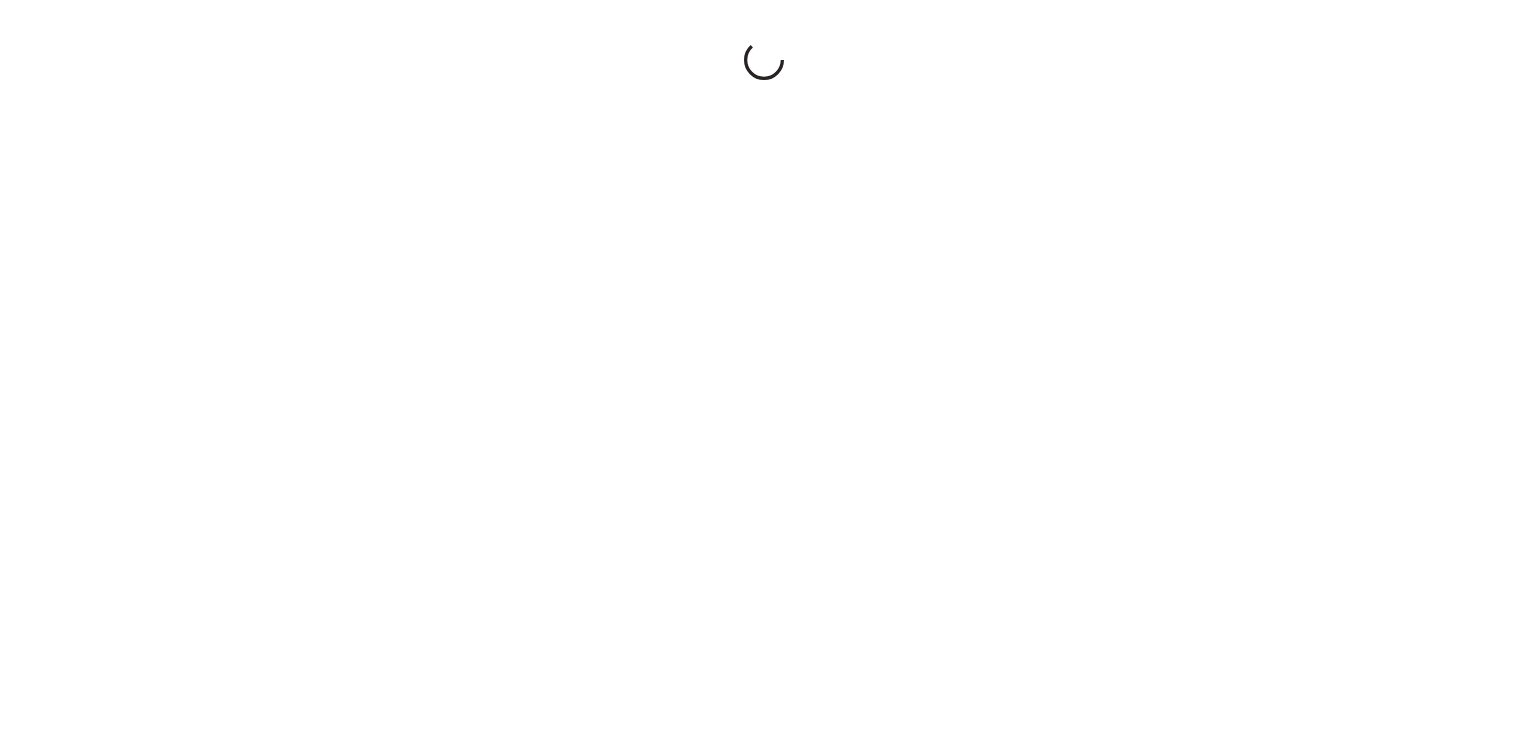 scroll, scrollTop: 0, scrollLeft: 0, axis: both 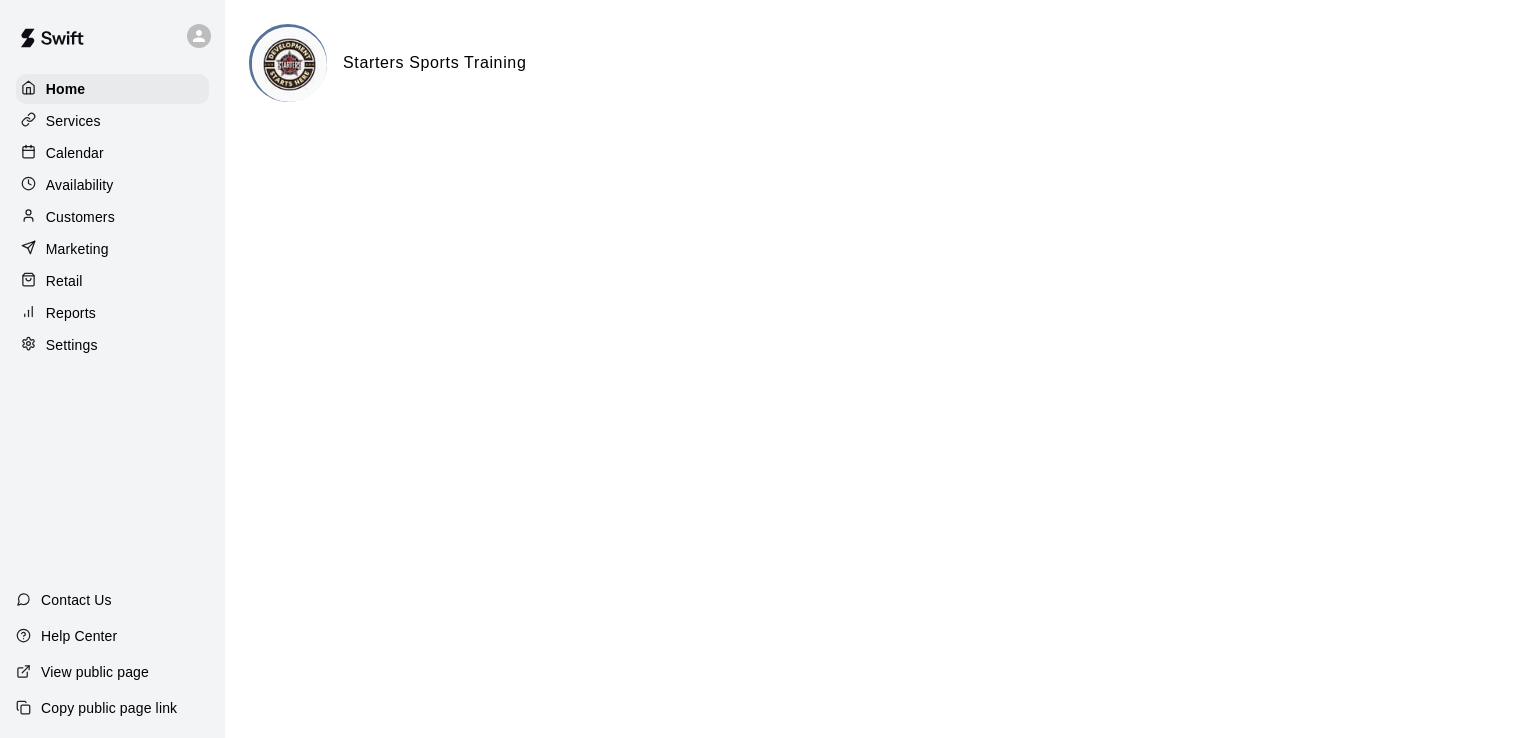 click on "Customers" at bounding box center [80, 217] 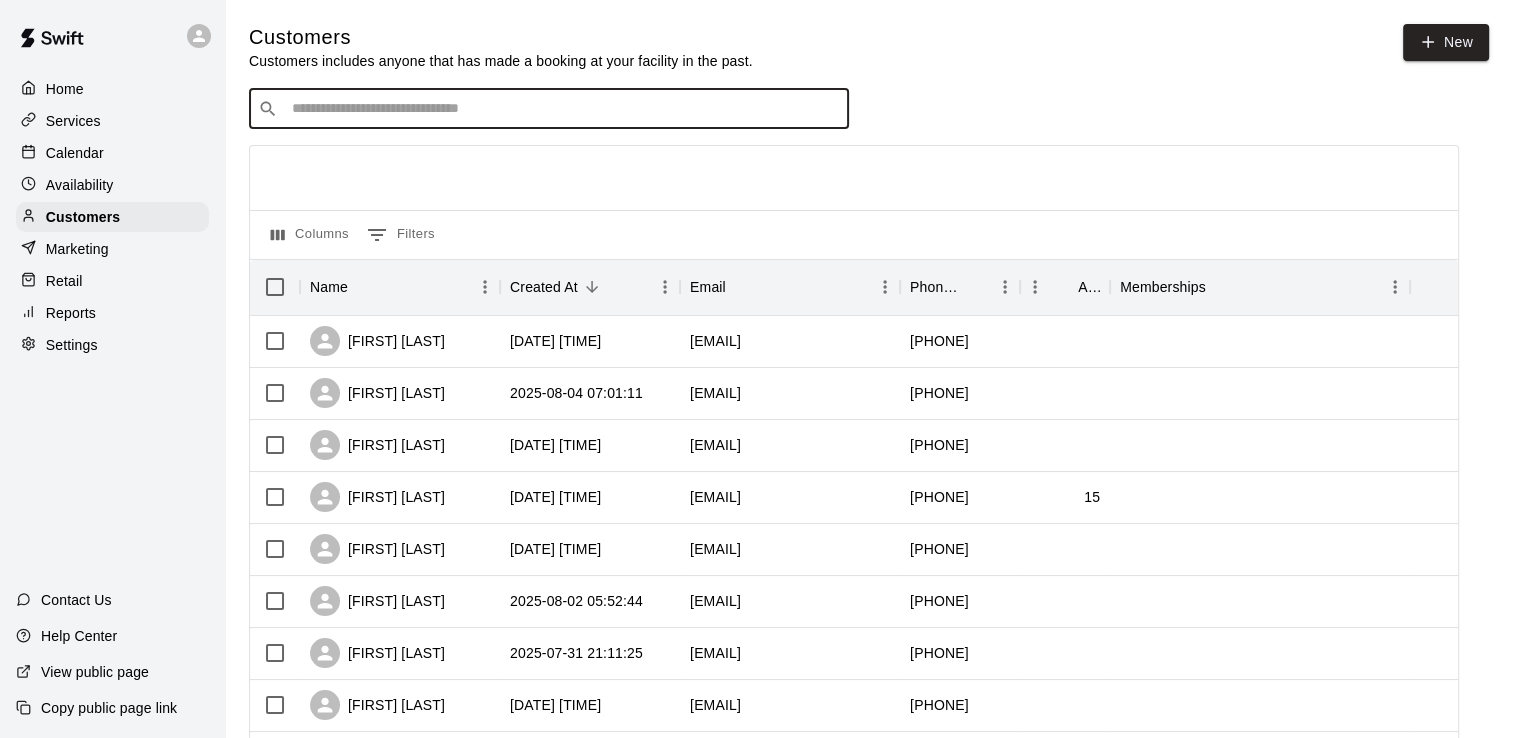 click at bounding box center (563, 109) 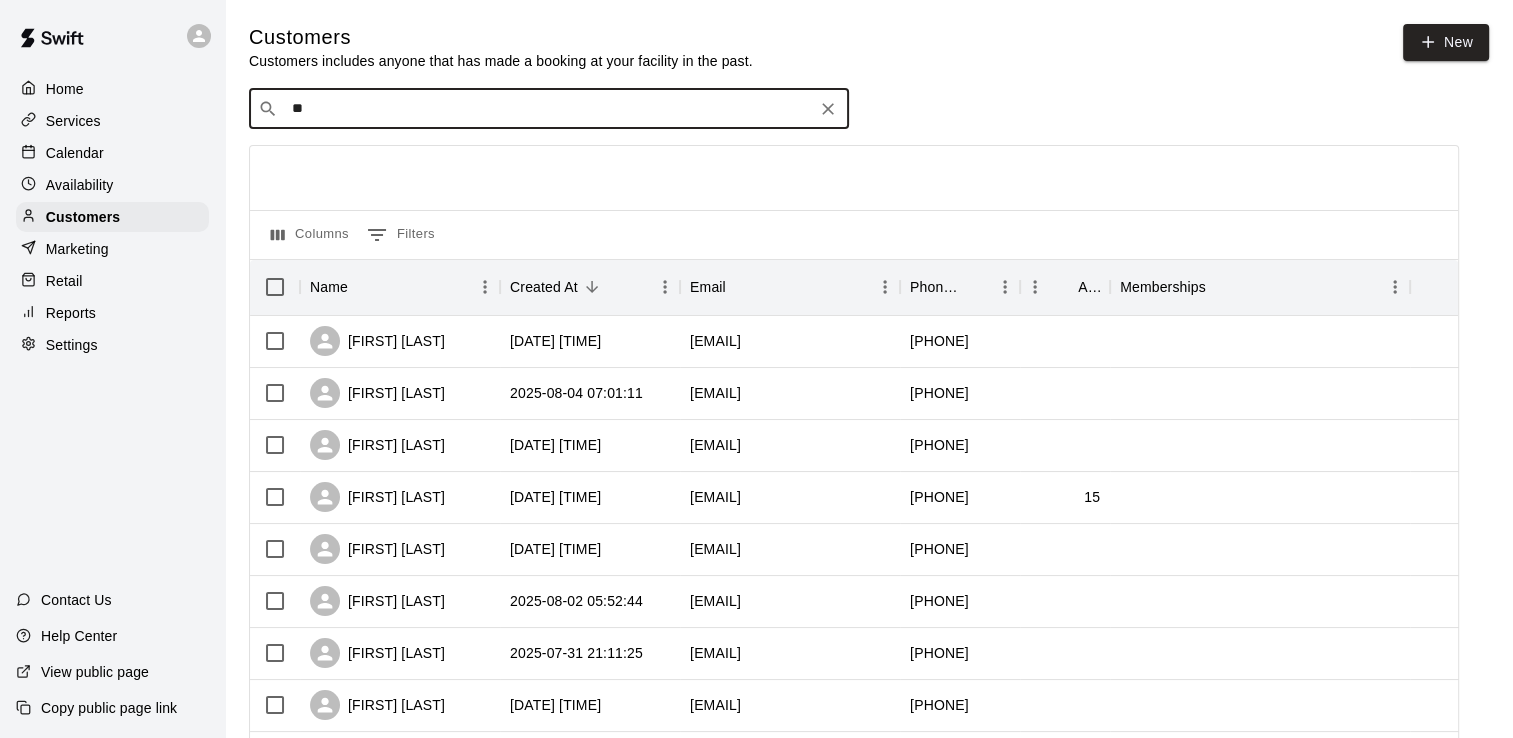 type on "***" 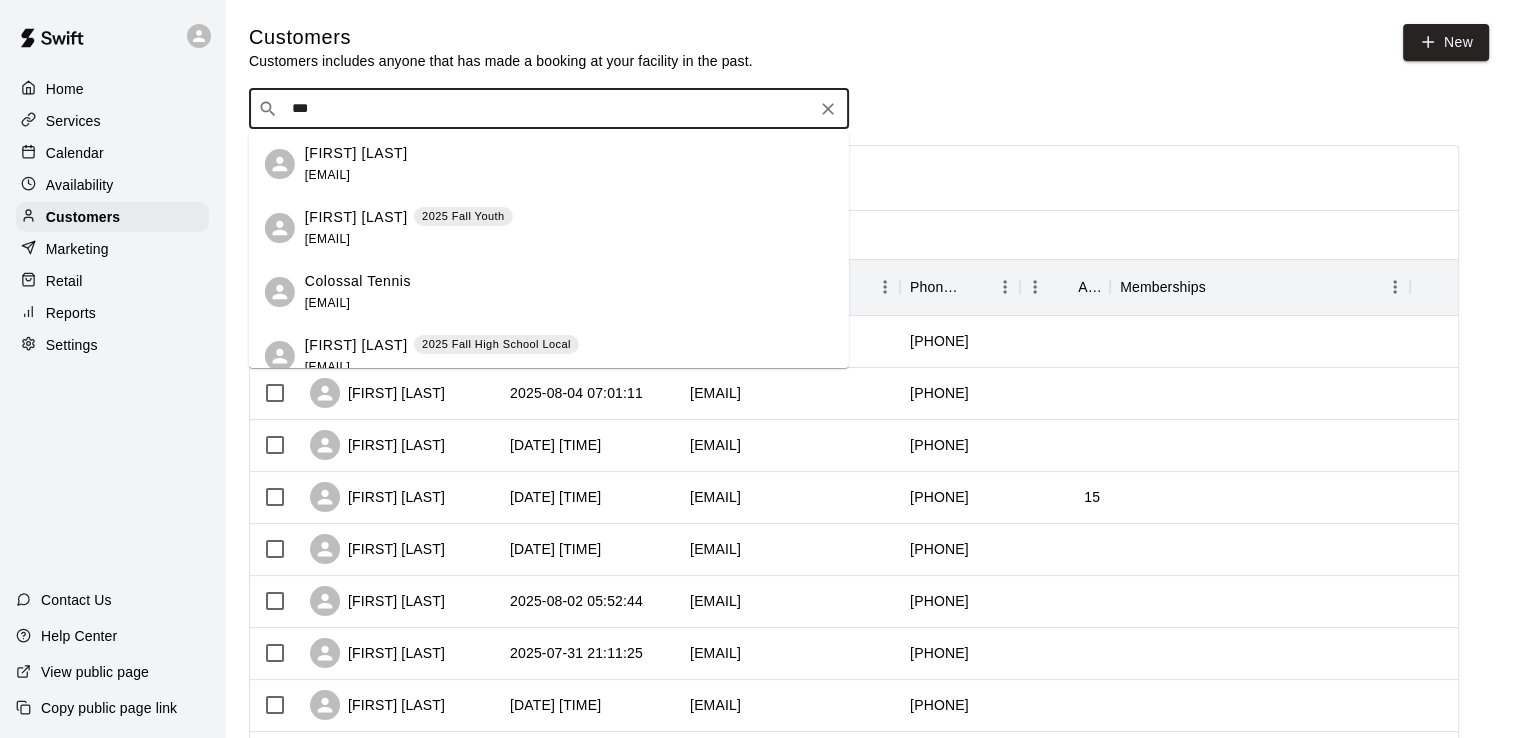 click on "Colossal Tennis" at bounding box center [358, 281] 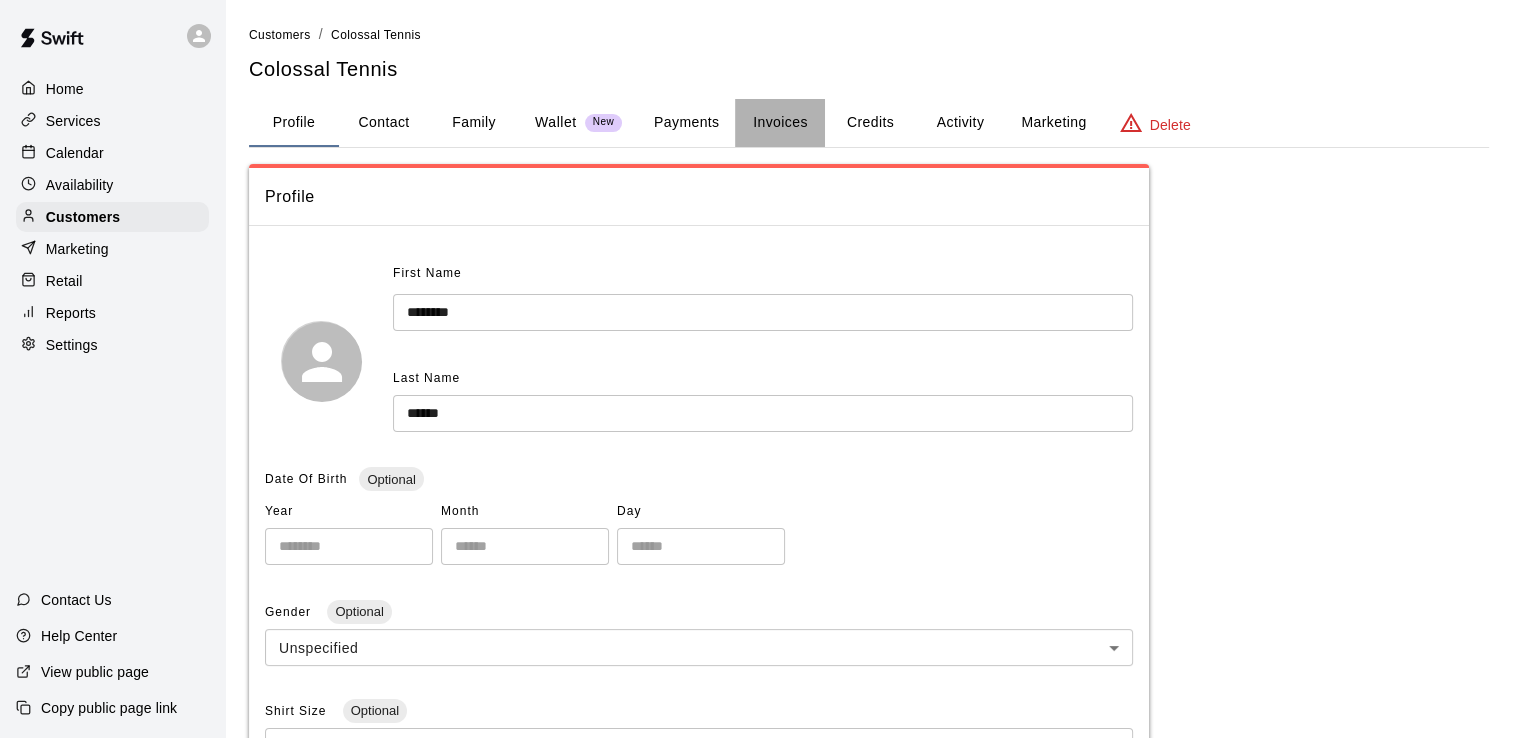 click on "Invoices" at bounding box center (780, 123) 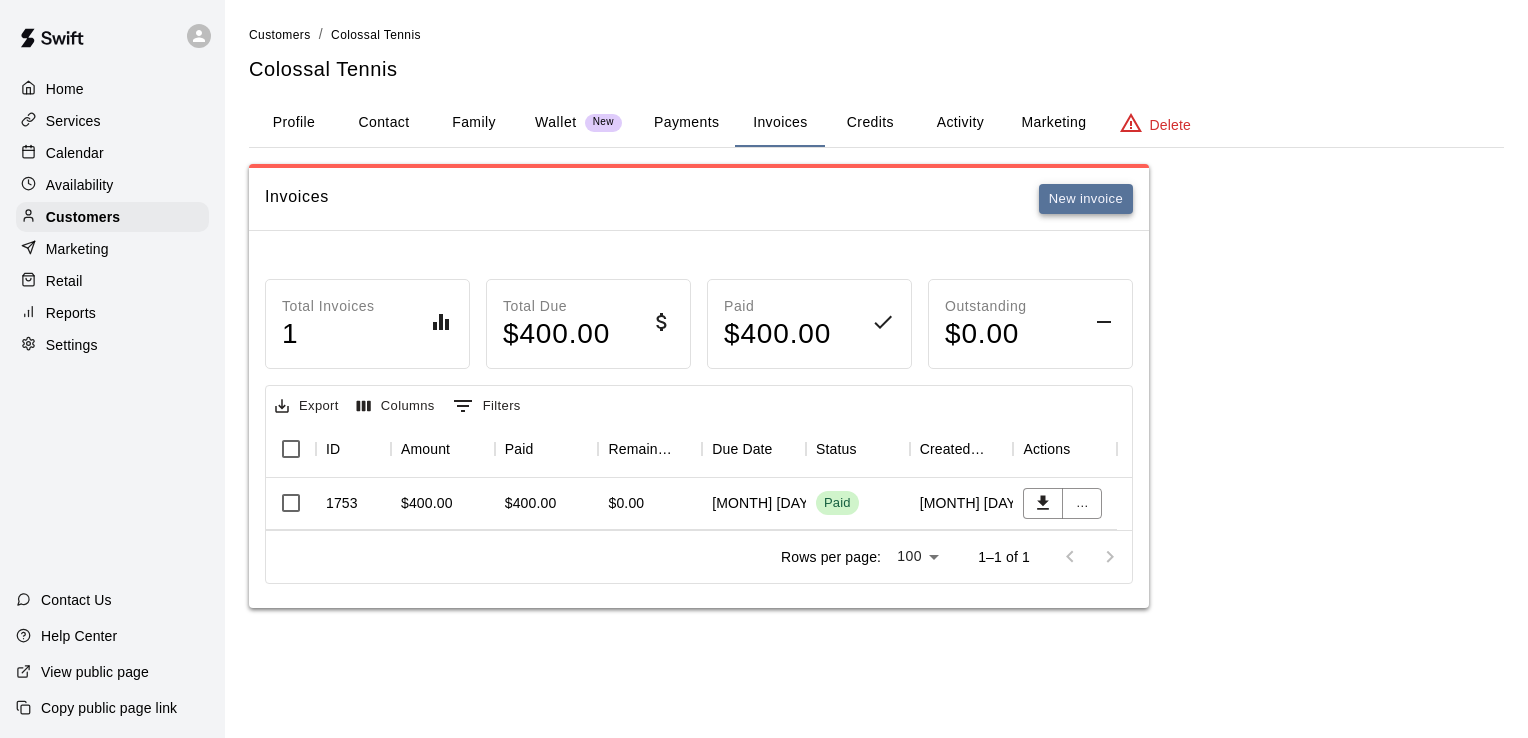 click on "New invoice" at bounding box center [1086, 199] 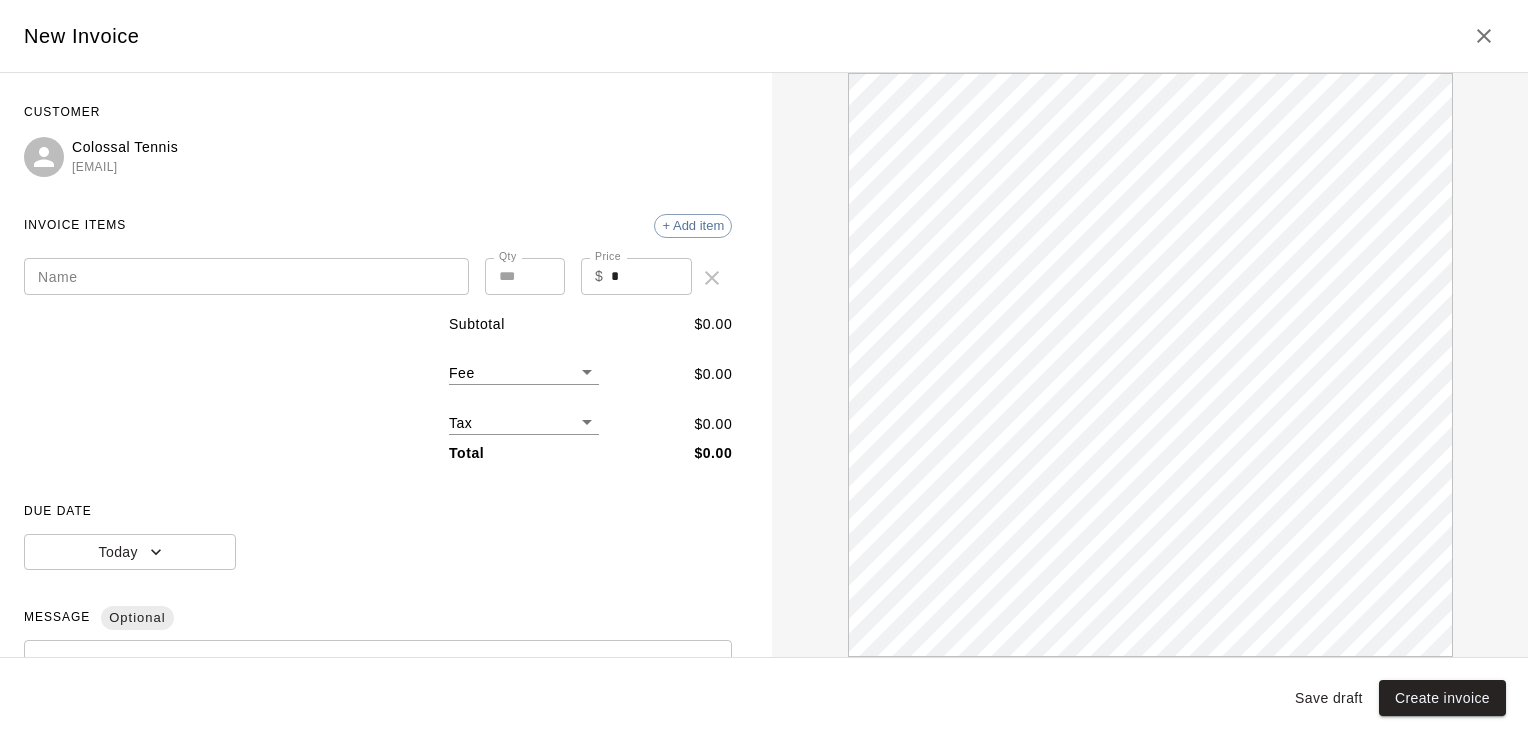 scroll, scrollTop: 0, scrollLeft: 0, axis: both 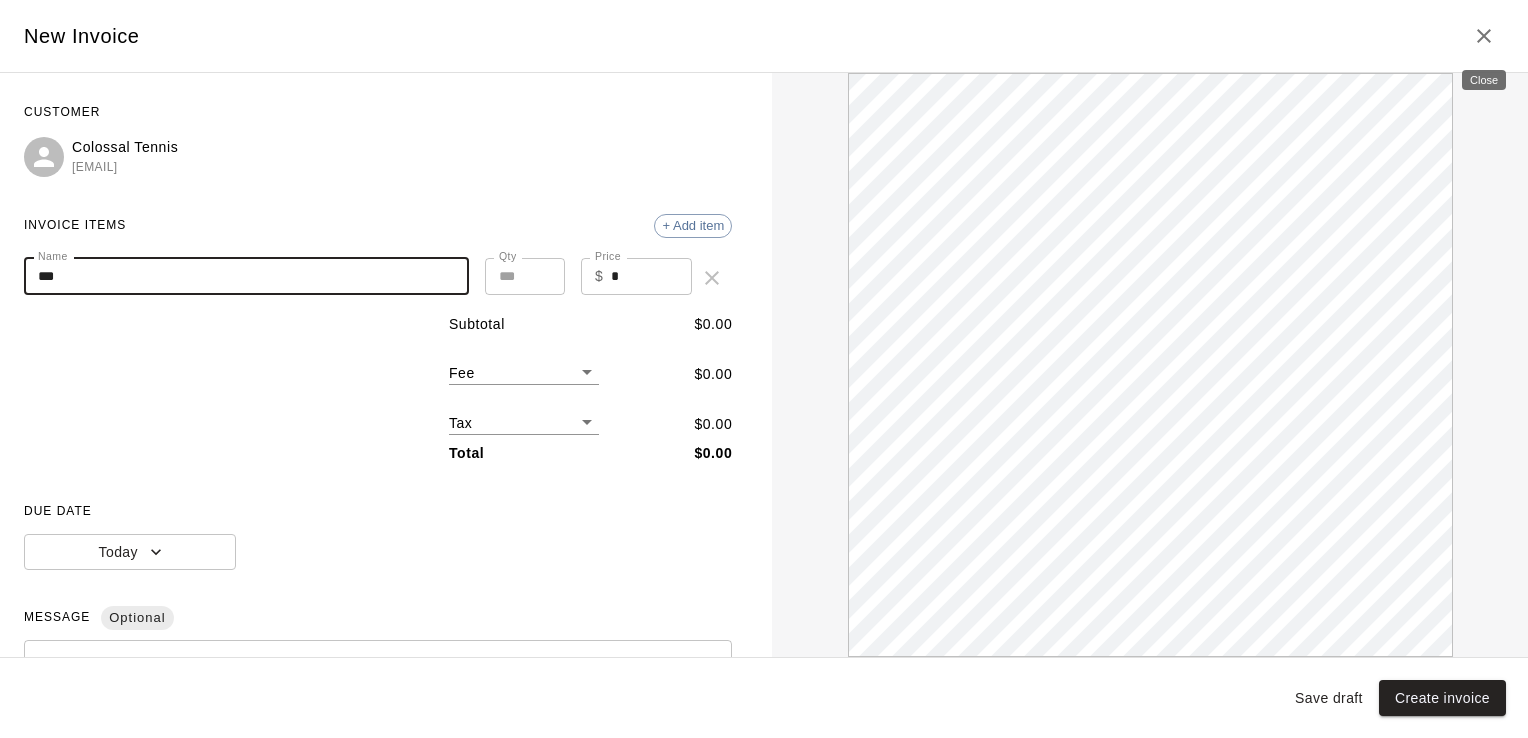 type on "***" 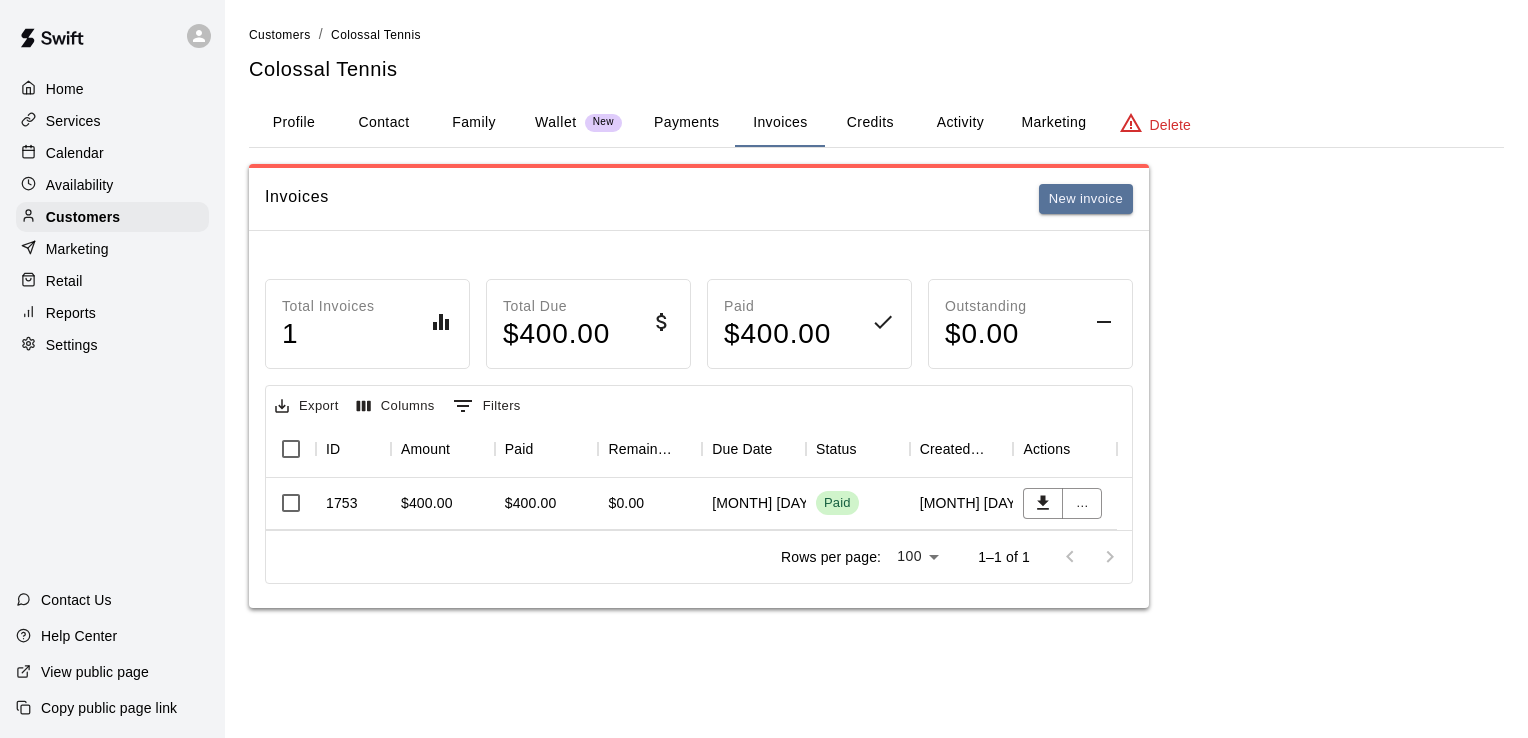 click on "$400.00" at bounding box center (427, 503) 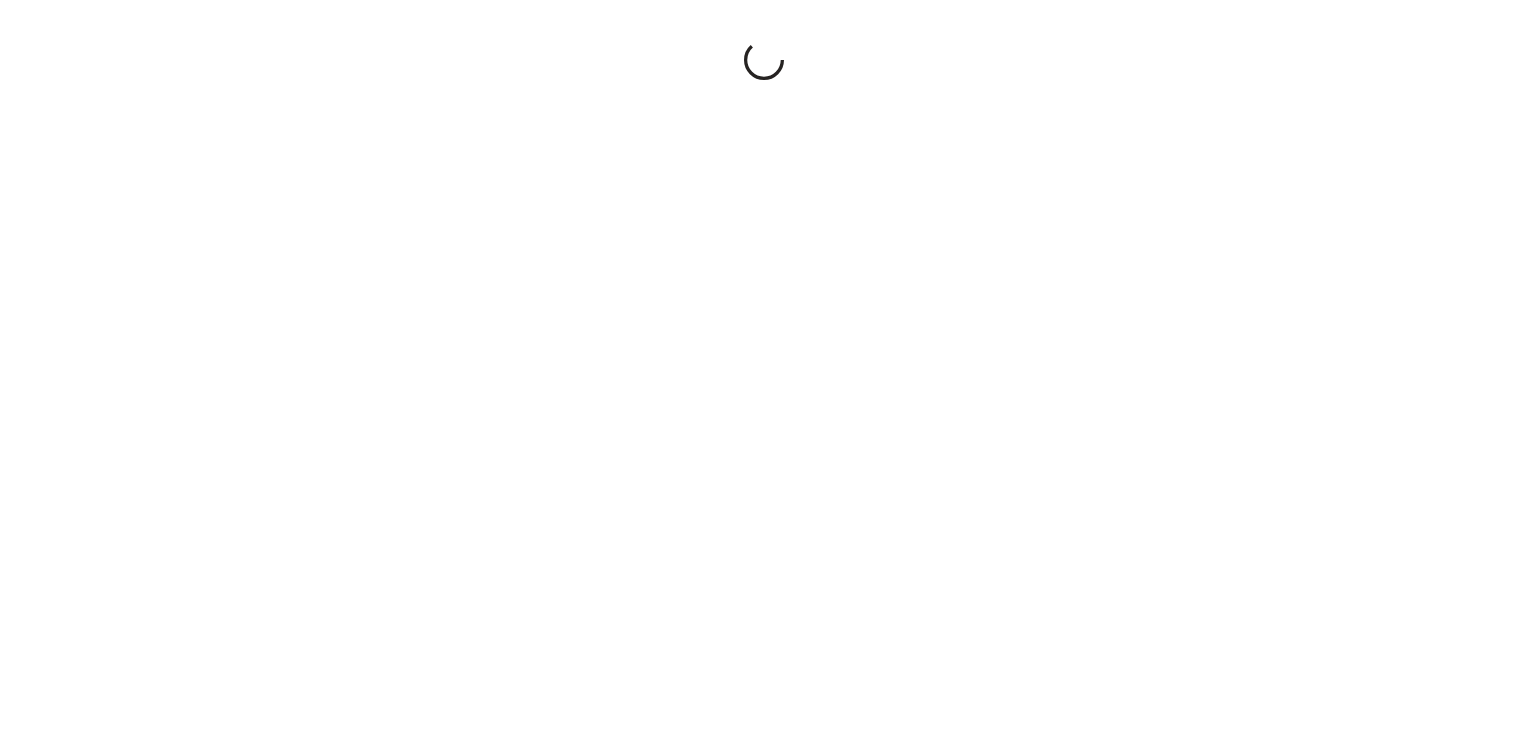 scroll, scrollTop: 0, scrollLeft: 0, axis: both 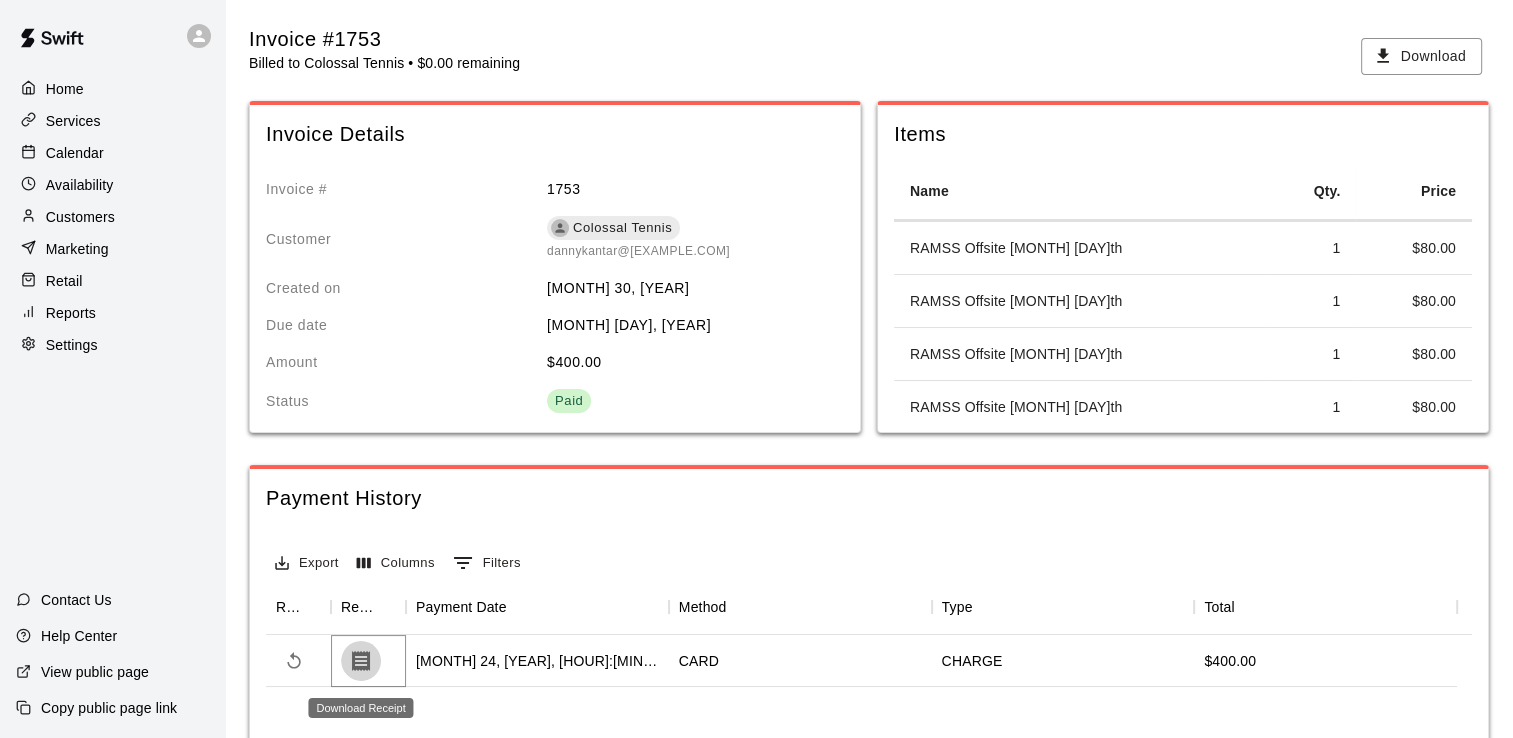 click 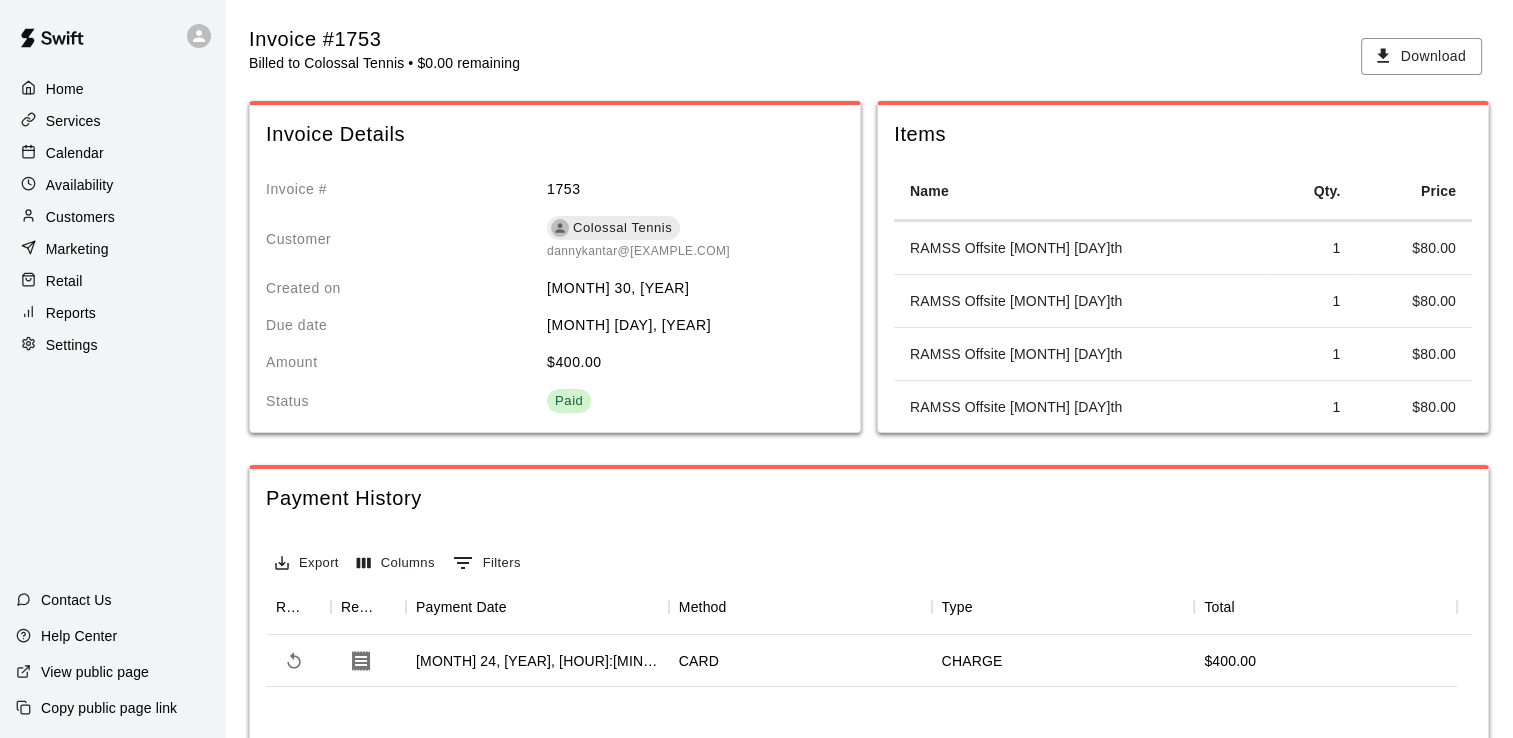 click on "Customers" at bounding box center [80, 217] 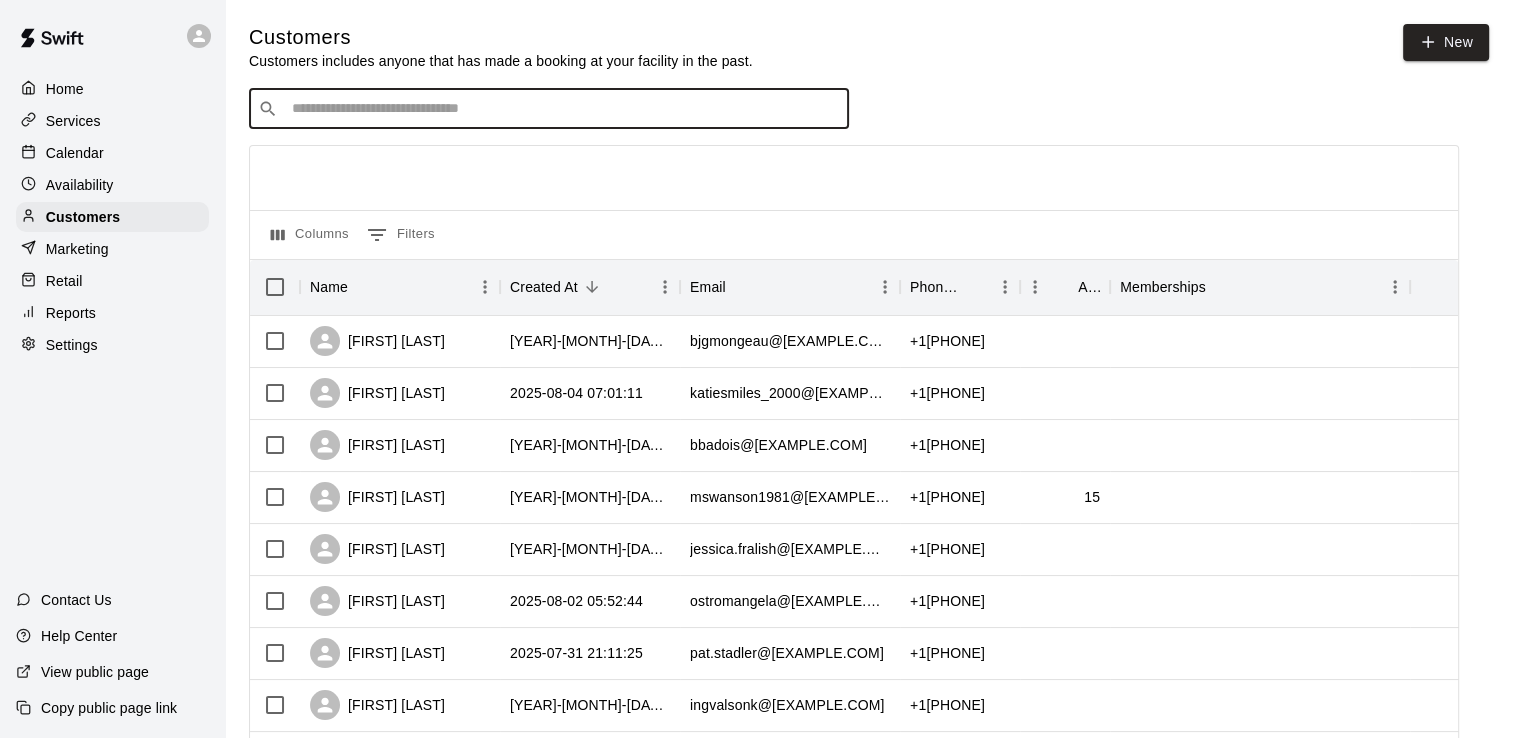 click at bounding box center (563, 109) 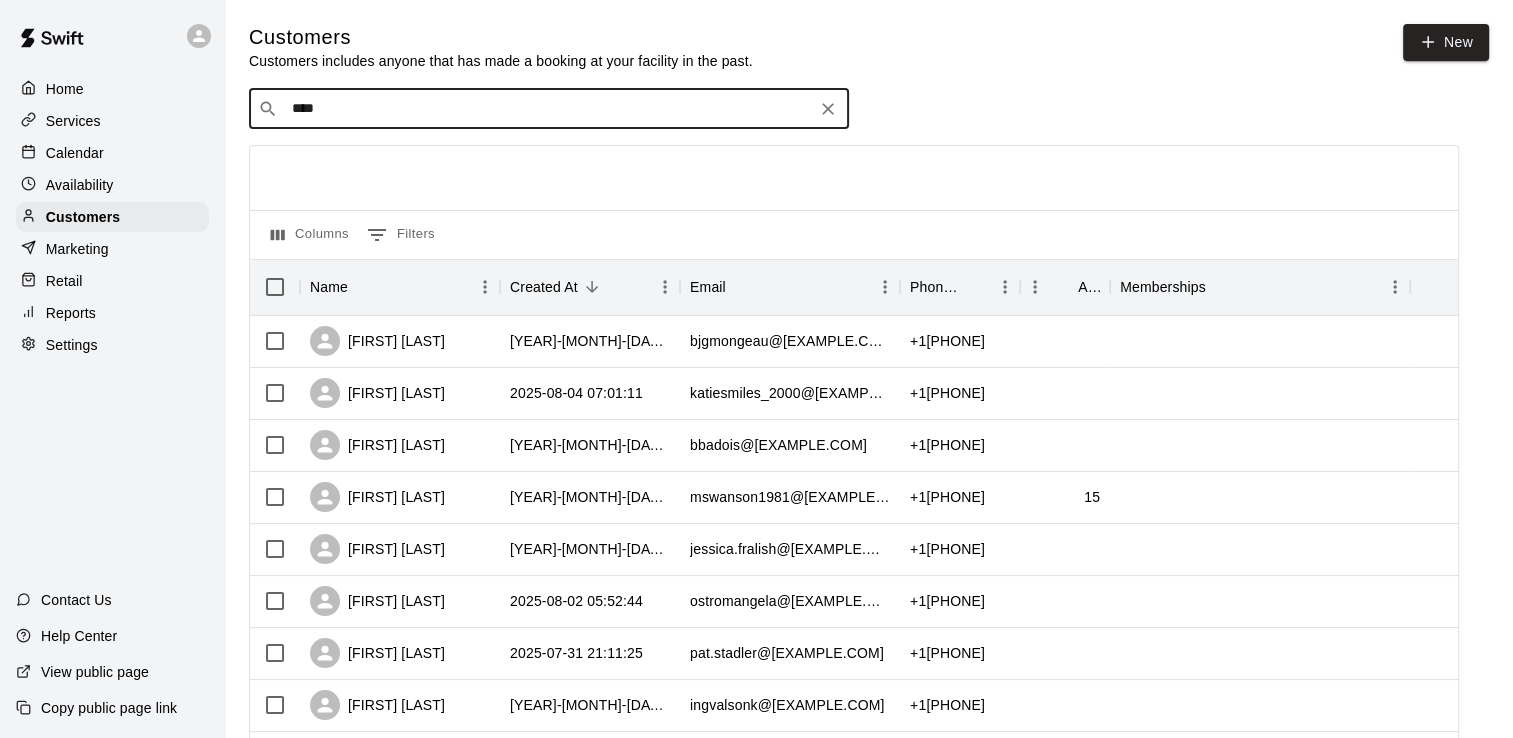 type on "*****" 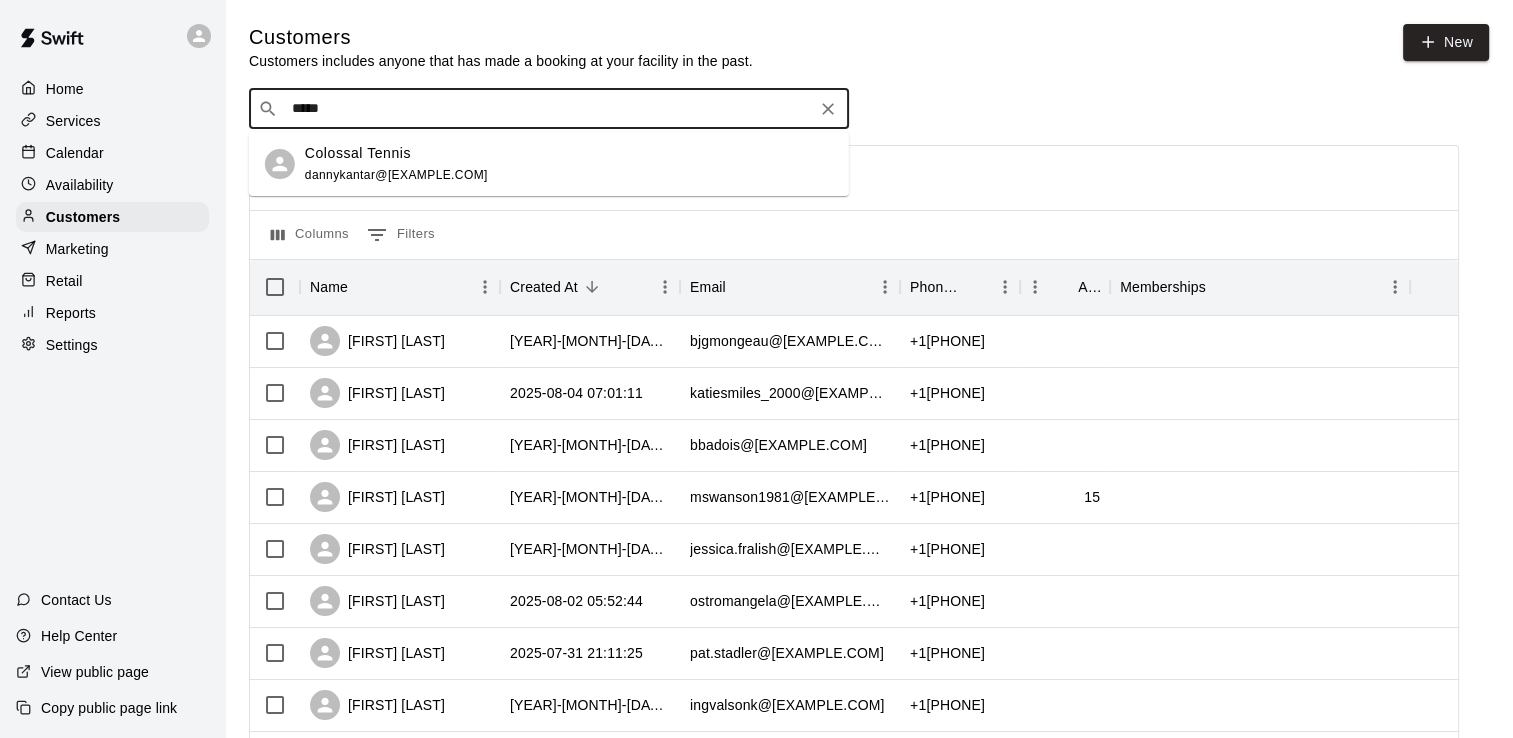 click on "dannykantar@[EXAMPLE.COM]" at bounding box center (396, 175) 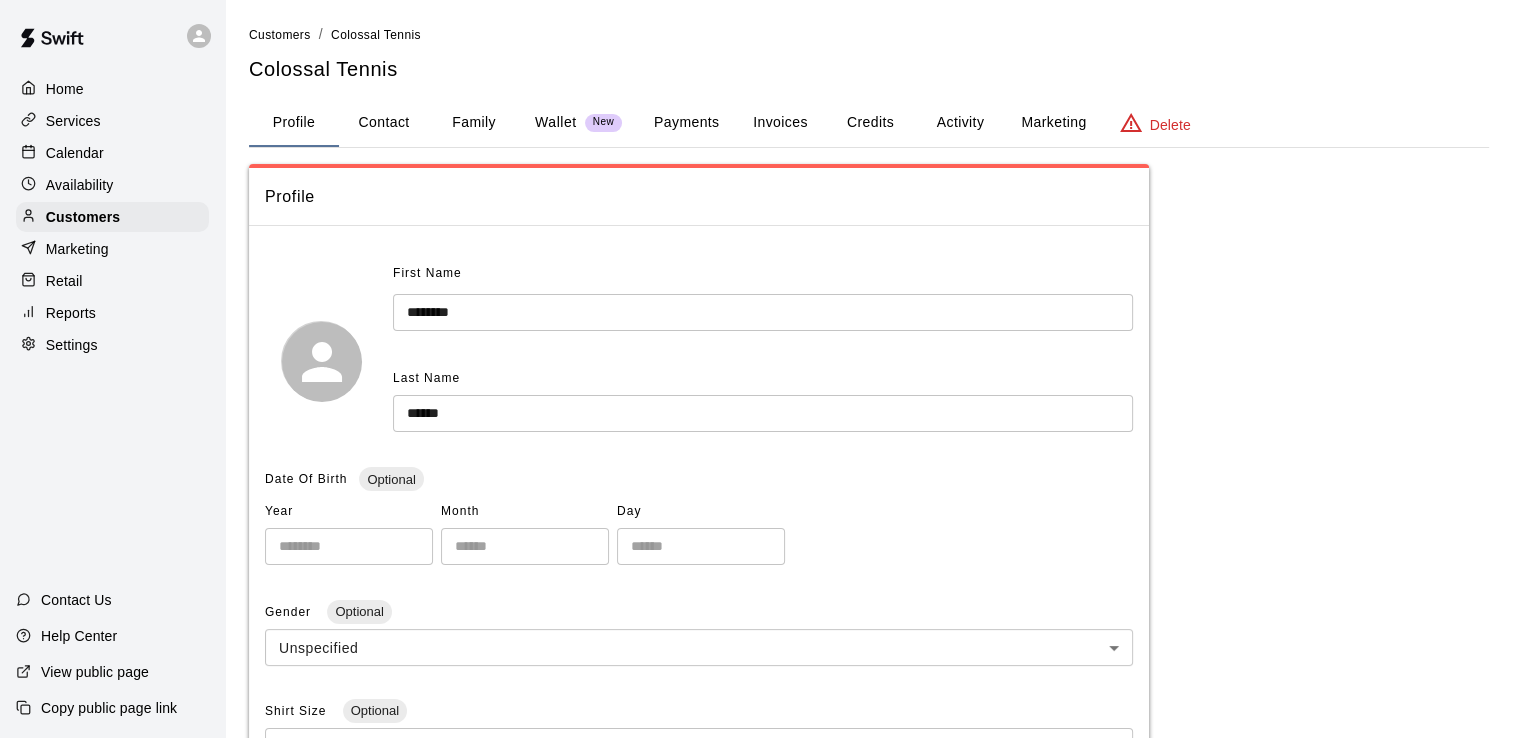 click on "Invoices" at bounding box center (780, 123) 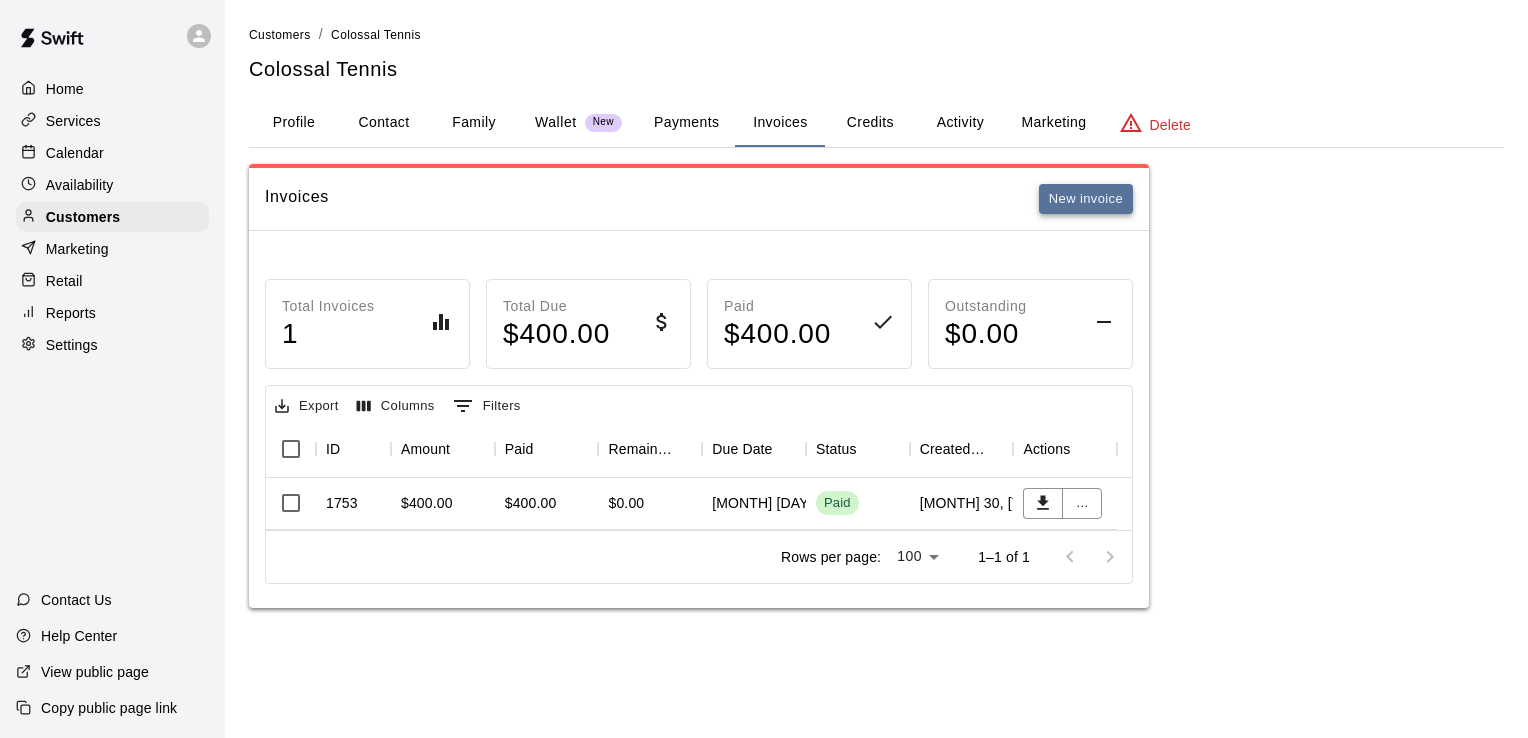 click on "New invoice" at bounding box center (1086, 199) 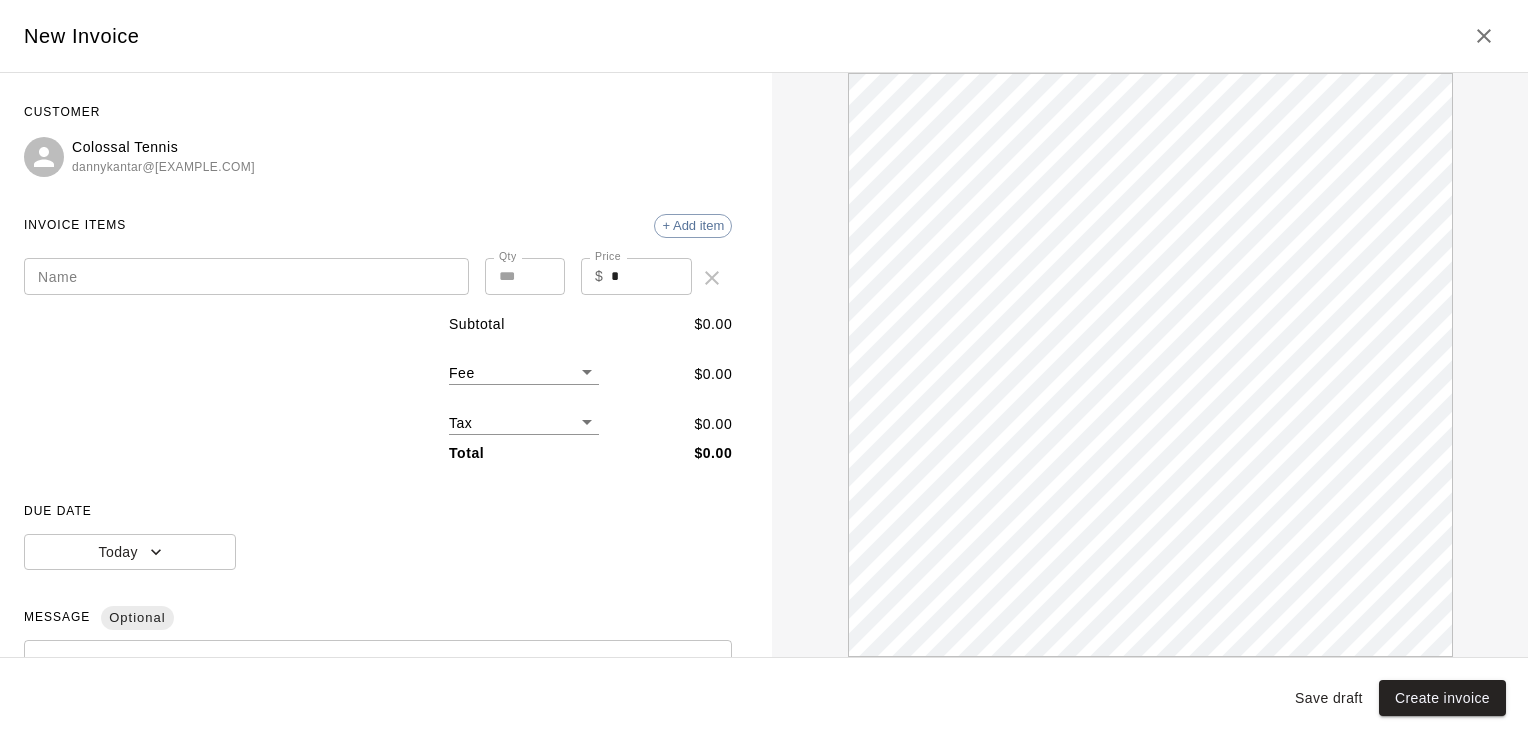 scroll, scrollTop: 0, scrollLeft: 0, axis: both 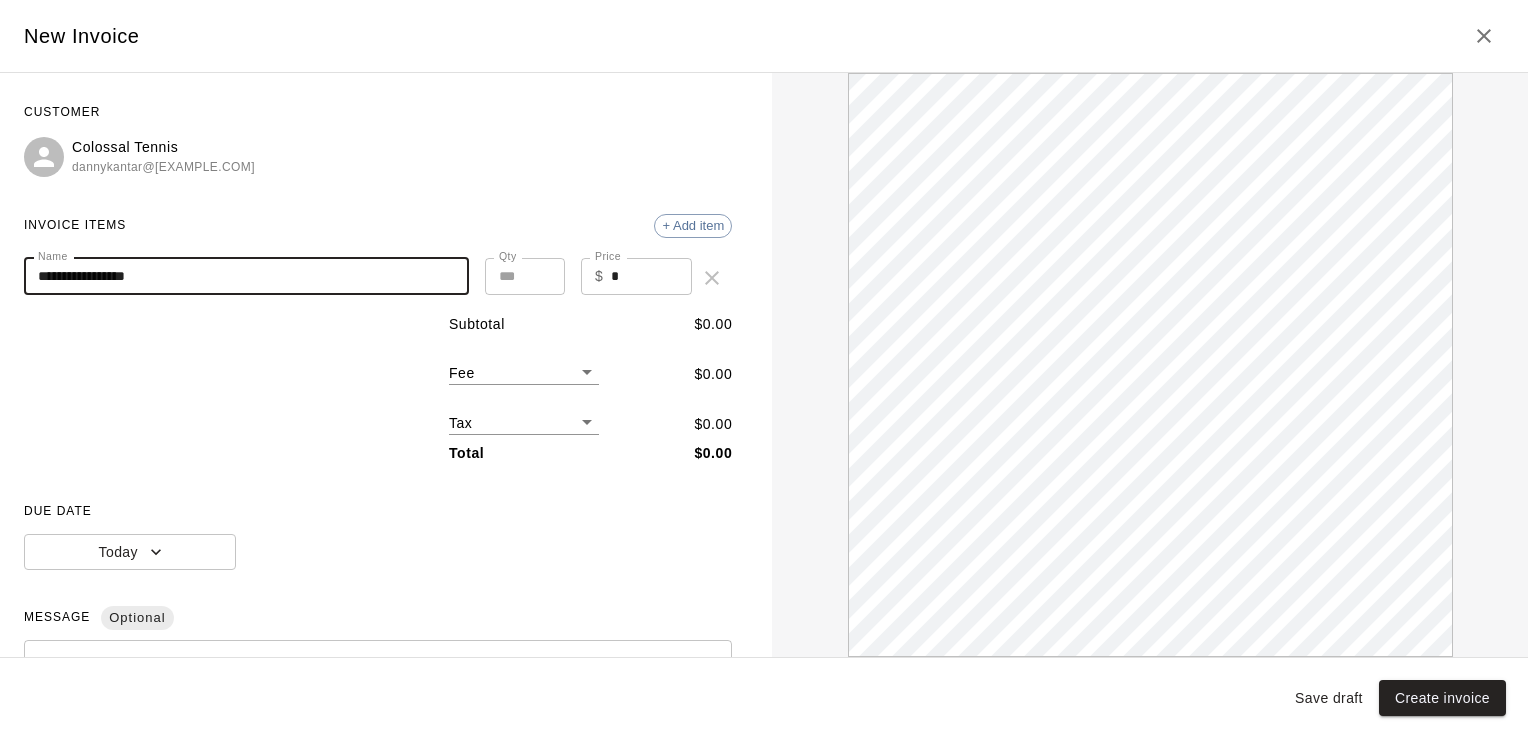 type on "**********" 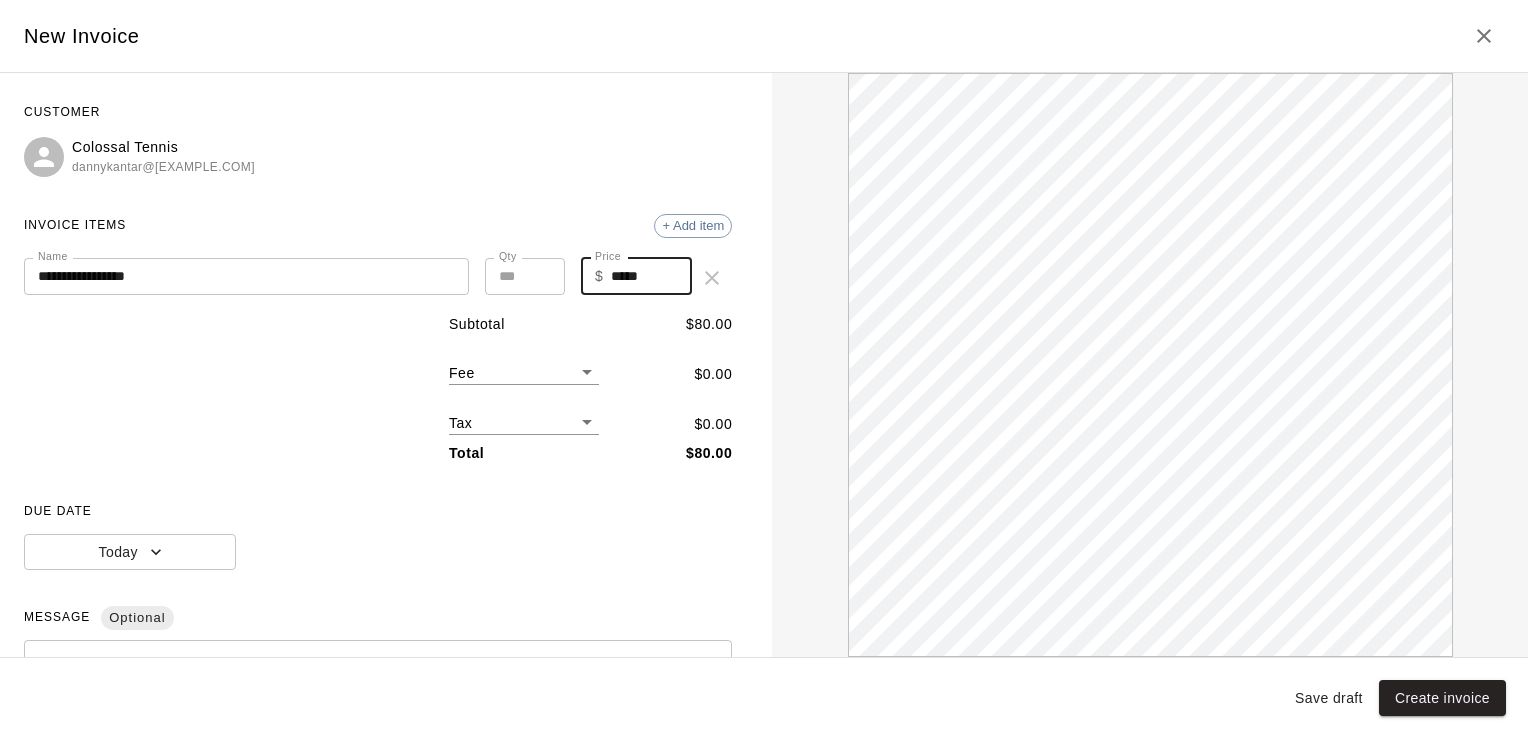 scroll, scrollTop: 0, scrollLeft: 0, axis: both 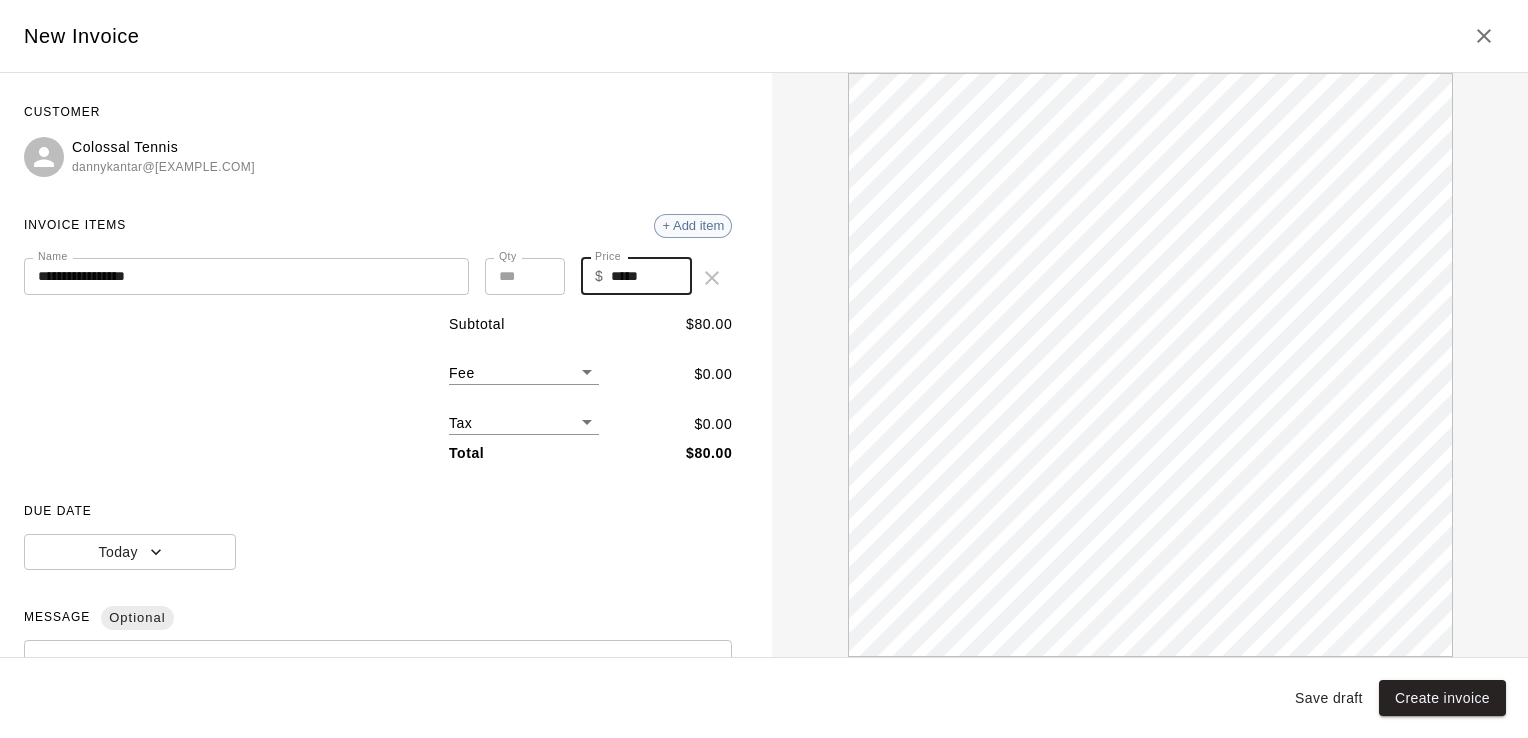 type on "*****" 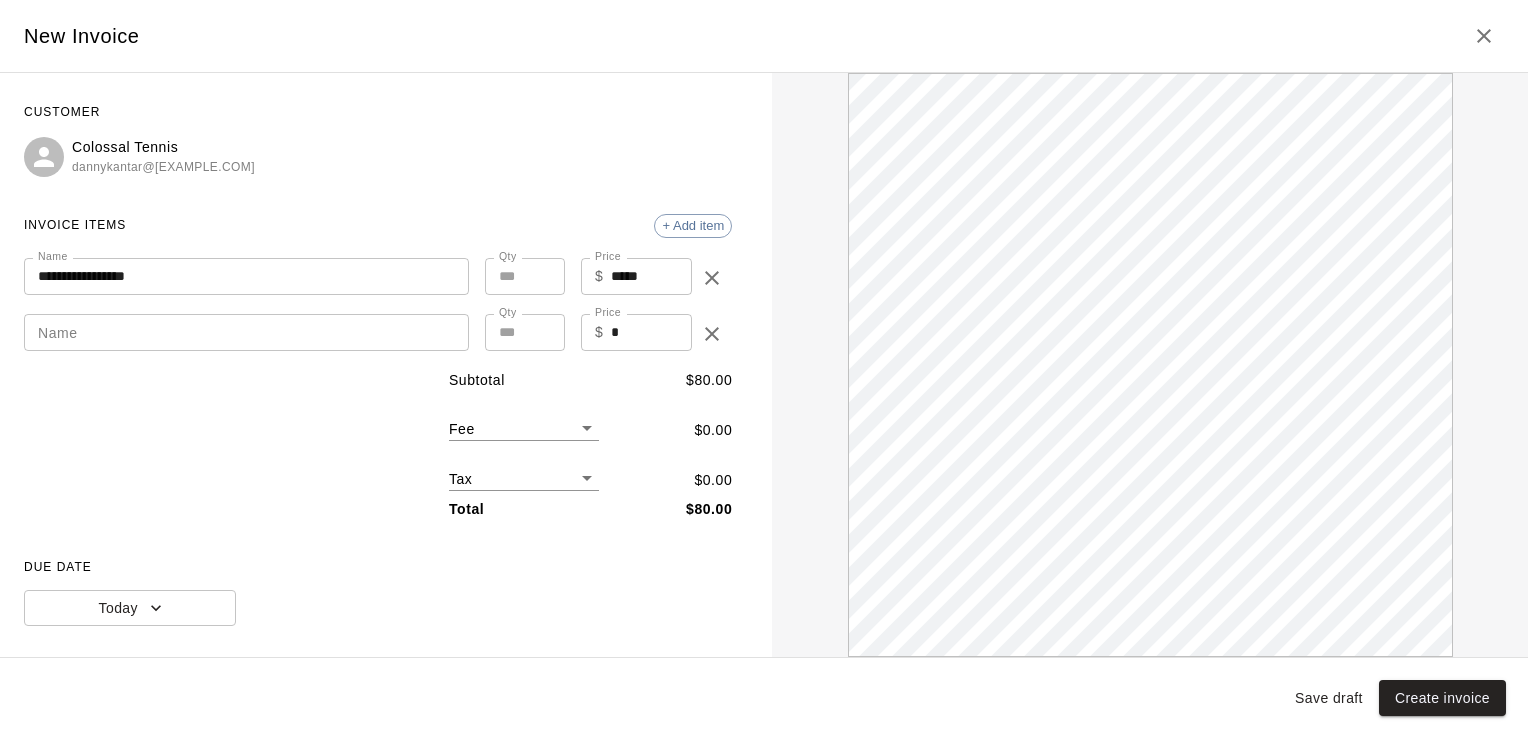 scroll, scrollTop: 0, scrollLeft: 0, axis: both 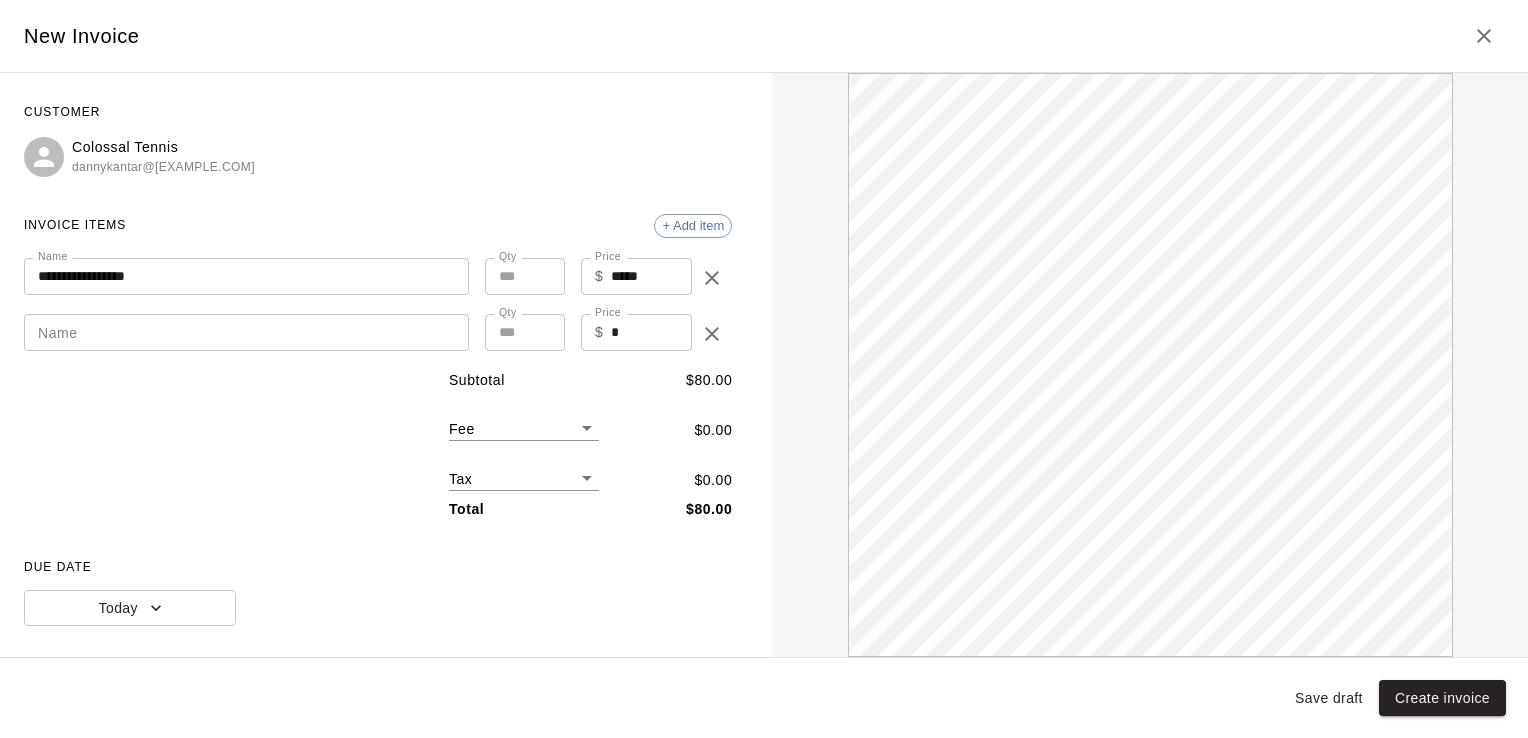 click on "Name" at bounding box center (246, 332) 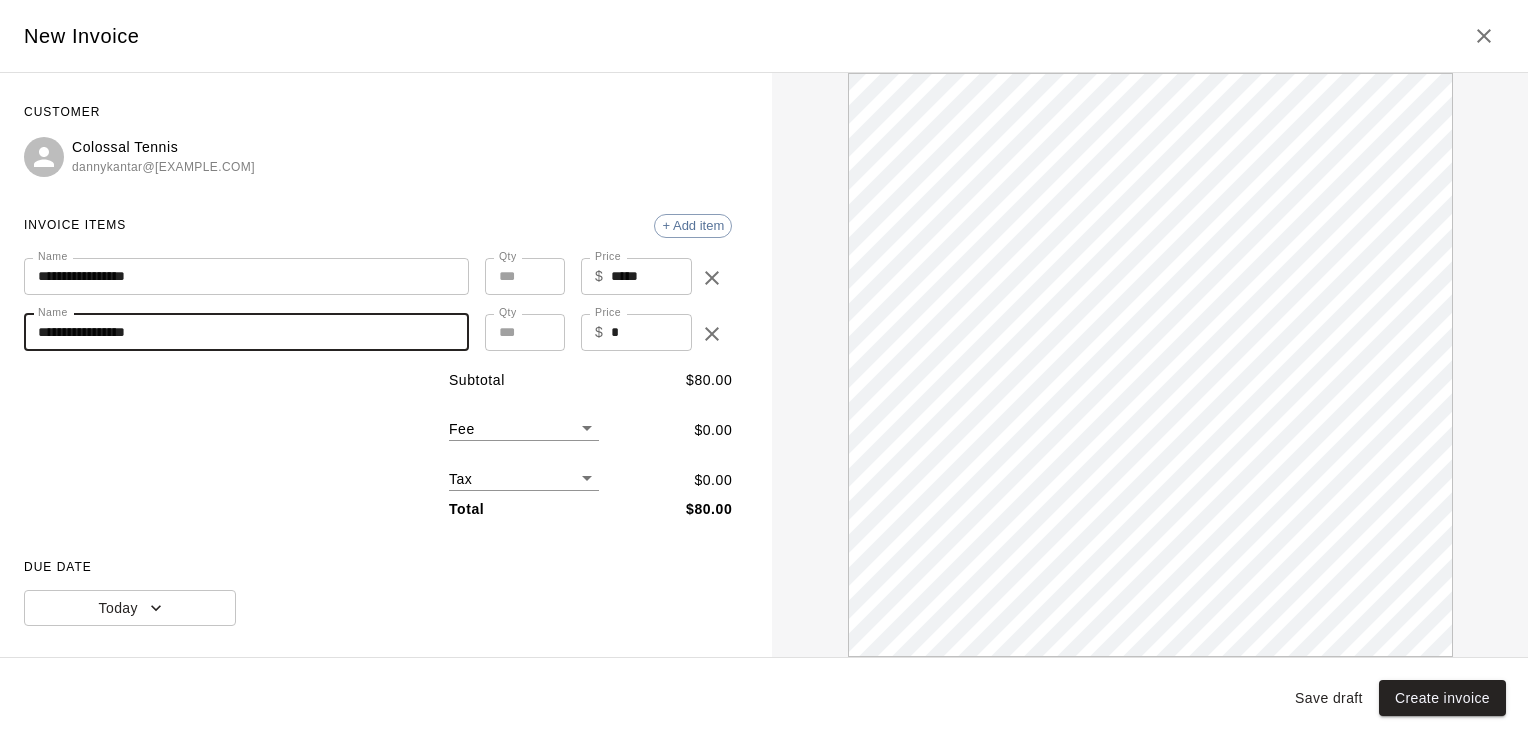 scroll, scrollTop: 0, scrollLeft: 0, axis: both 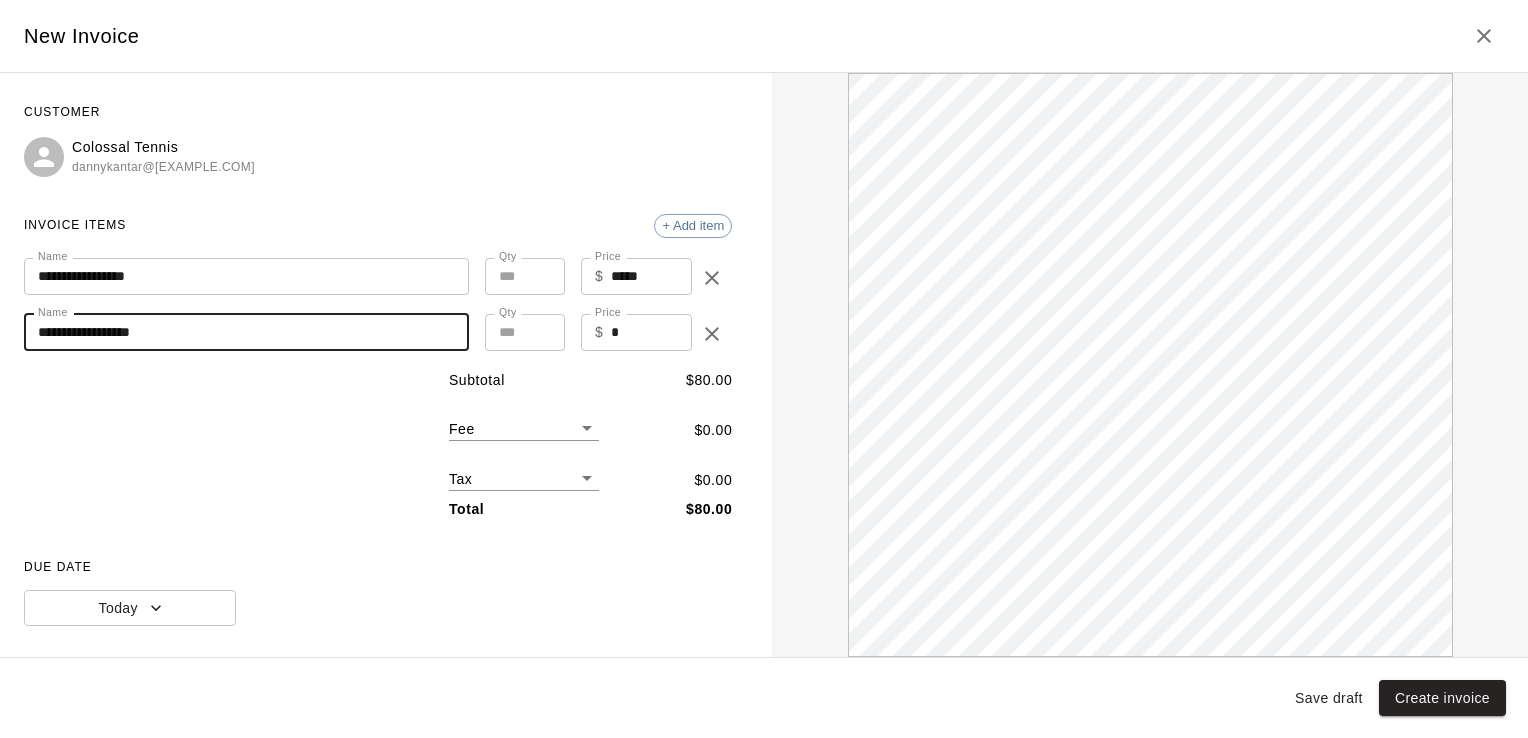 type on "**********" 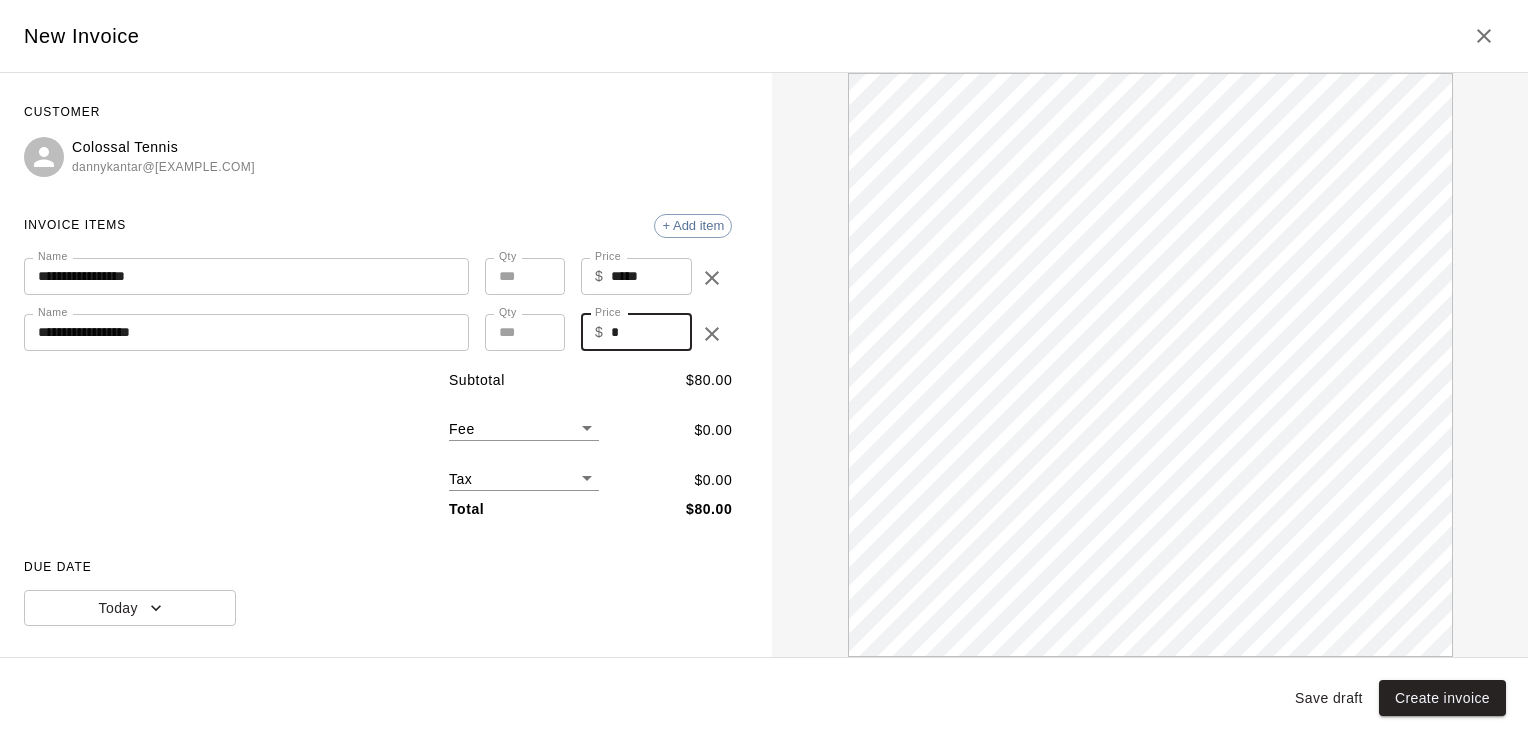 click on "*" at bounding box center [651, 332] 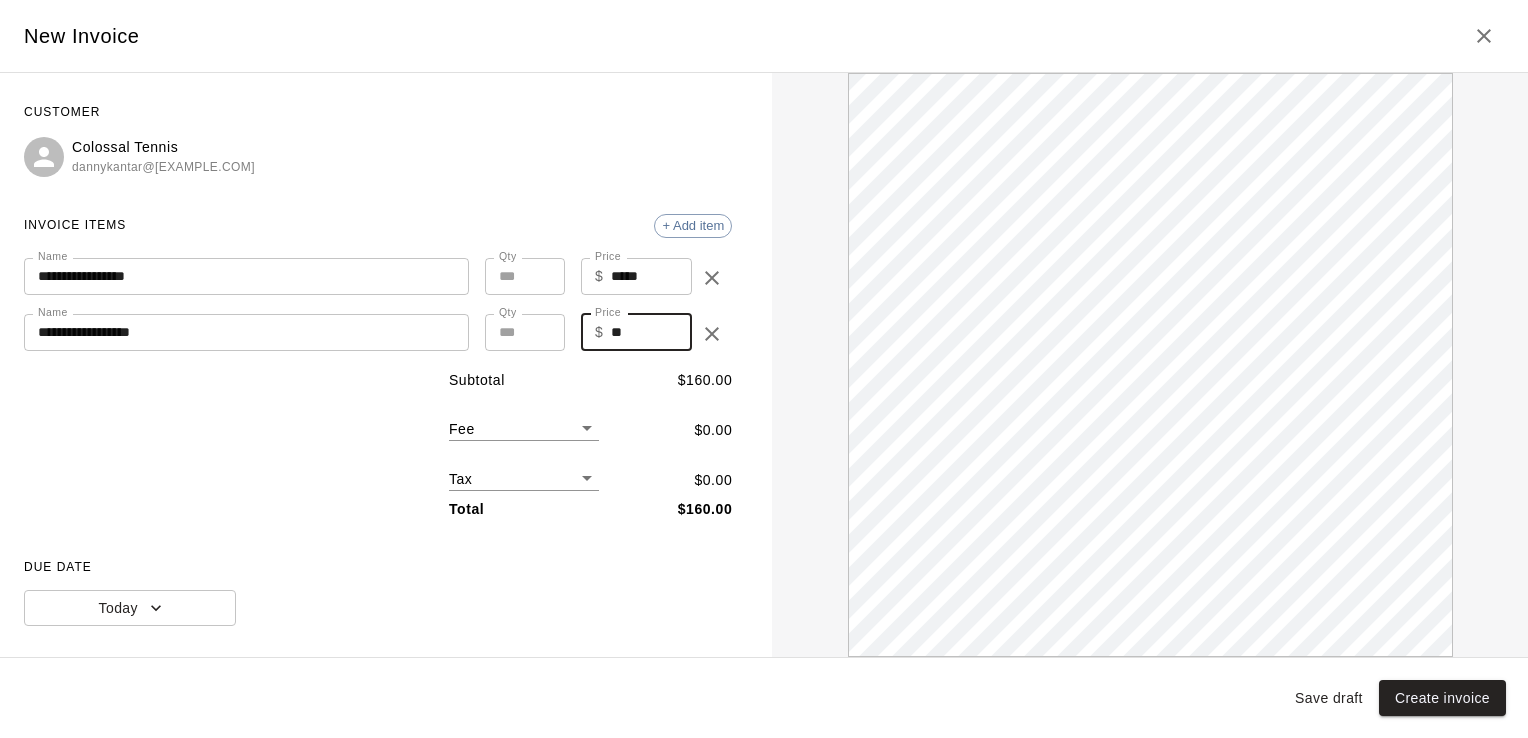 scroll, scrollTop: 0, scrollLeft: 0, axis: both 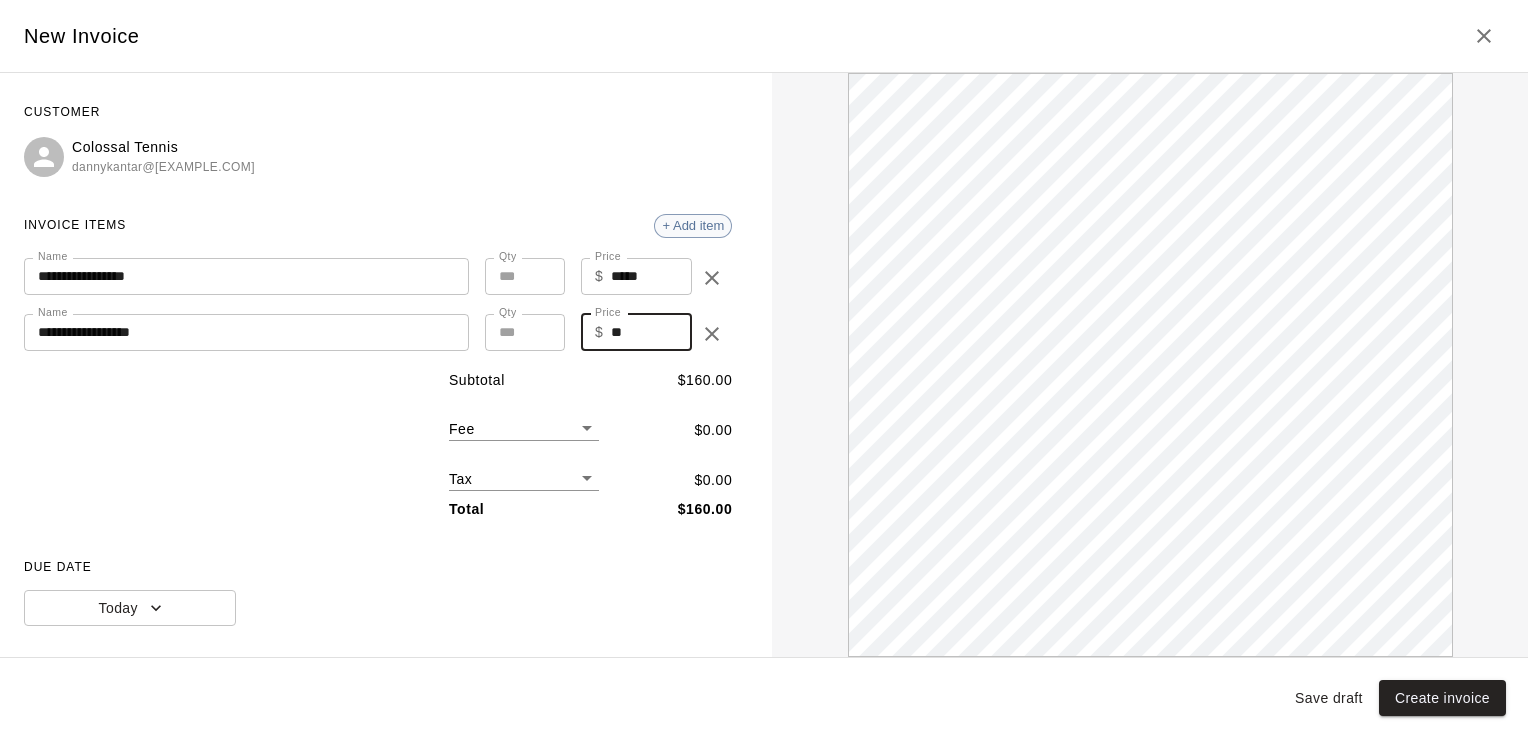 click on "+ Add item" at bounding box center (693, 225) 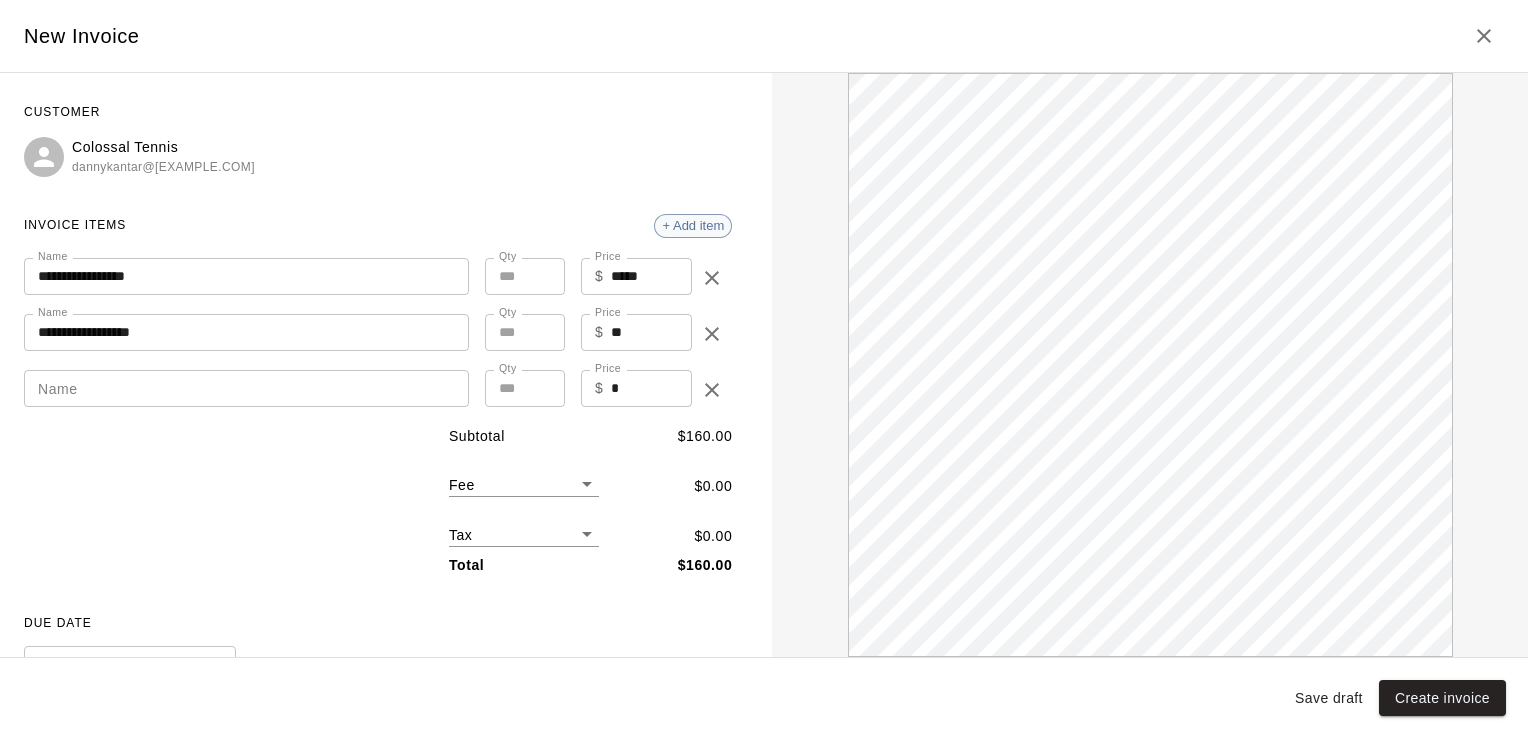 scroll, scrollTop: 0, scrollLeft: 0, axis: both 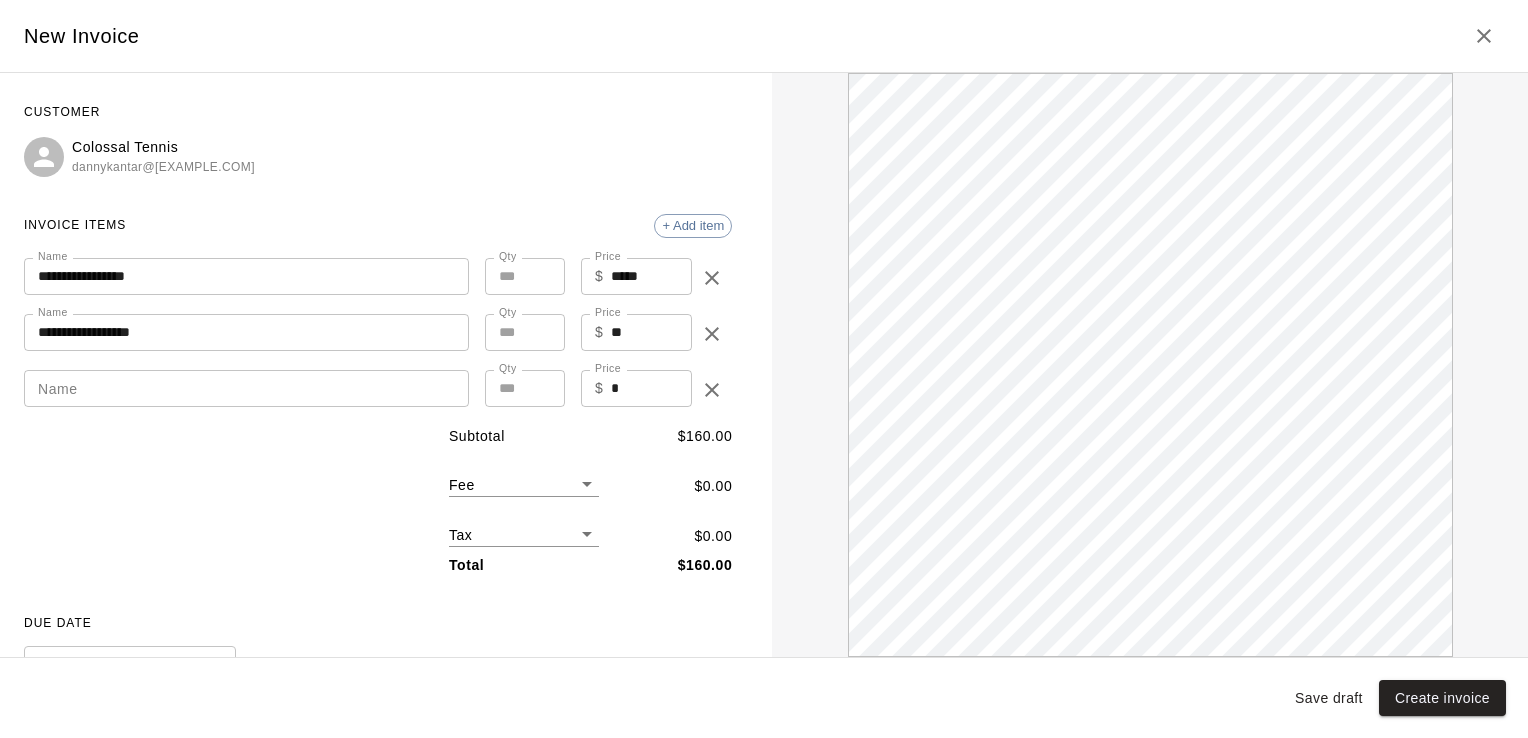 click on "**" at bounding box center (651, 332) 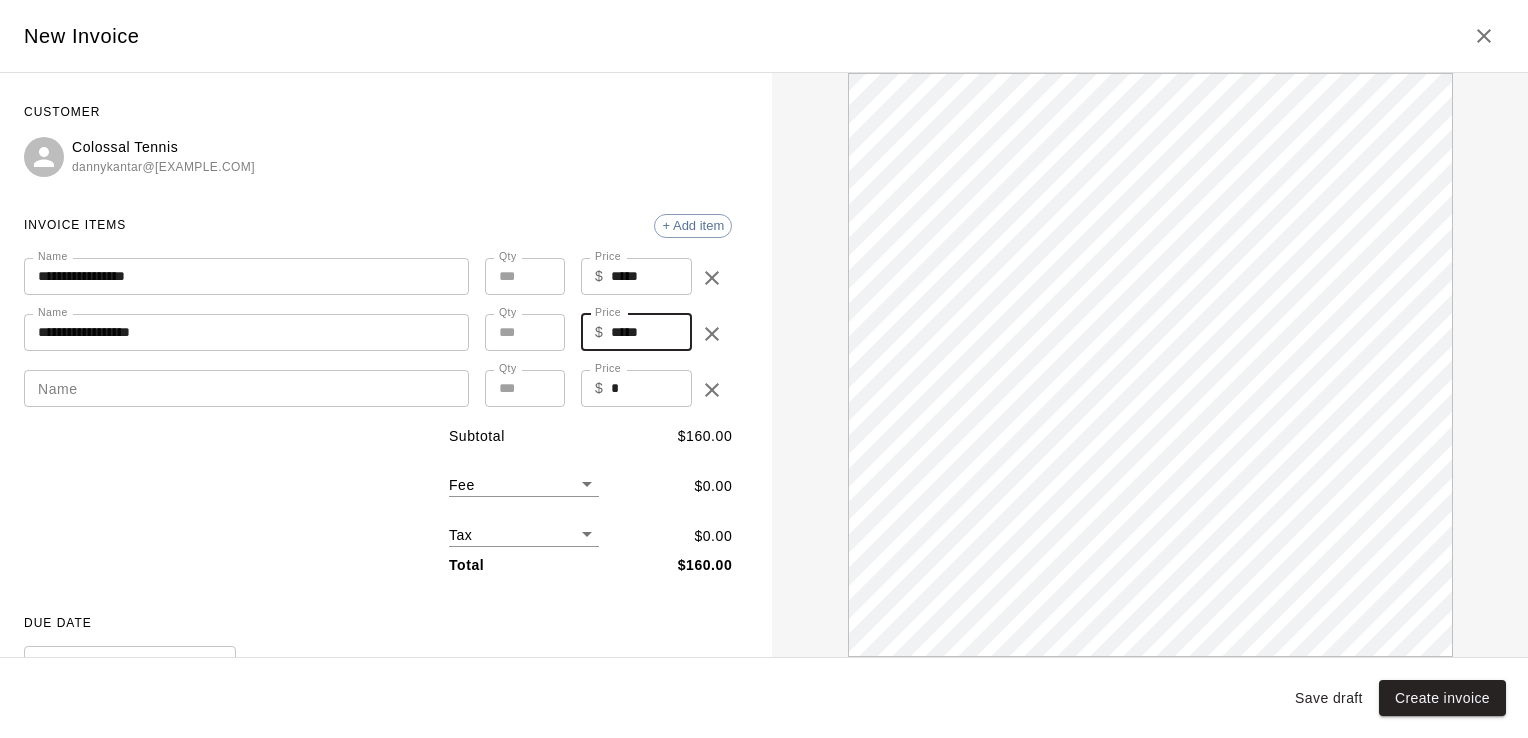 type on "*****" 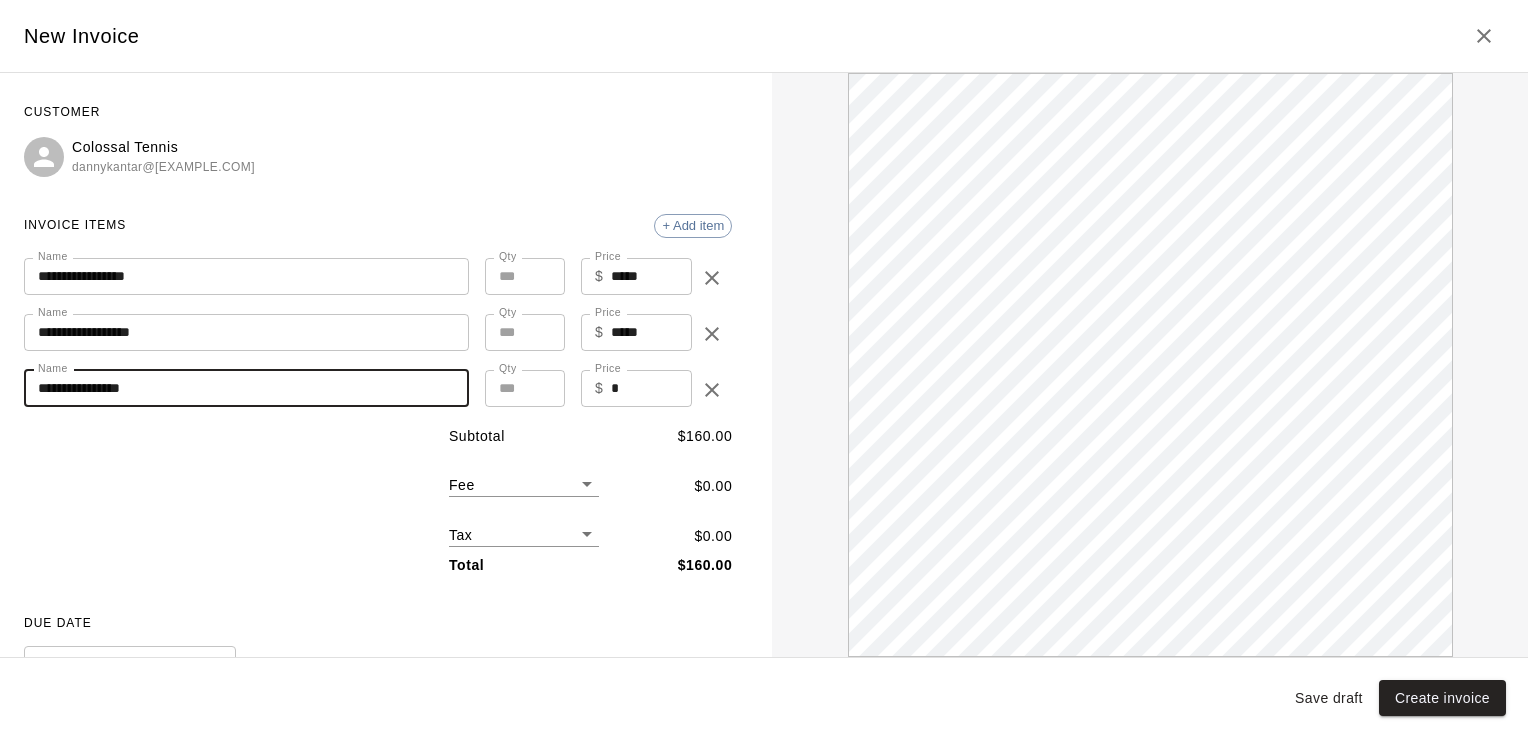 scroll, scrollTop: 0, scrollLeft: 0, axis: both 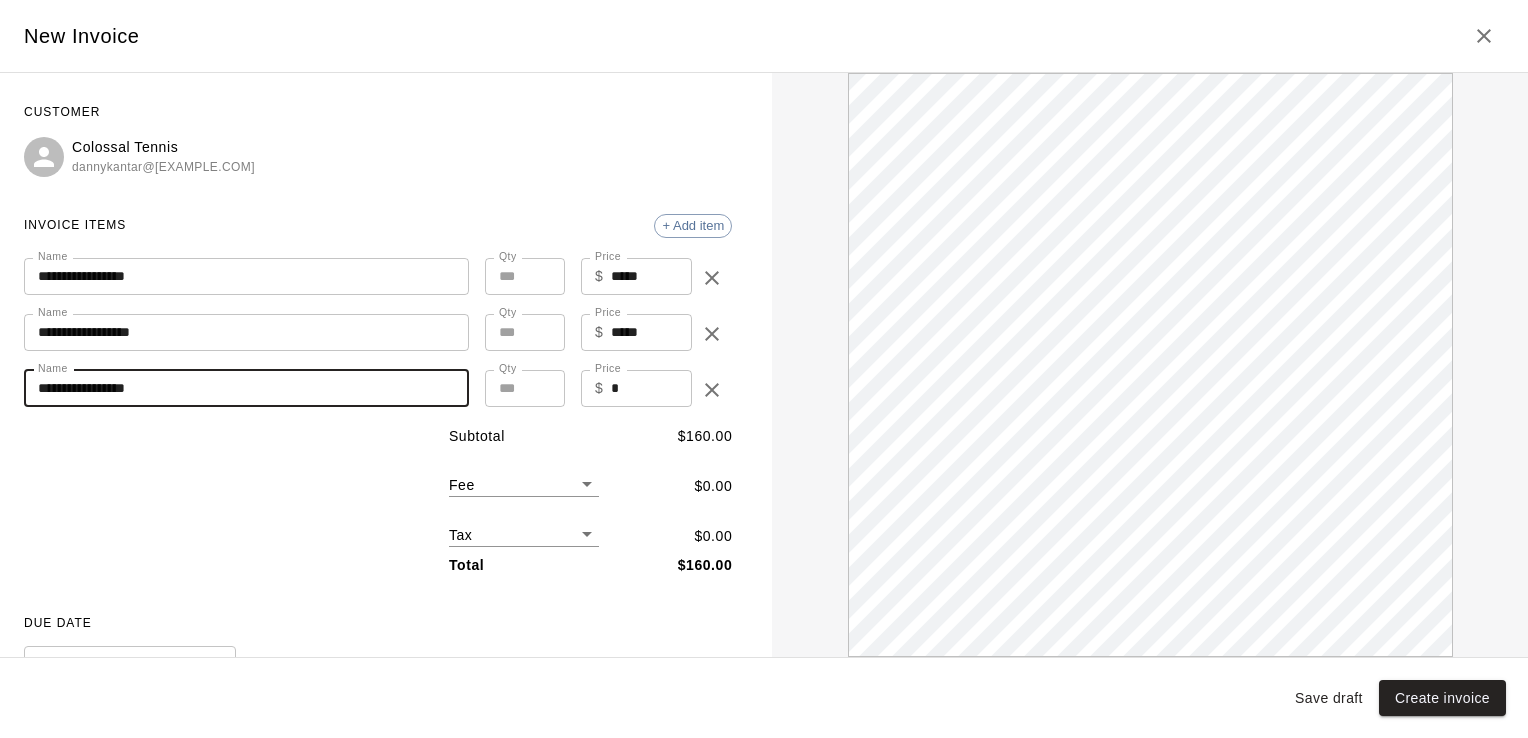 type on "**********" 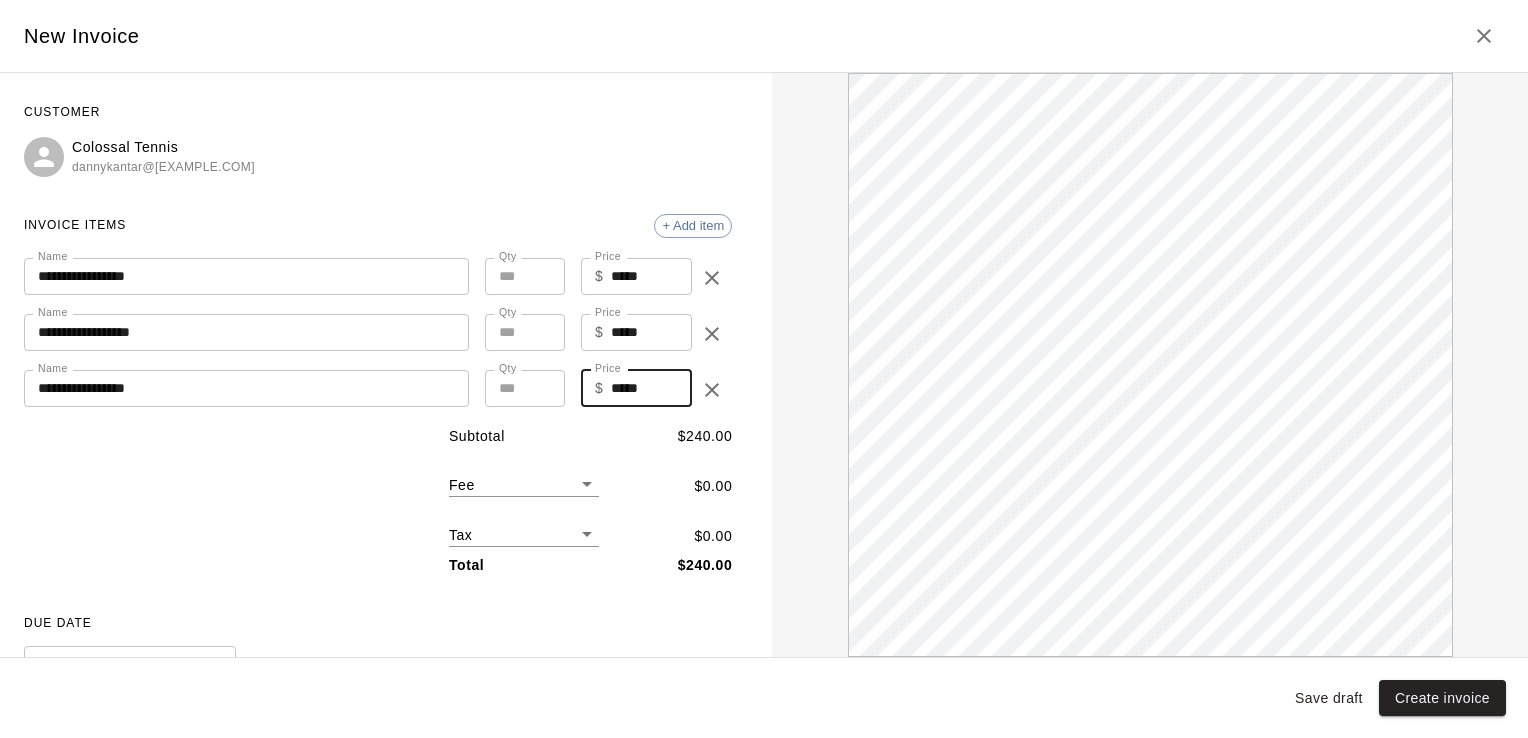 scroll, scrollTop: 0, scrollLeft: 0, axis: both 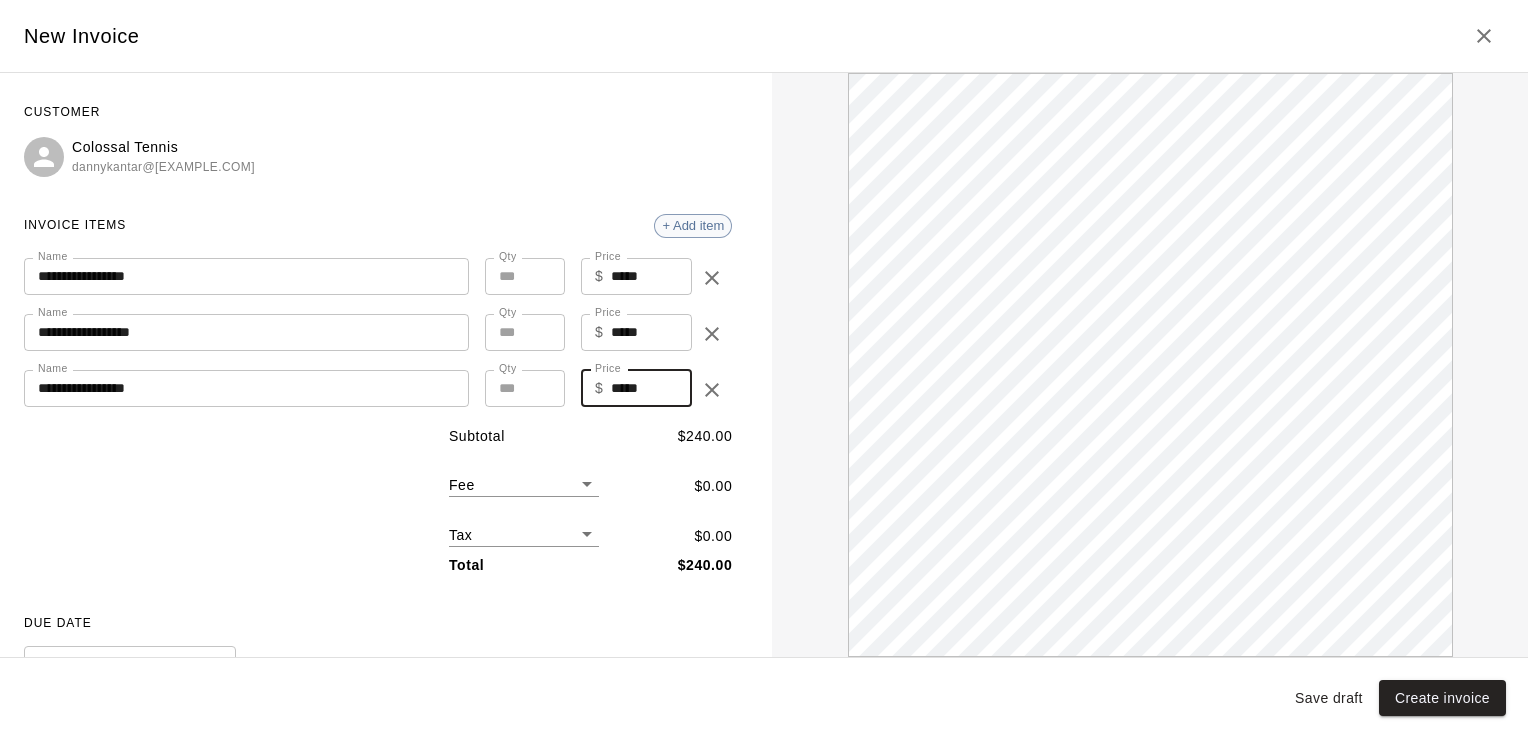 type on "*****" 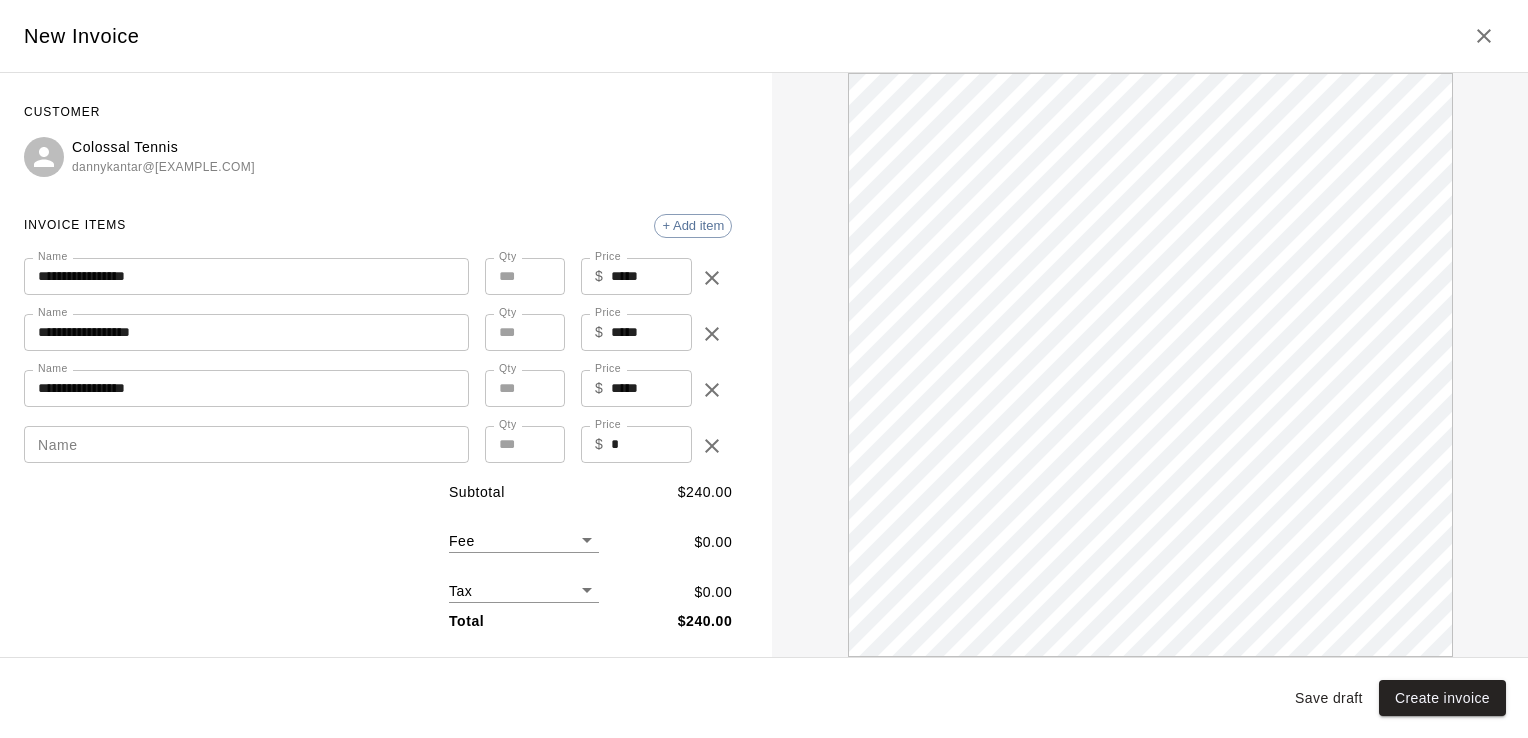 scroll, scrollTop: 0, scrollLeft: 0, axis: both 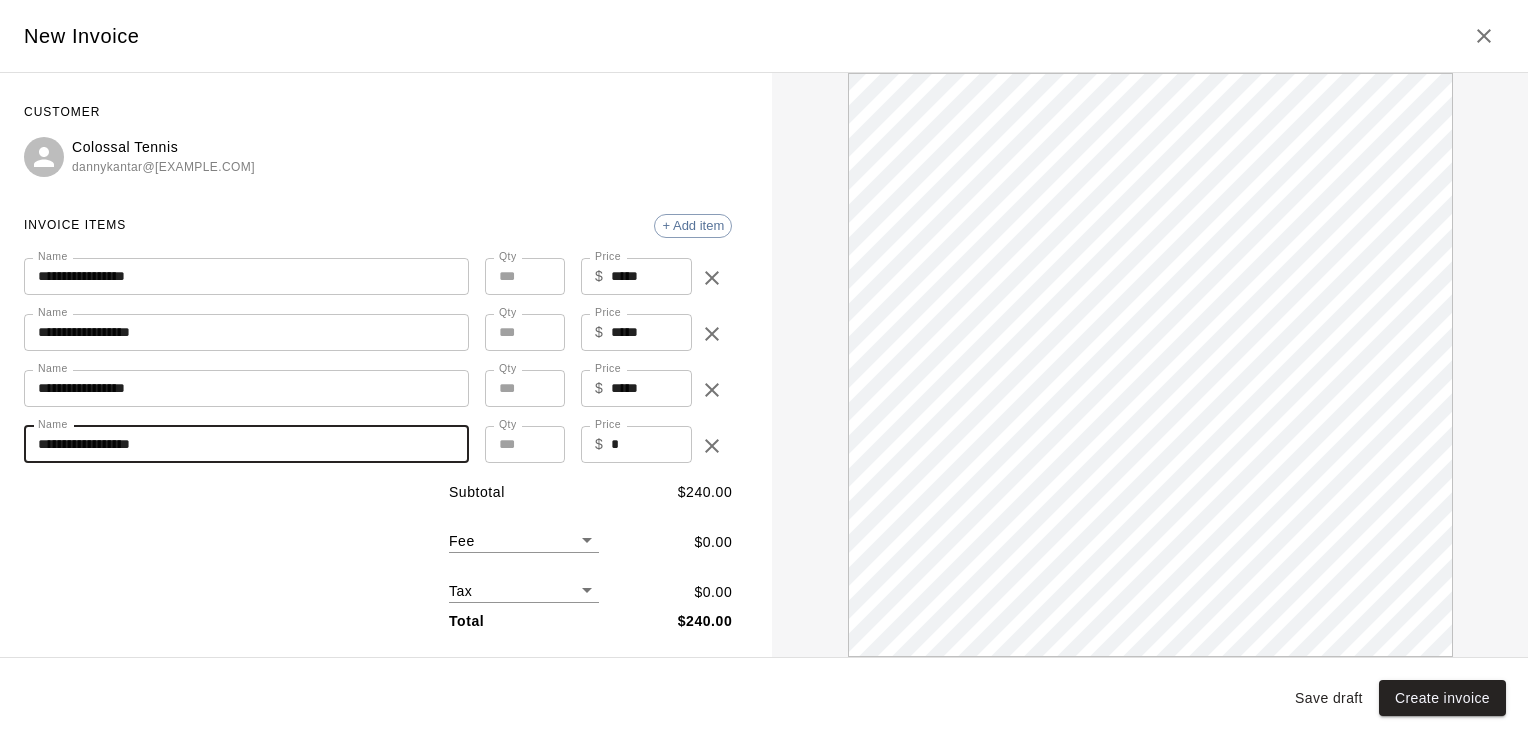 type on "**********" 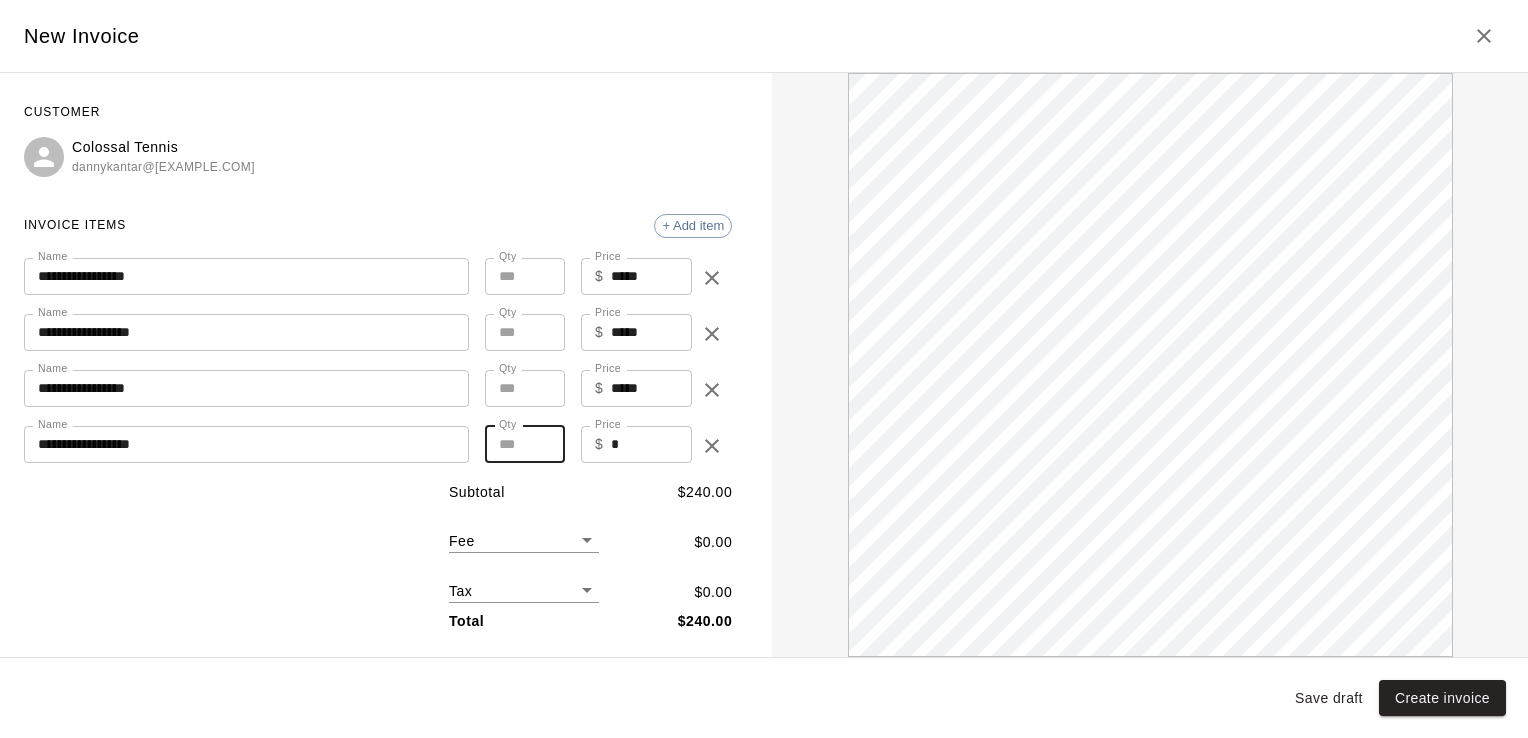 scroll, scrollTop: 0, scrollLeft: 0, axis: both 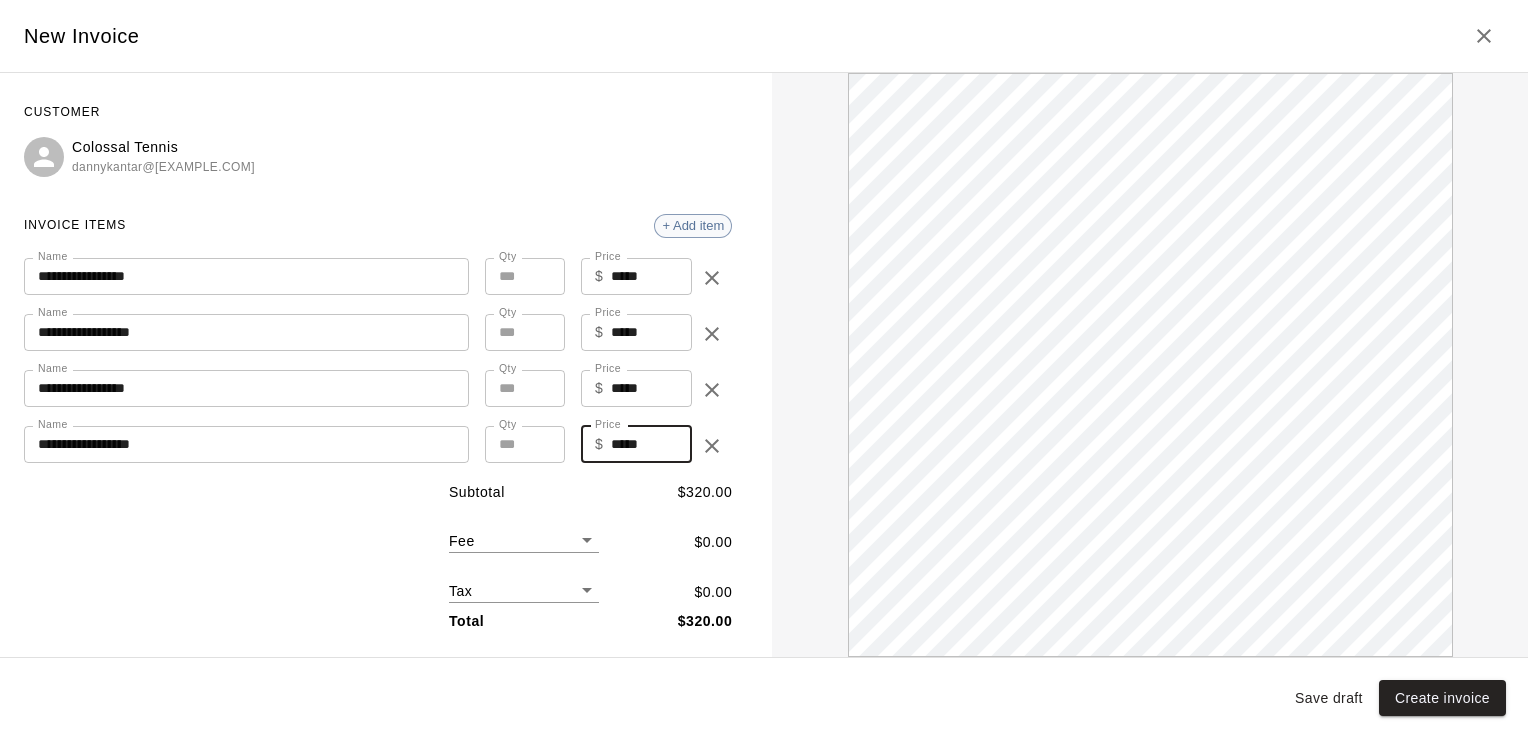 type on "*****" 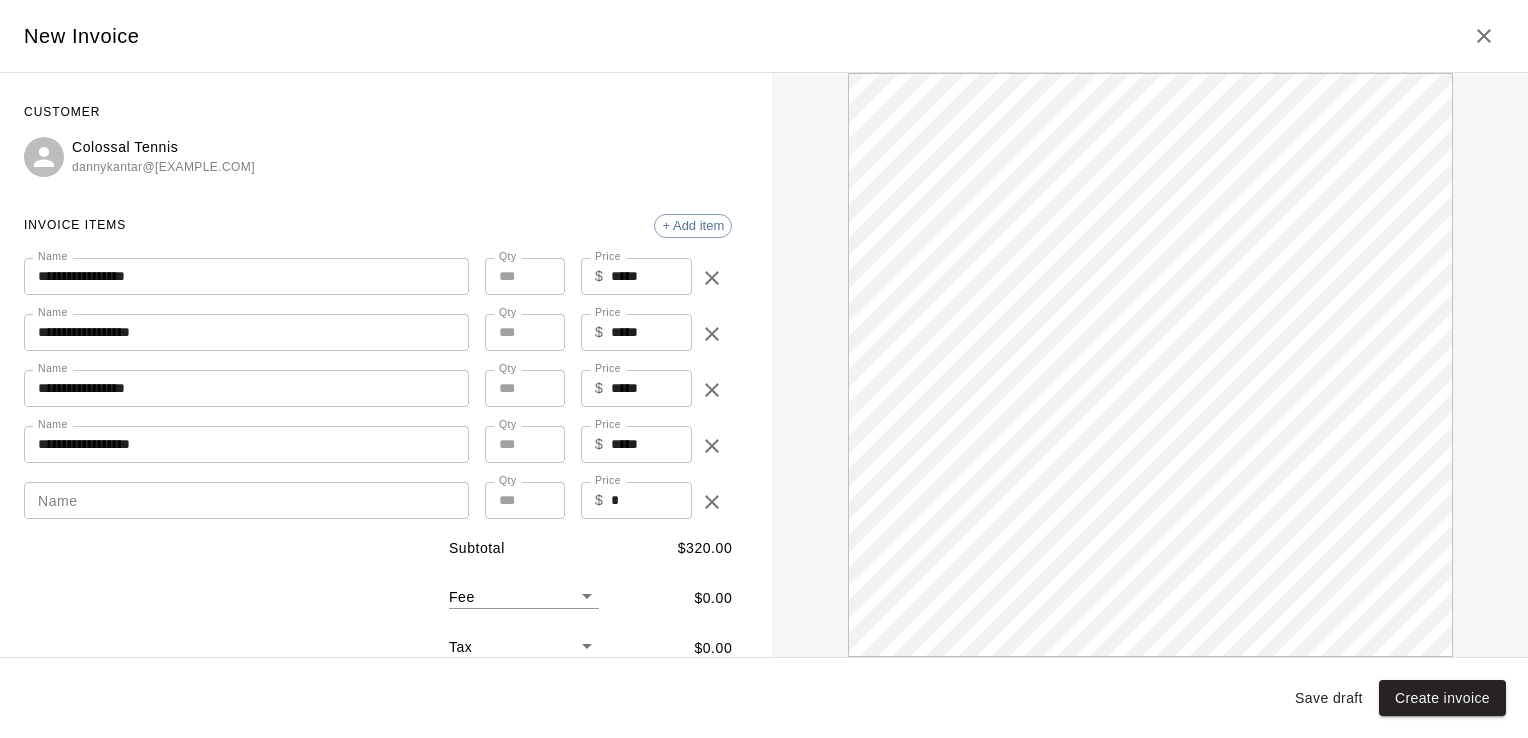 scroll, scrollTop: 0, scrollLeft: 0, axis: both 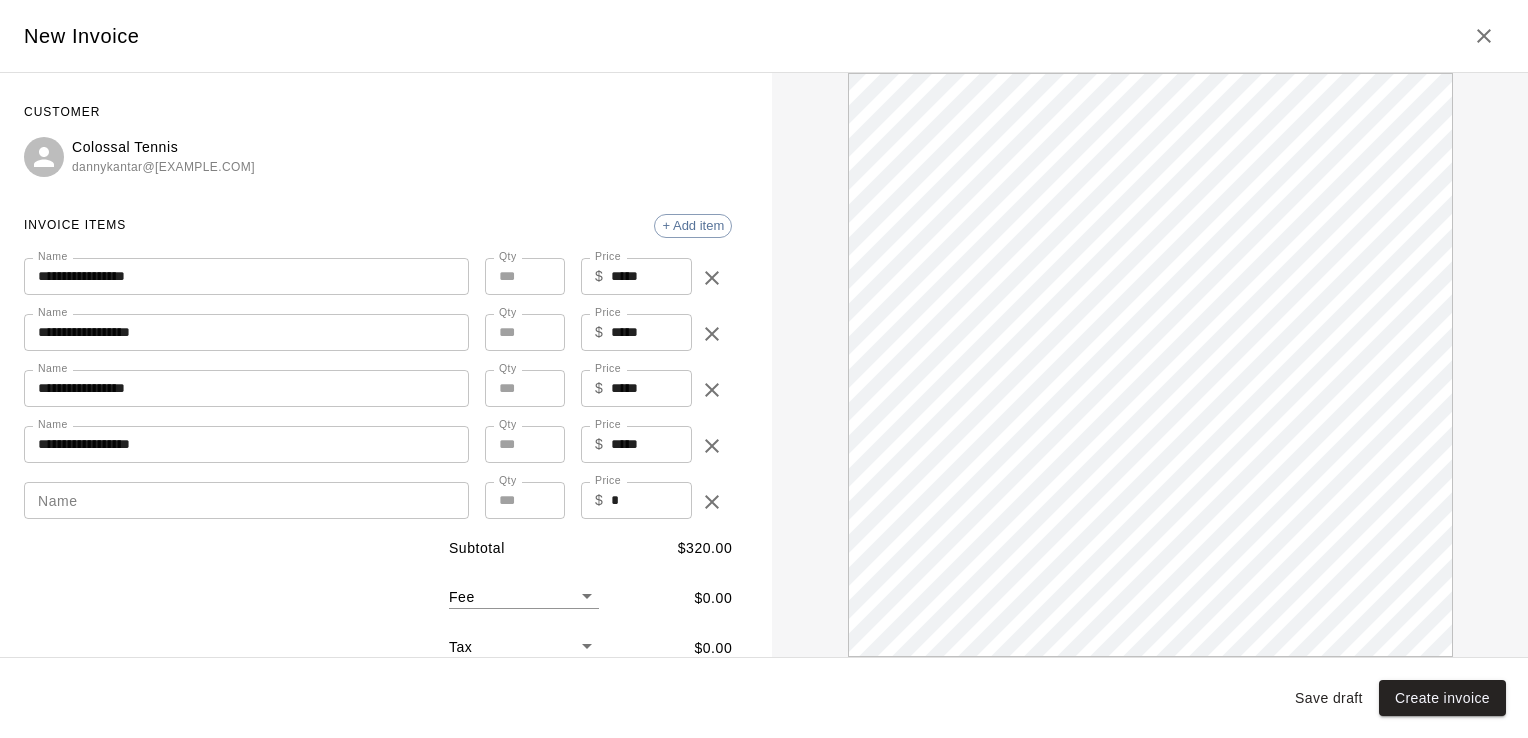 click on "Name" at bounding box center (246, 500) 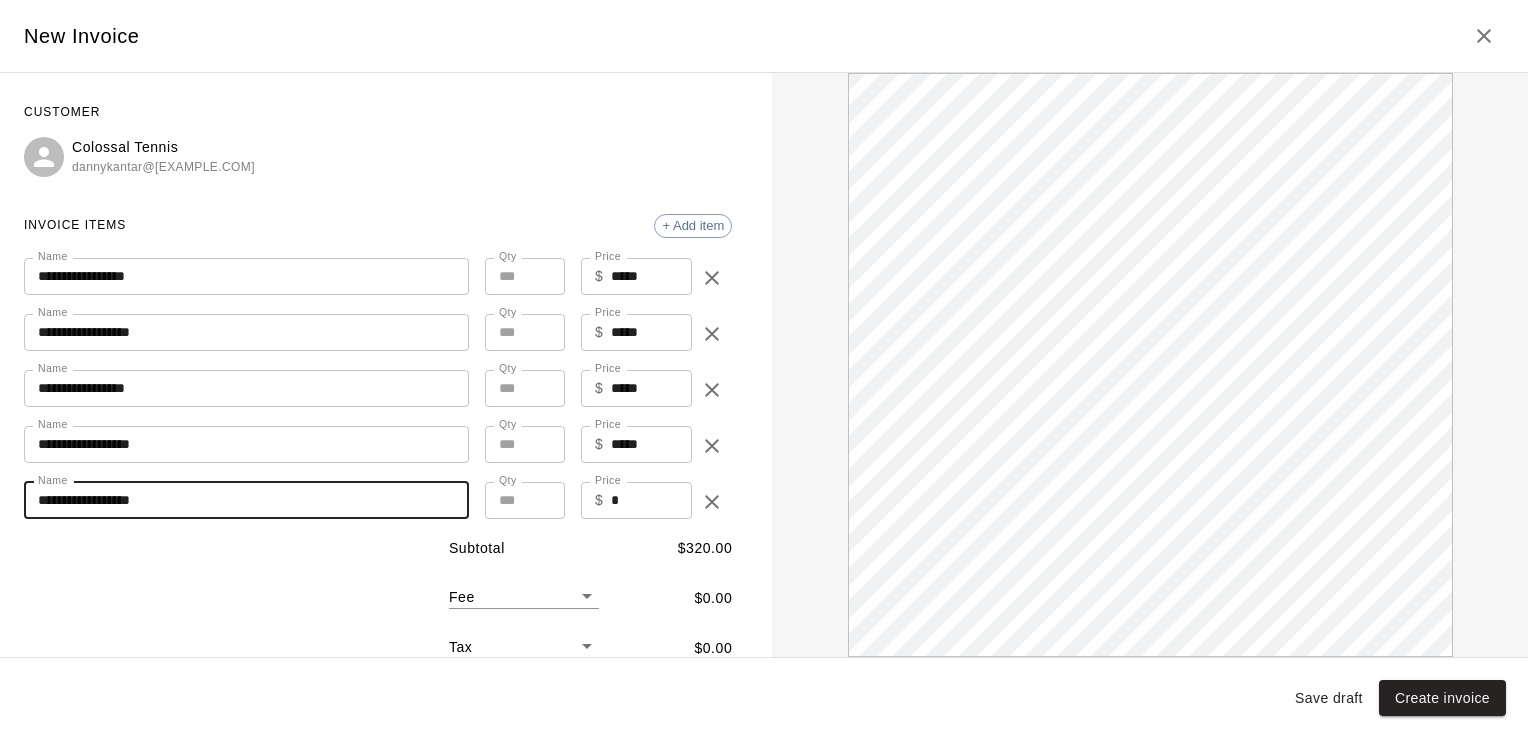scroll, scrollTop: 0, scrollLeft: 0, axis: both 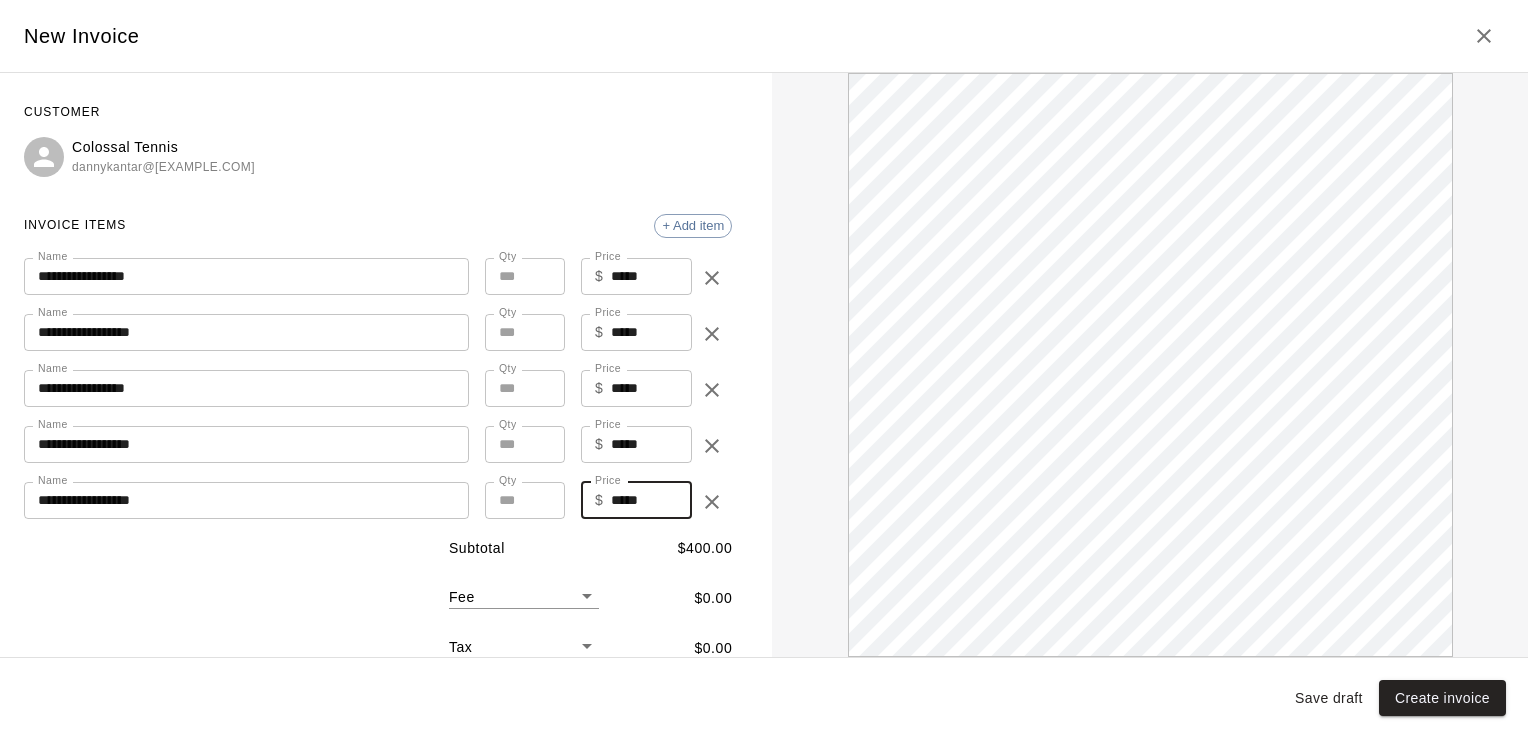 type on "*****" 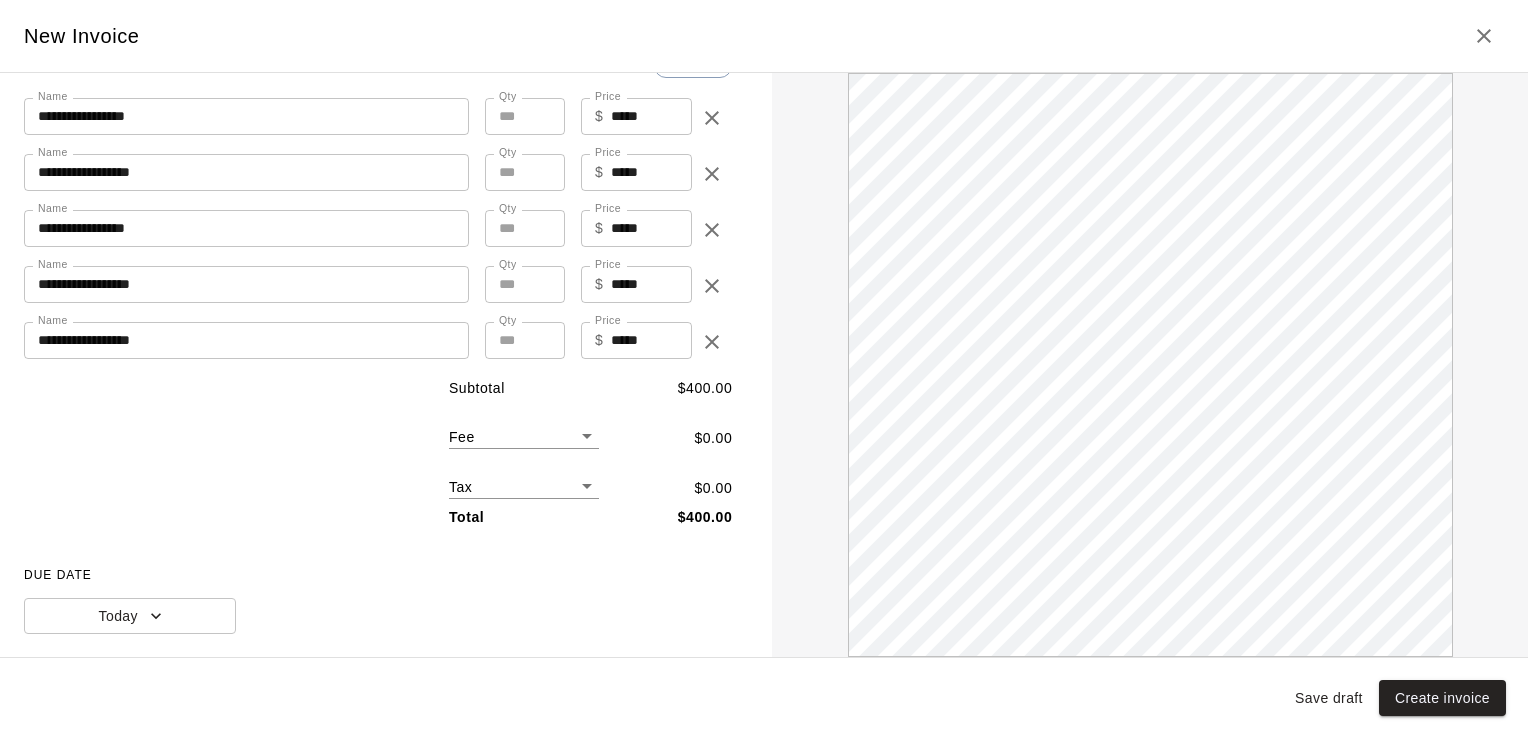 scroll, scrollTop: 155, scrollLeft: 0, axis: vertical 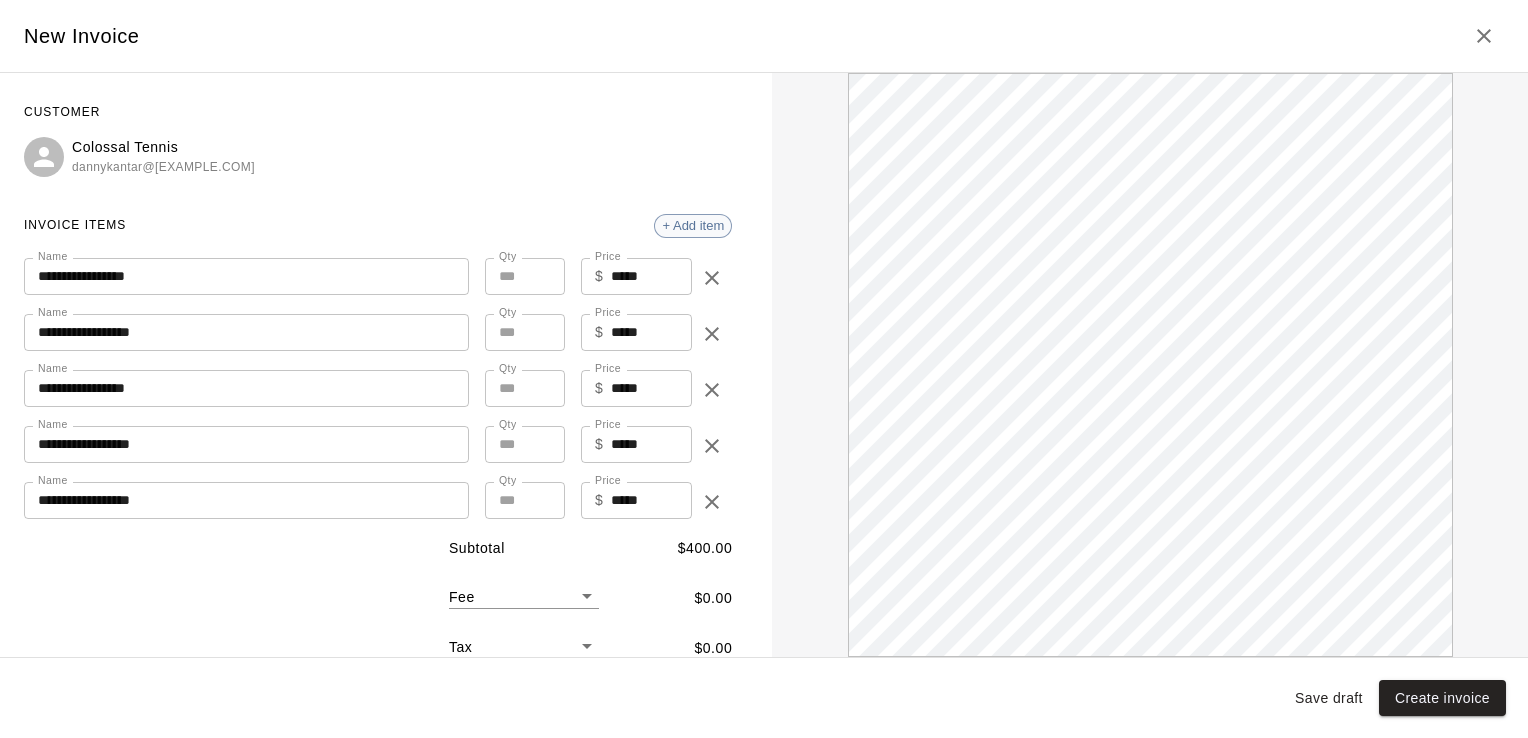 click on "+ Add item" at bounding box center (693, 225) 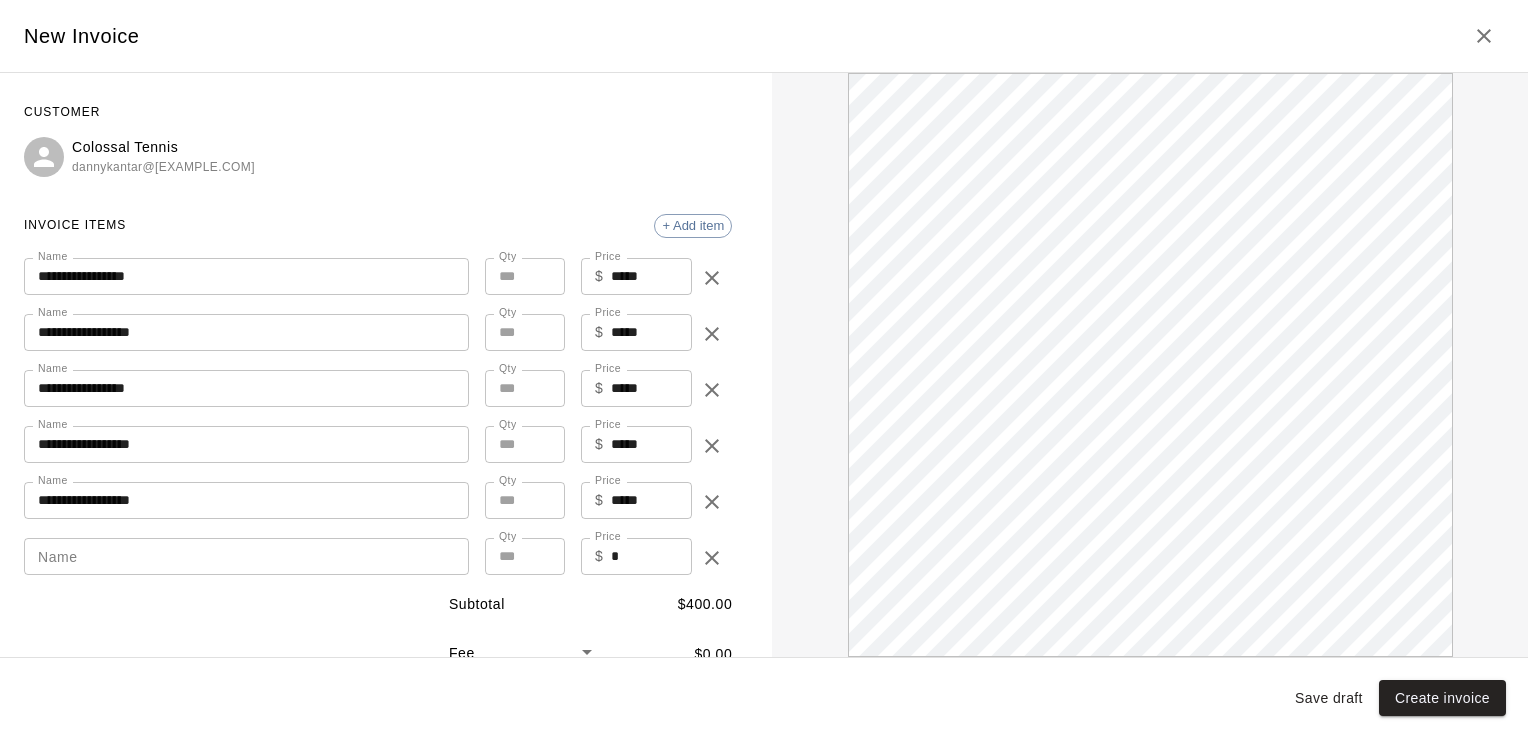 scroll, scrollTop: 0, scrollLeft: 0, axis: both 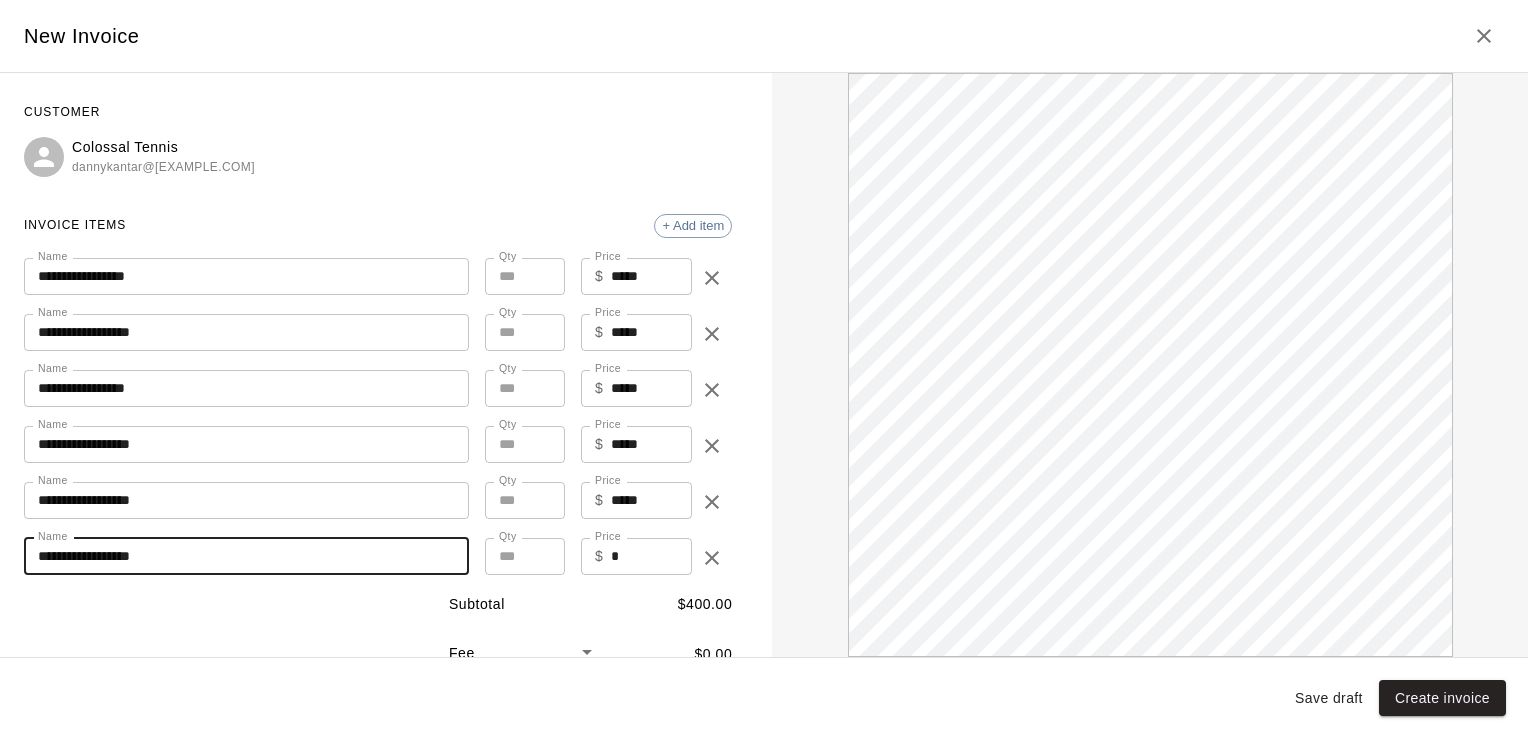 type on "**********" 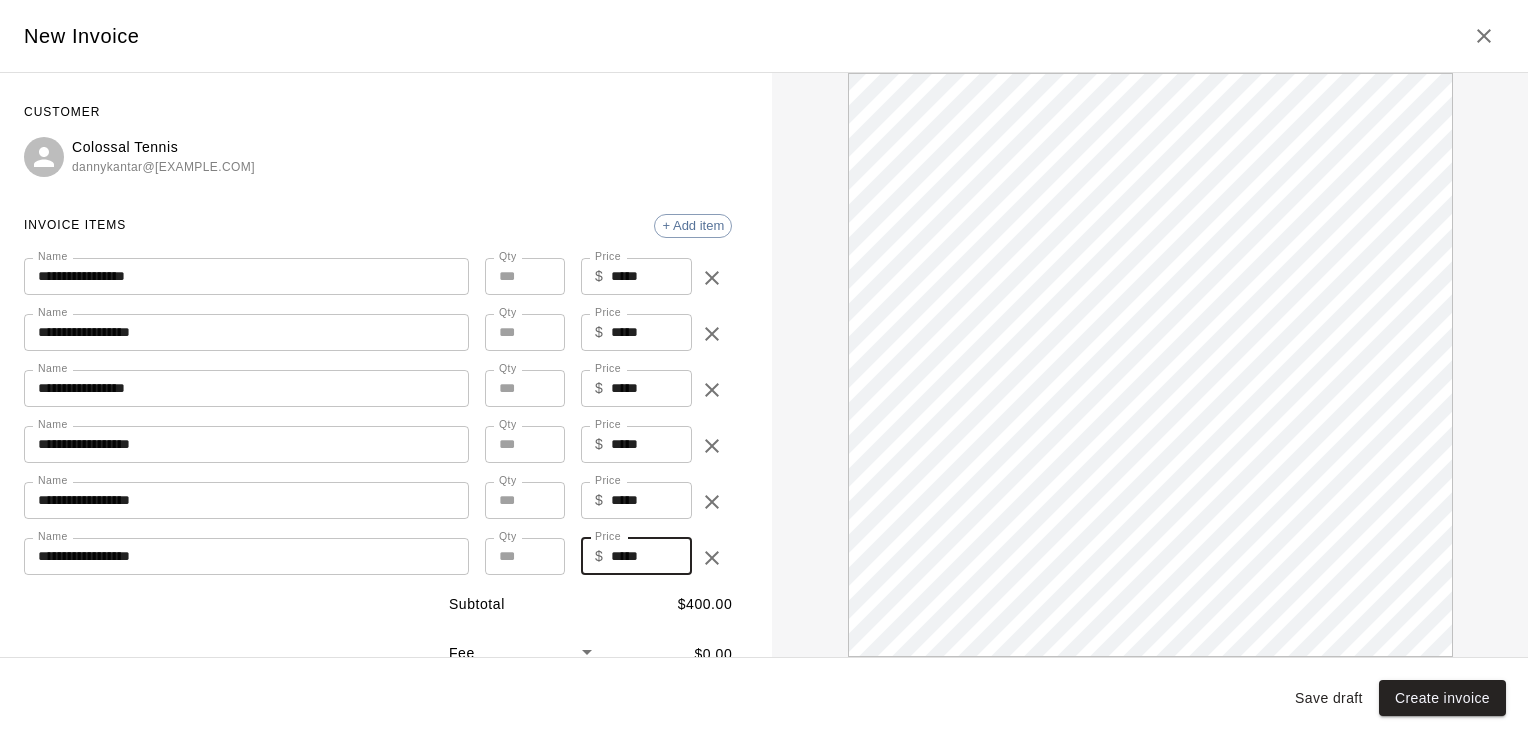 scroll, scrollTop: 0, scrollLeft: 0, axis: both 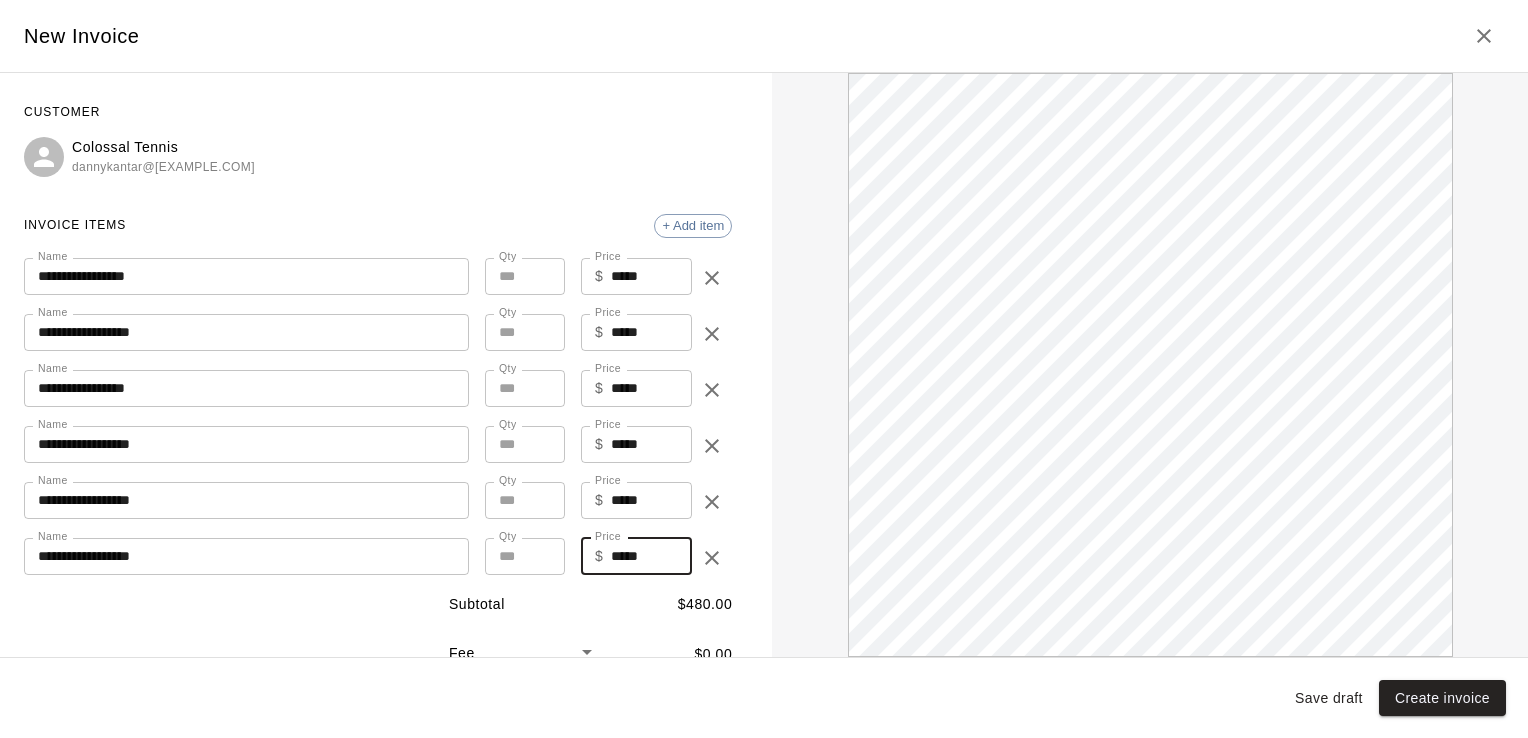 type on "*****" 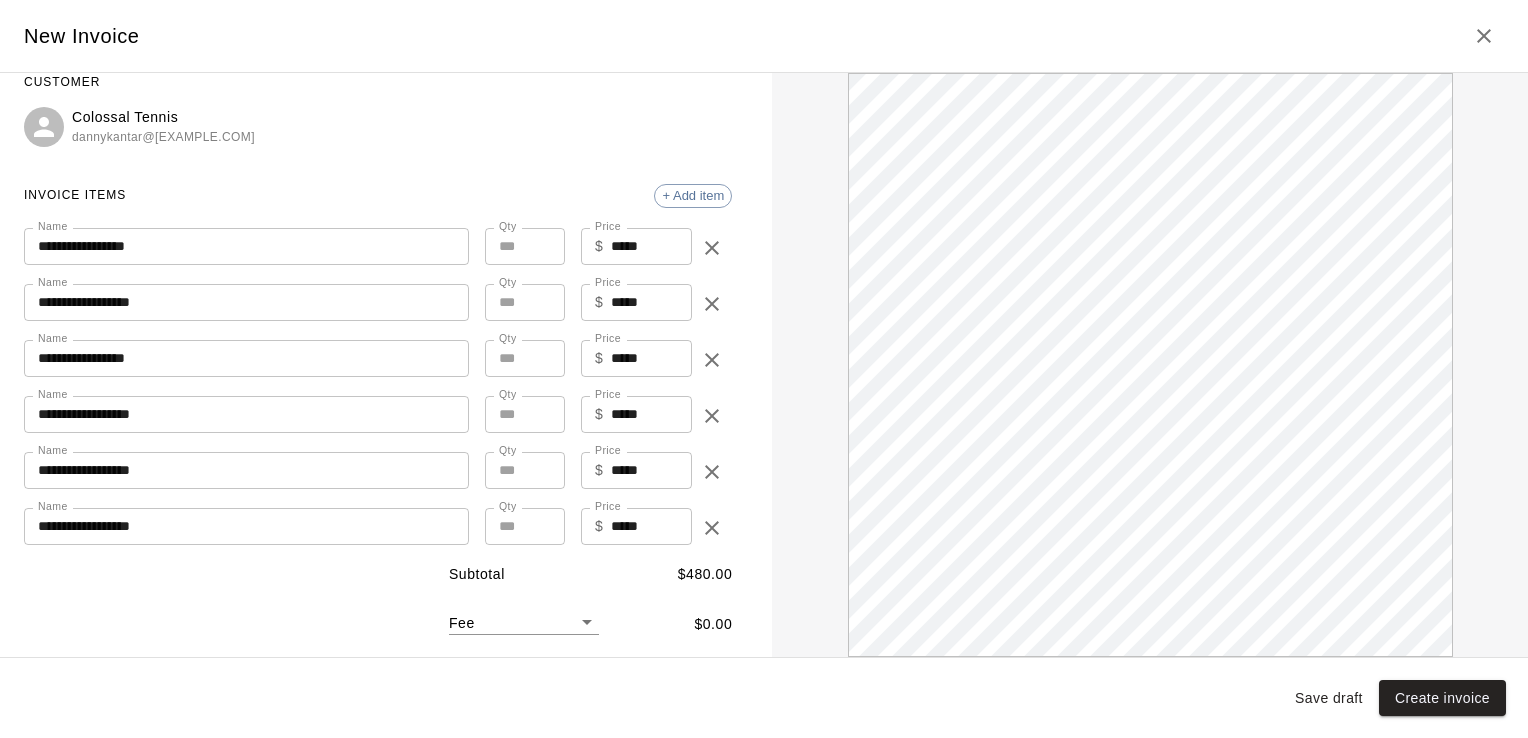 scroll, scrollTop: 27, scrollLeft: 0, axis: vertical 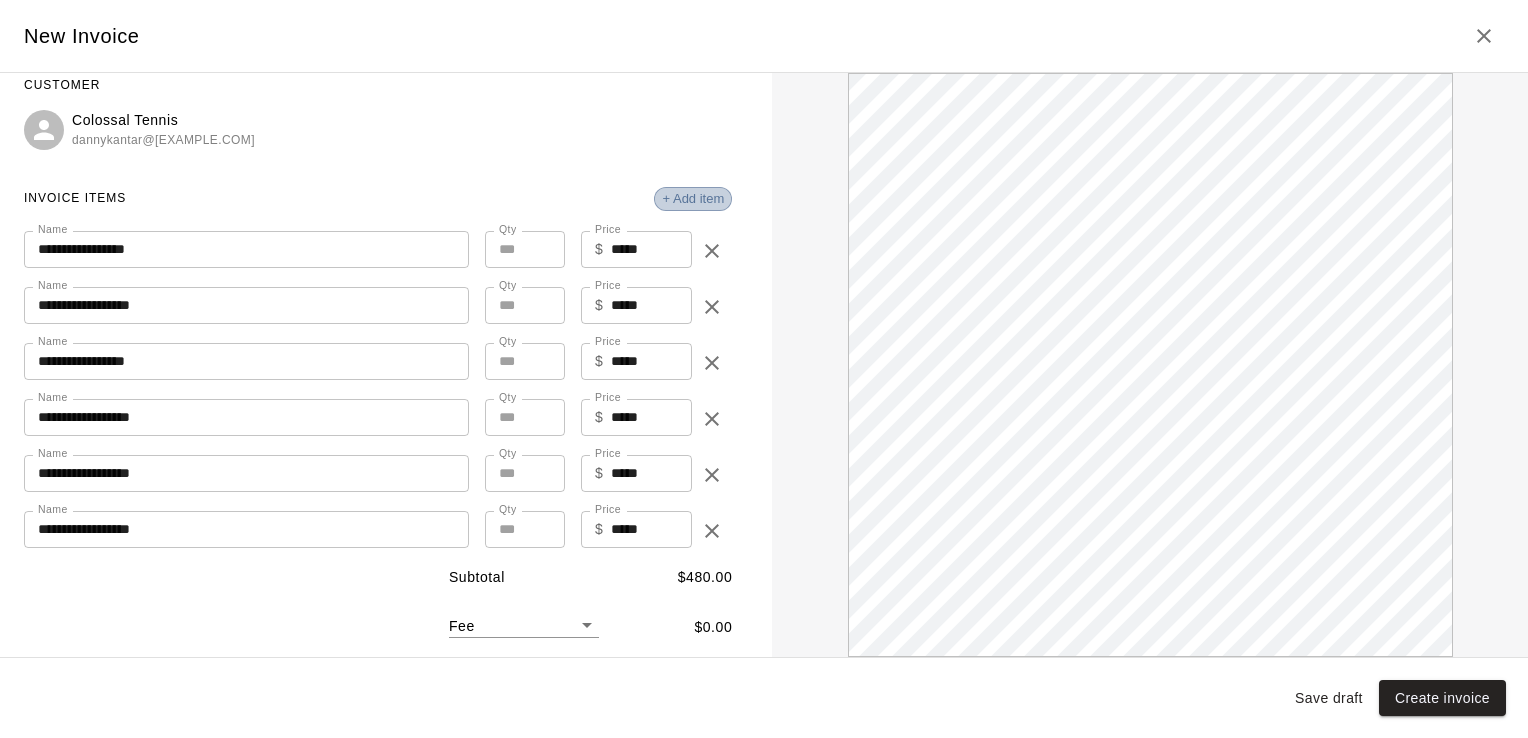 click on "+ Add item" at bounding box center [693, 198] 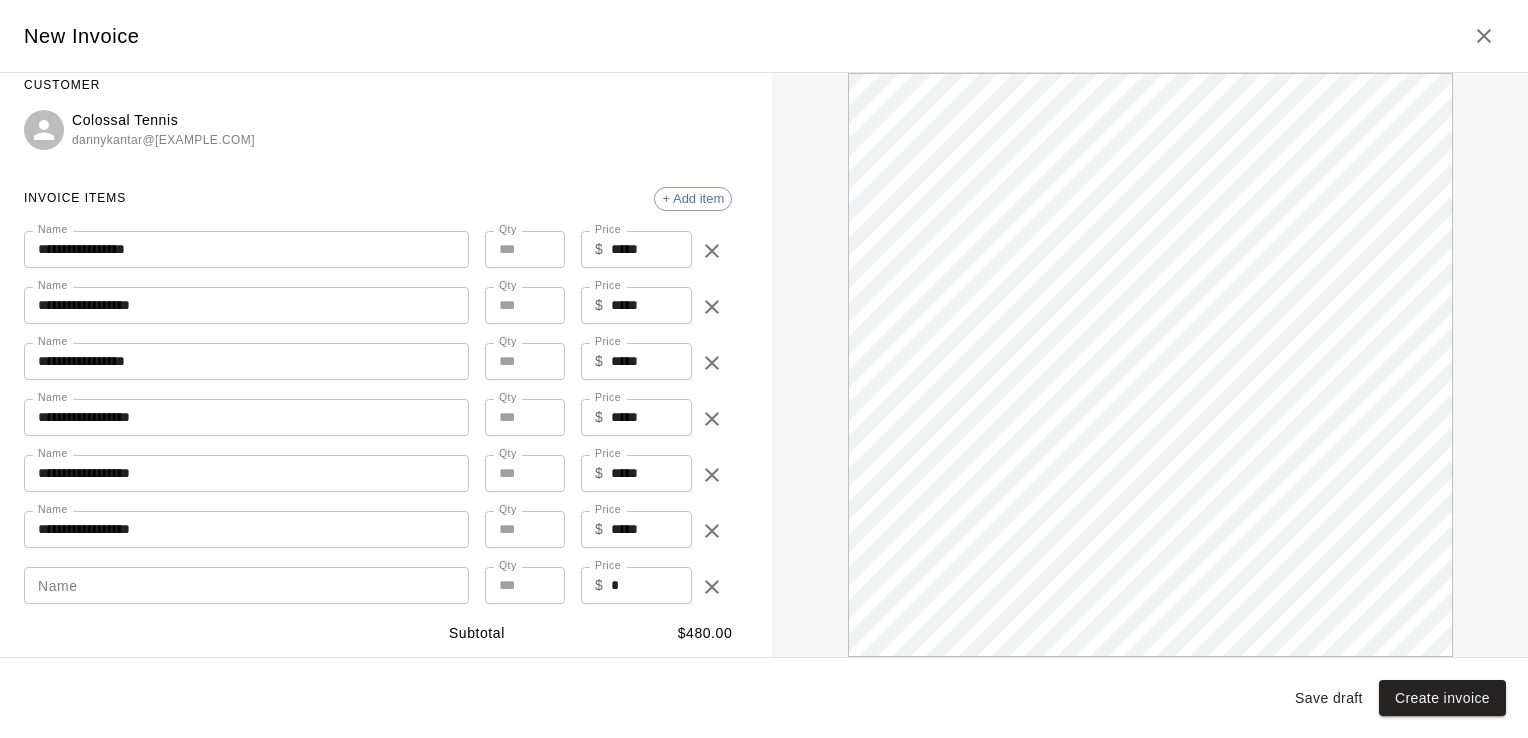 scroll, scrollTop: 0, scrollLeft: 0, axis: both 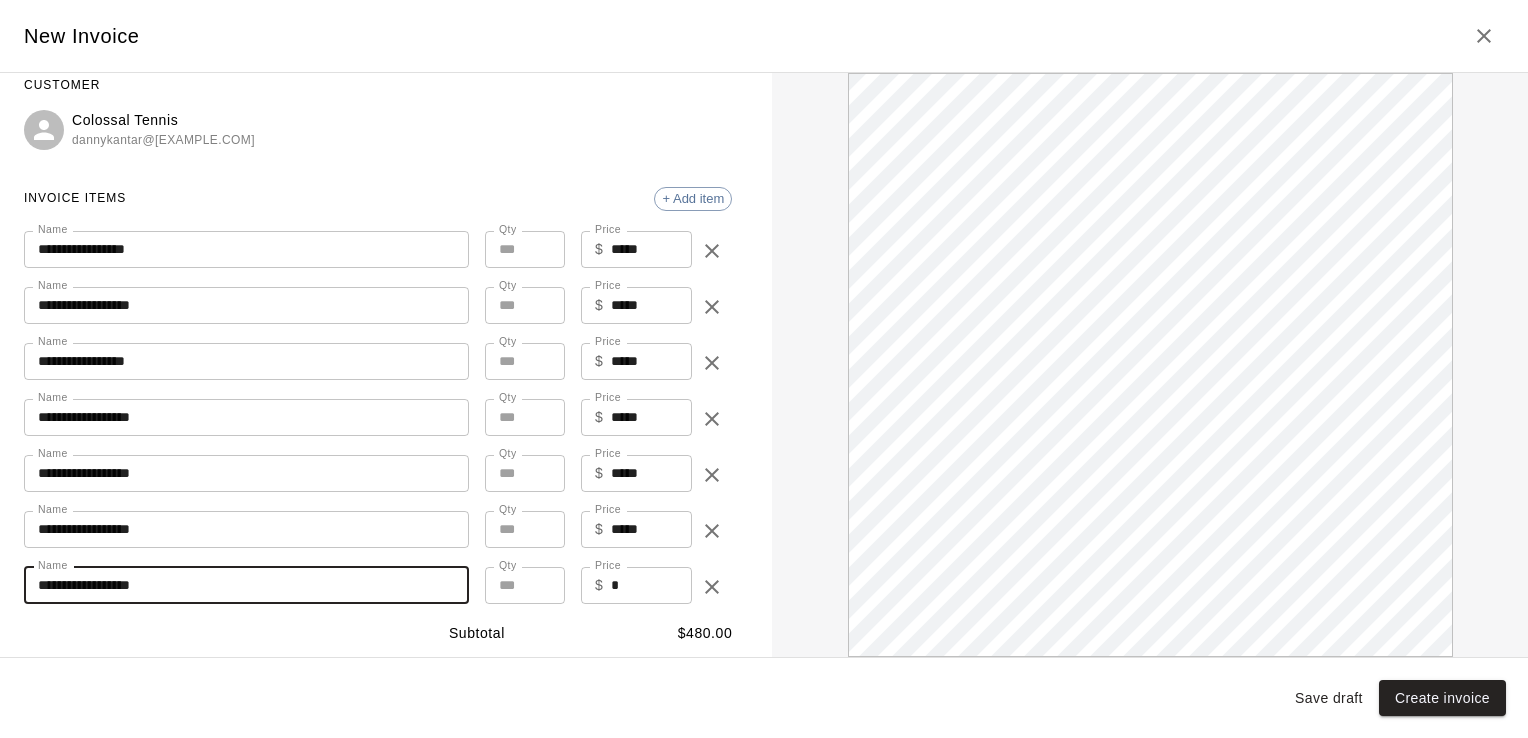 type on "**********" 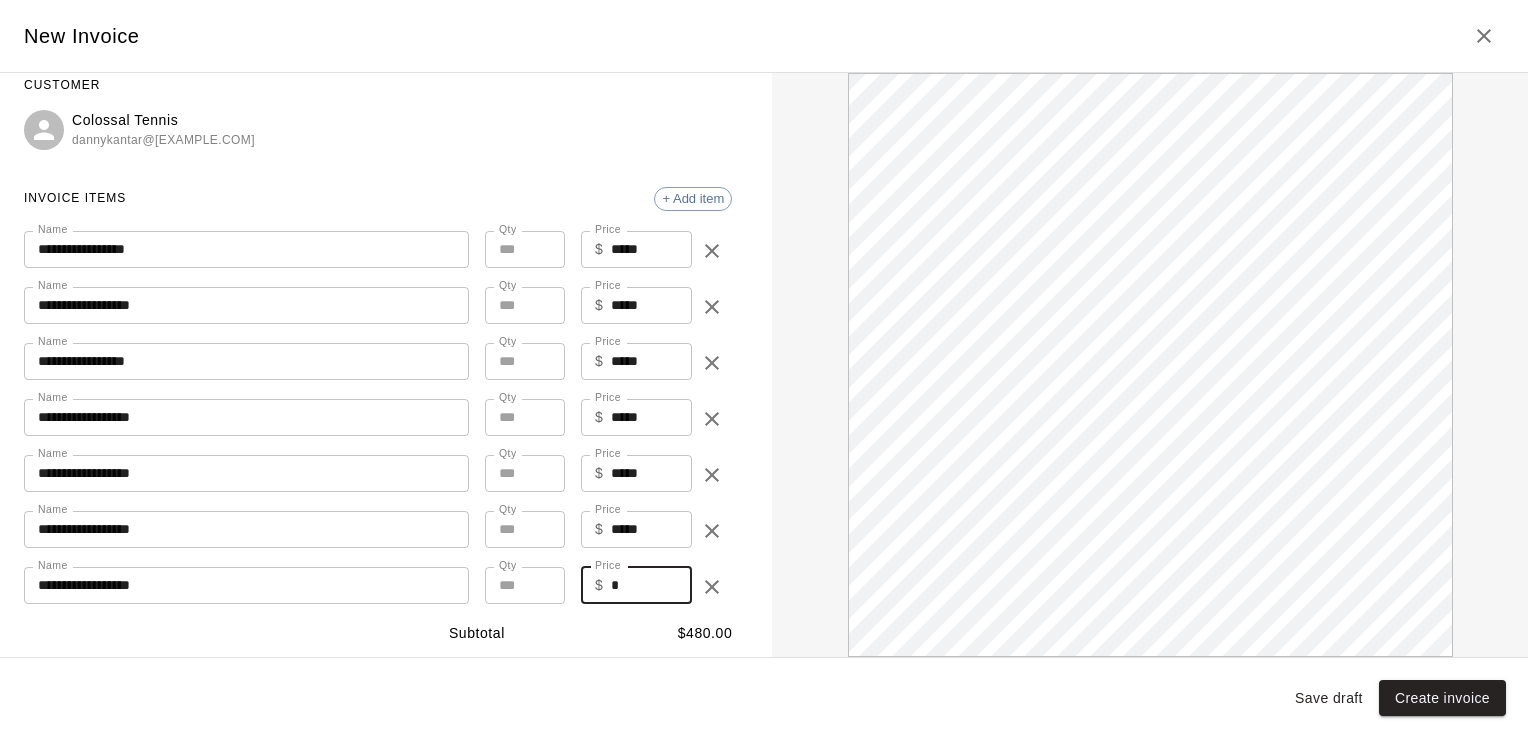 click on "*" at bounding box center [651, 585] 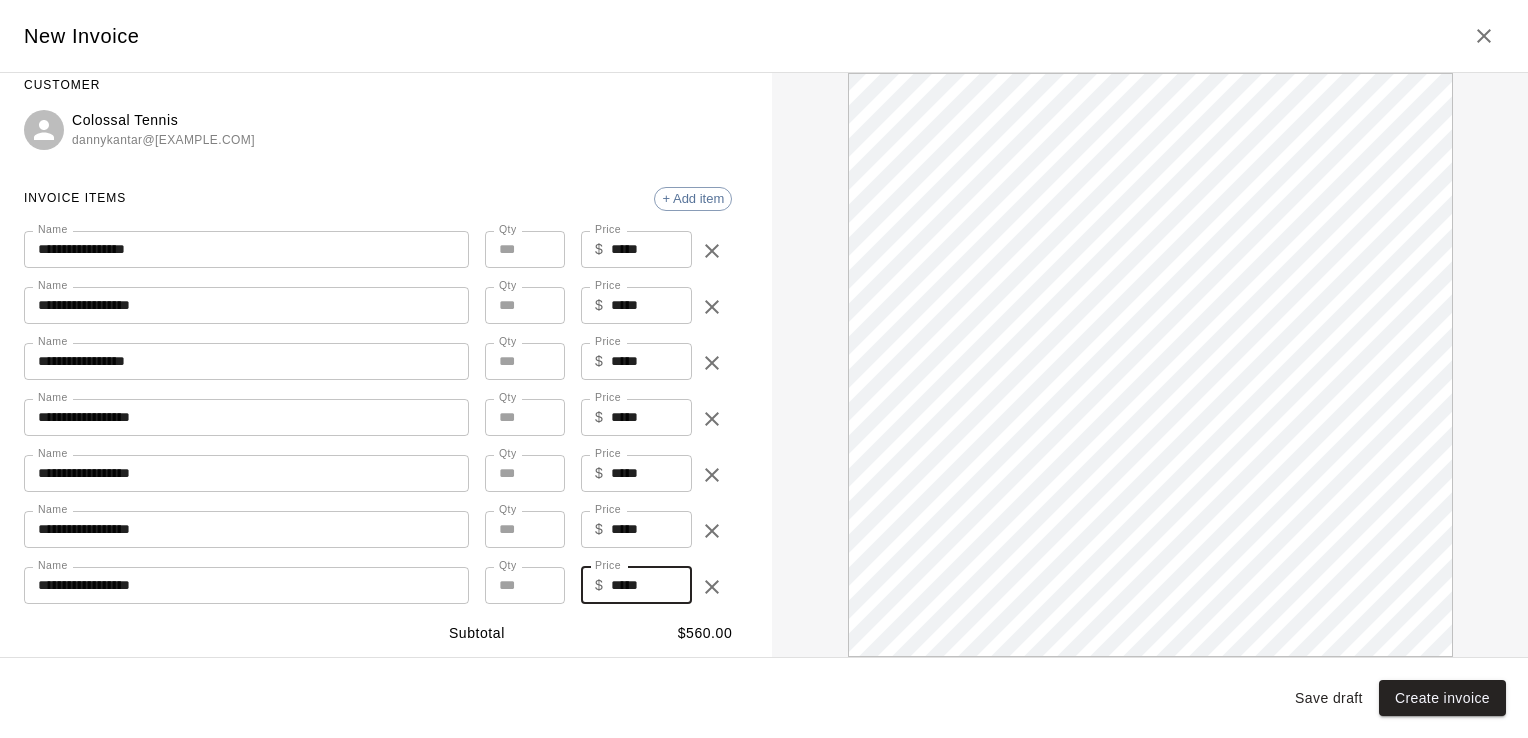 scroll, scrollTop: 0, scrollLeft: 0, axis: both 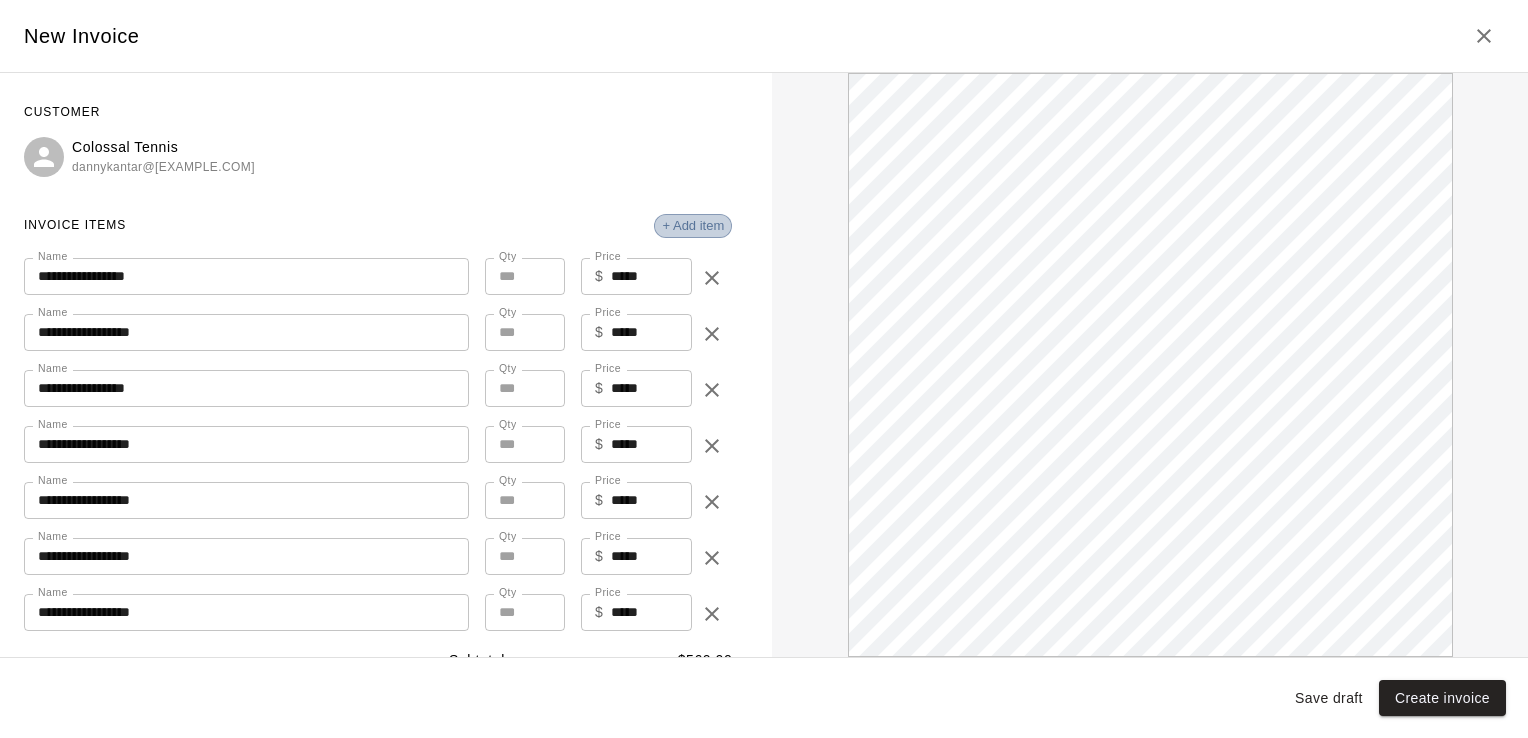 click on "+ Add item" at bounding box center [693, 225] 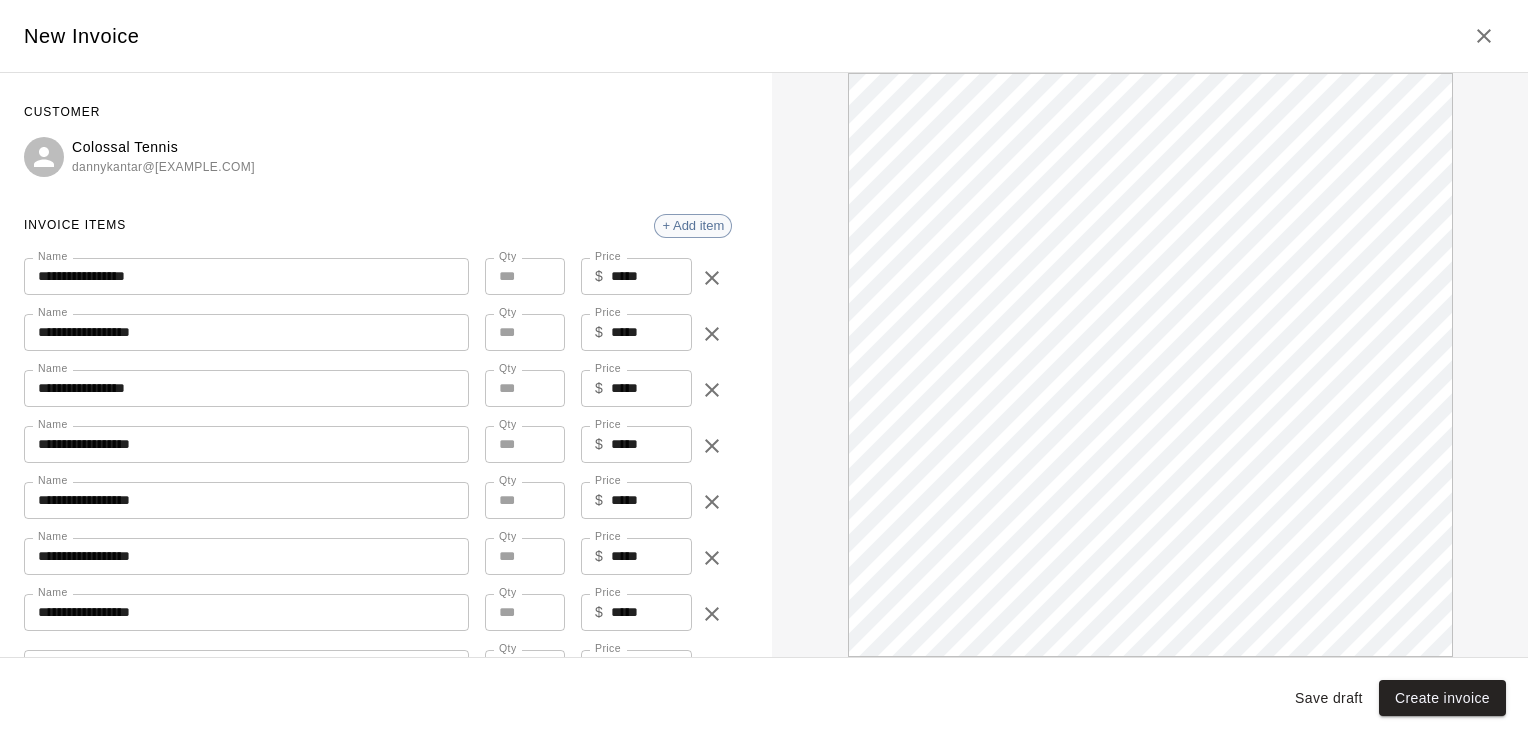 scroll, scrollTop: 0, scrollLeft: 0, axis: both 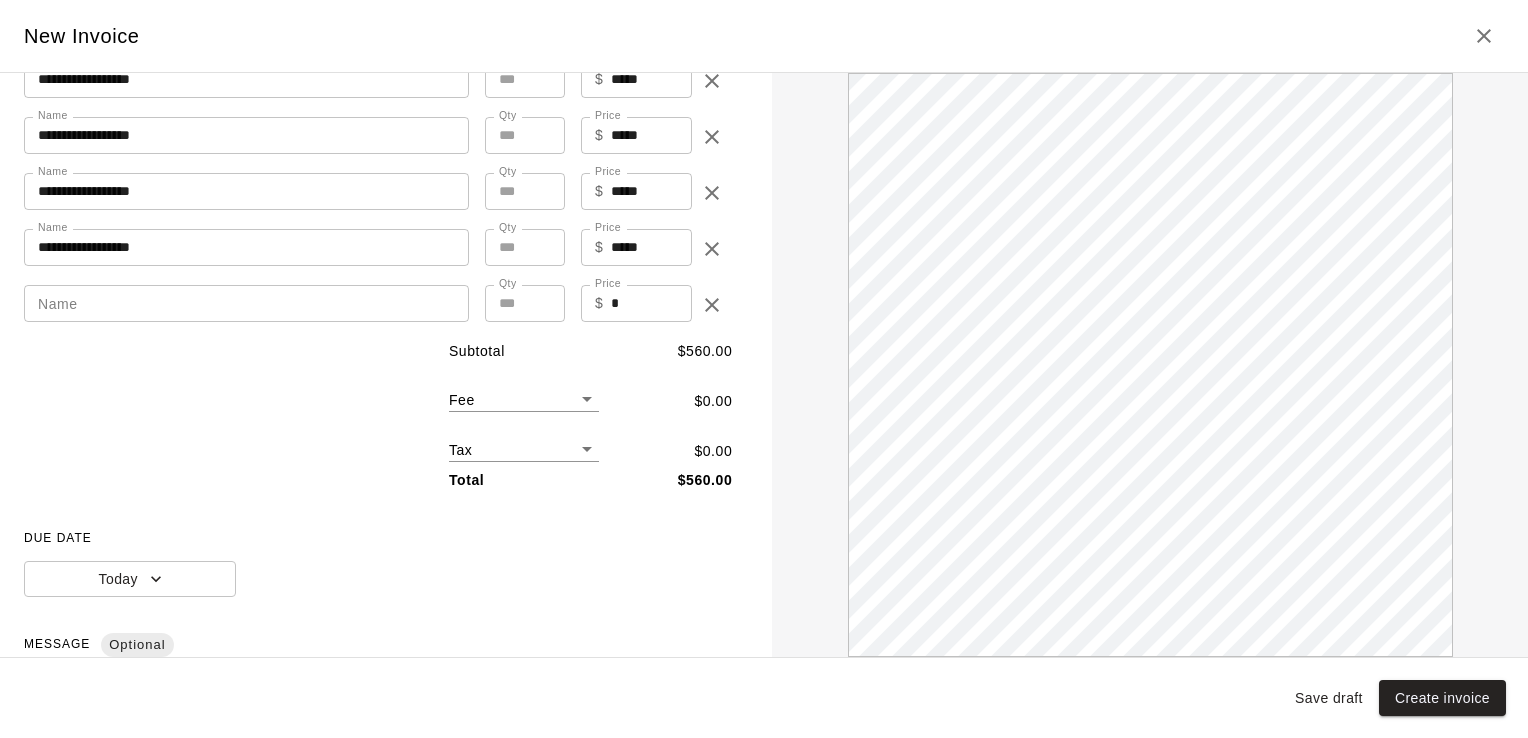click on "Name" at bounding box center [246, 303] 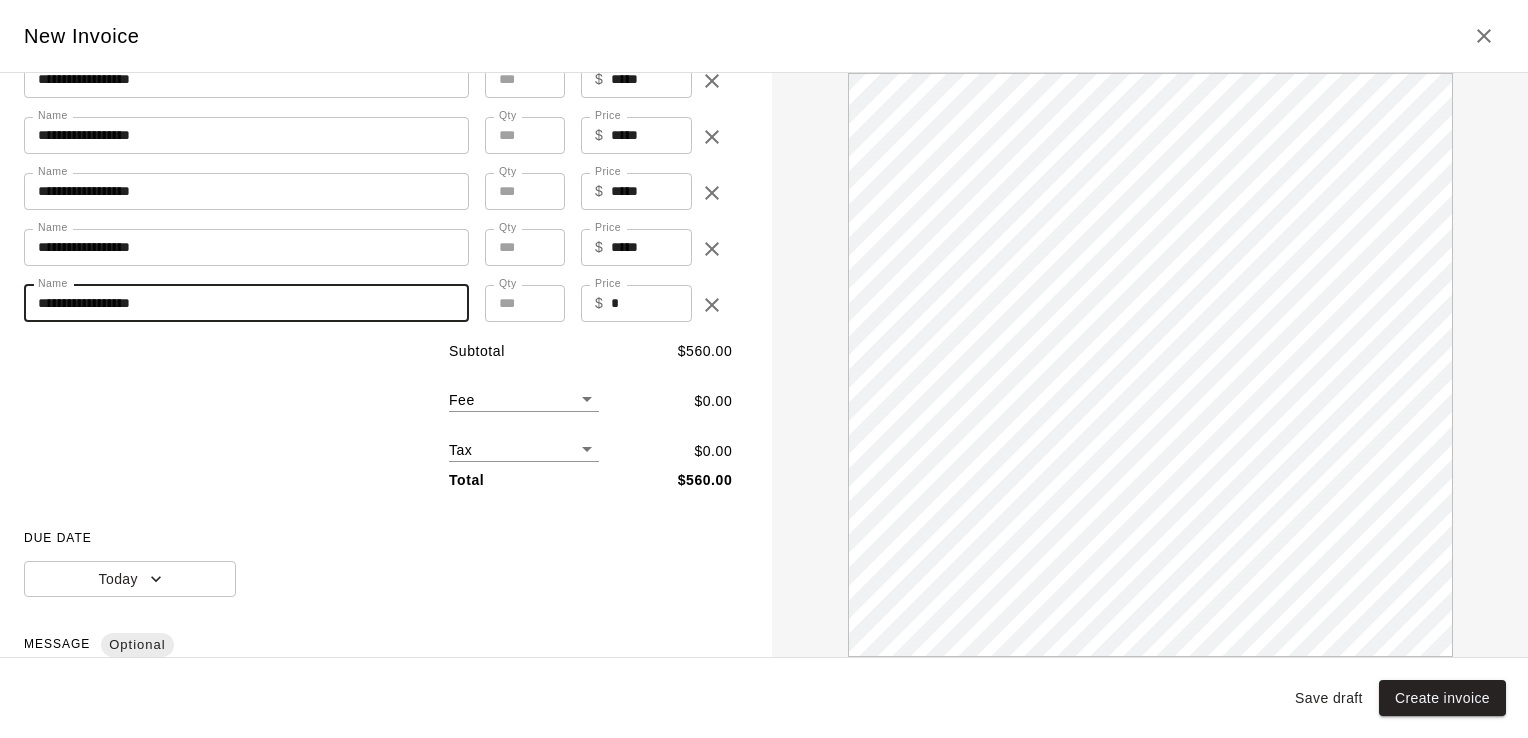 scroll, scrollTop: 0, scrollLeft: 0, axis: both 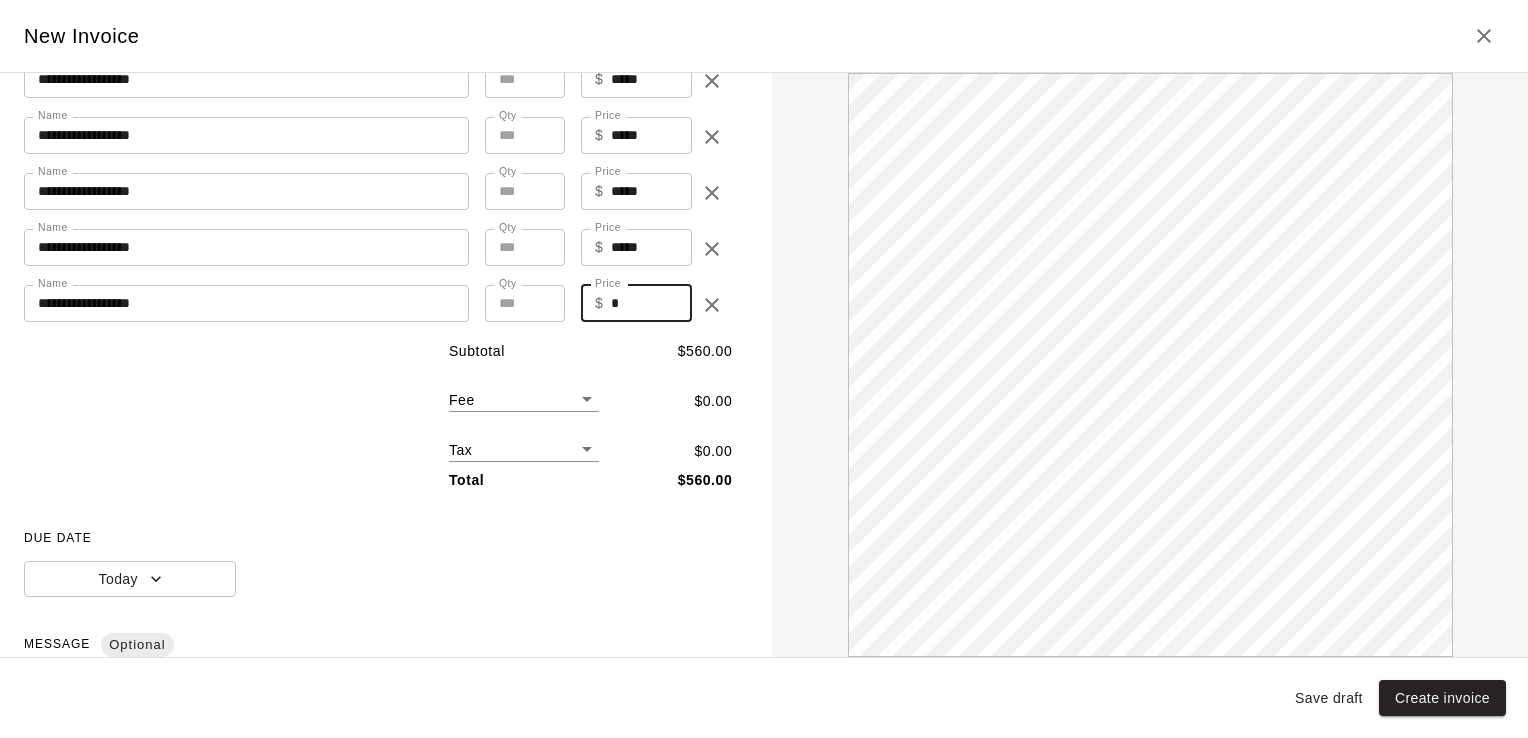 click on "*" at bounding box center [651, 303] 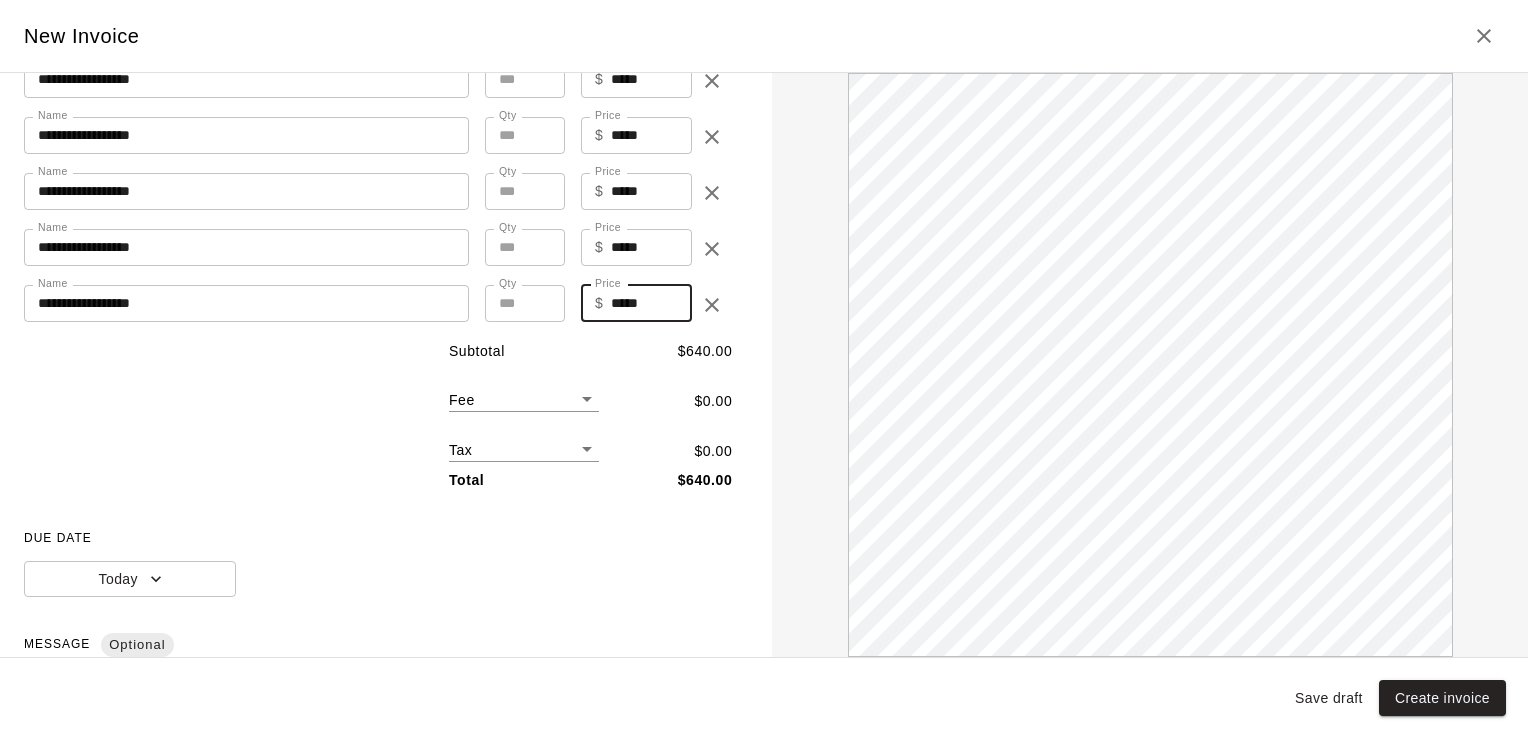 scroll, scrollTop: 0, scrollLeft: 0, axis: both 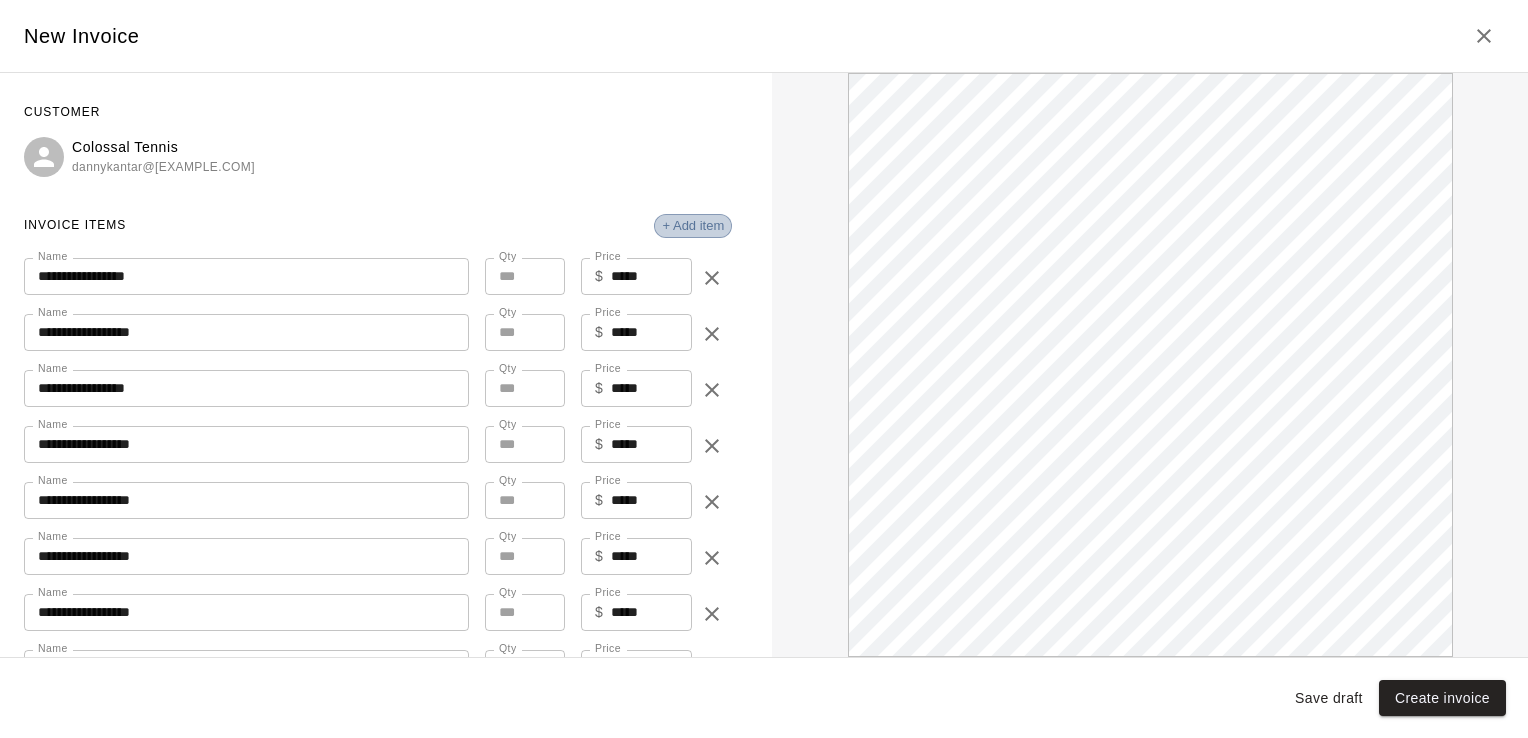 click on "+ Add item" at bounding box center [693, 225] 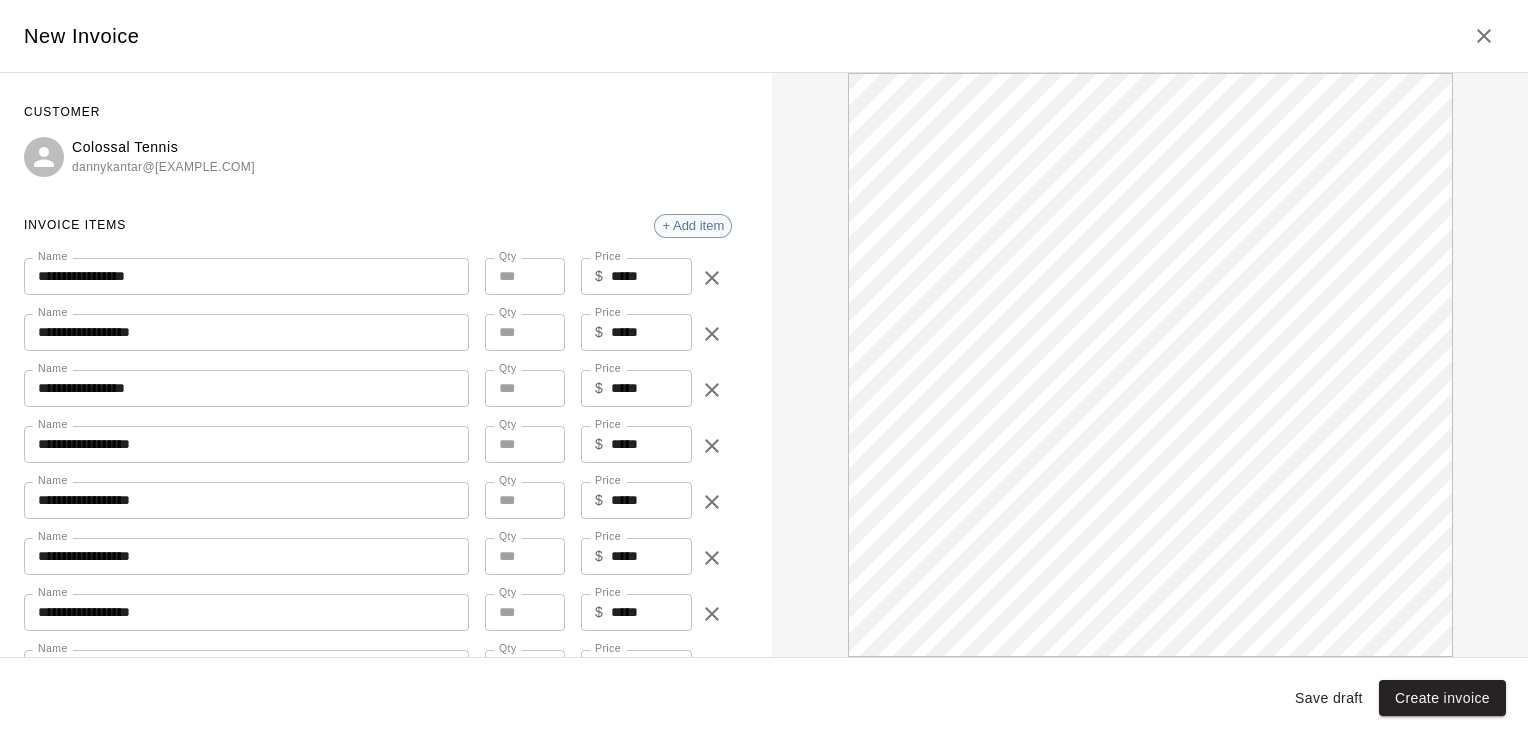 scroll, scrollTop: 0, scrollLeft: 0, axis: both 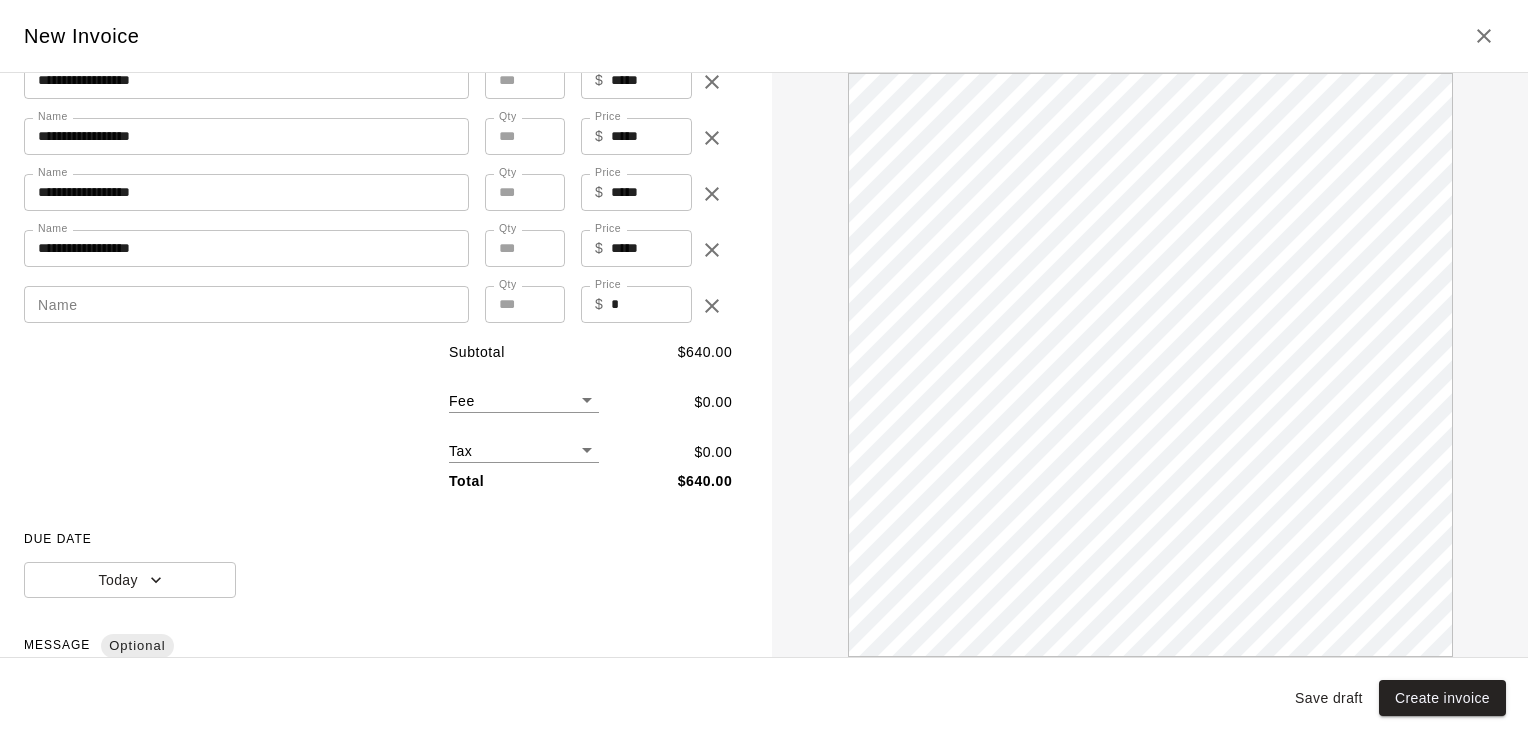 click on "Name" at bounding box center [246, 304] 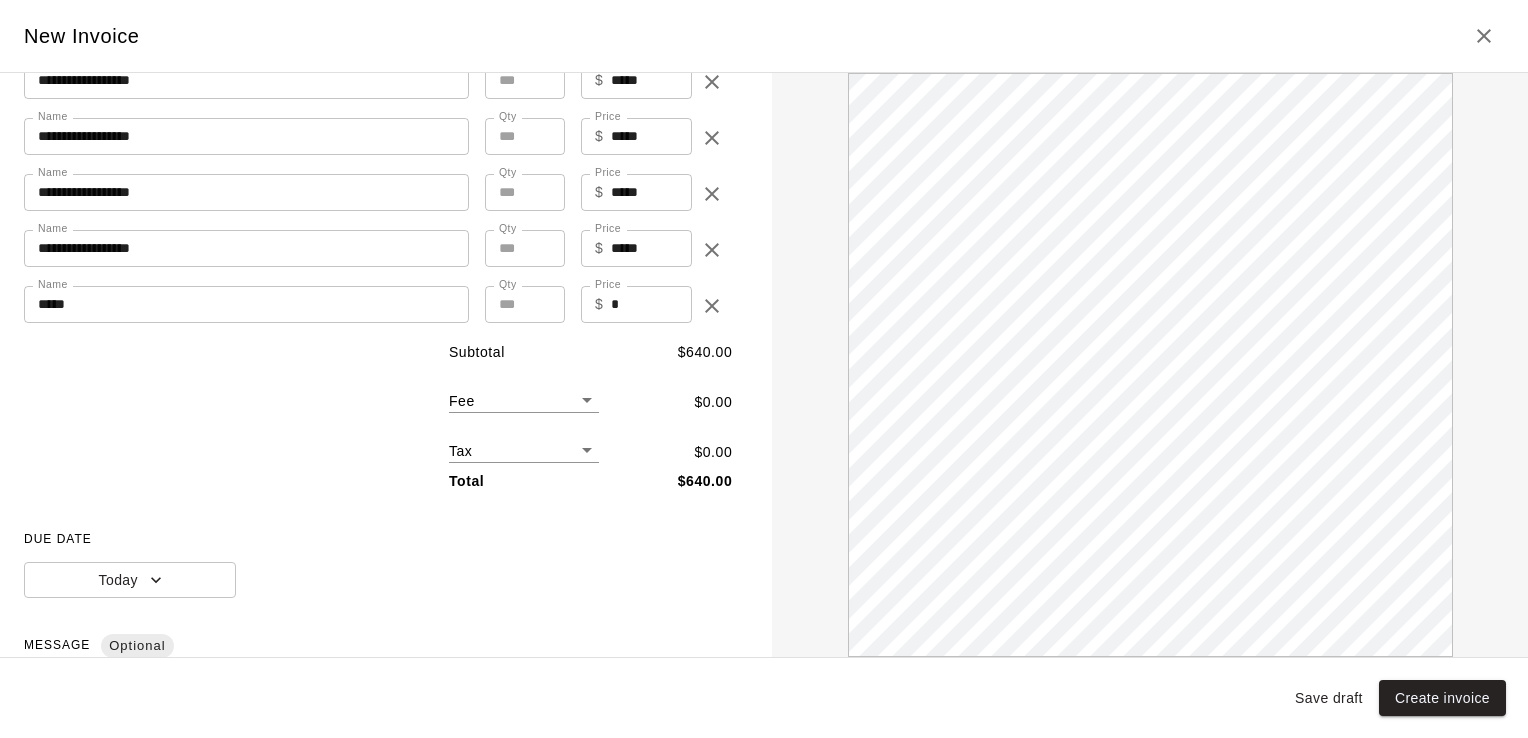 scroll, scrollTop: 0, scrollLeft: 0, axis: both 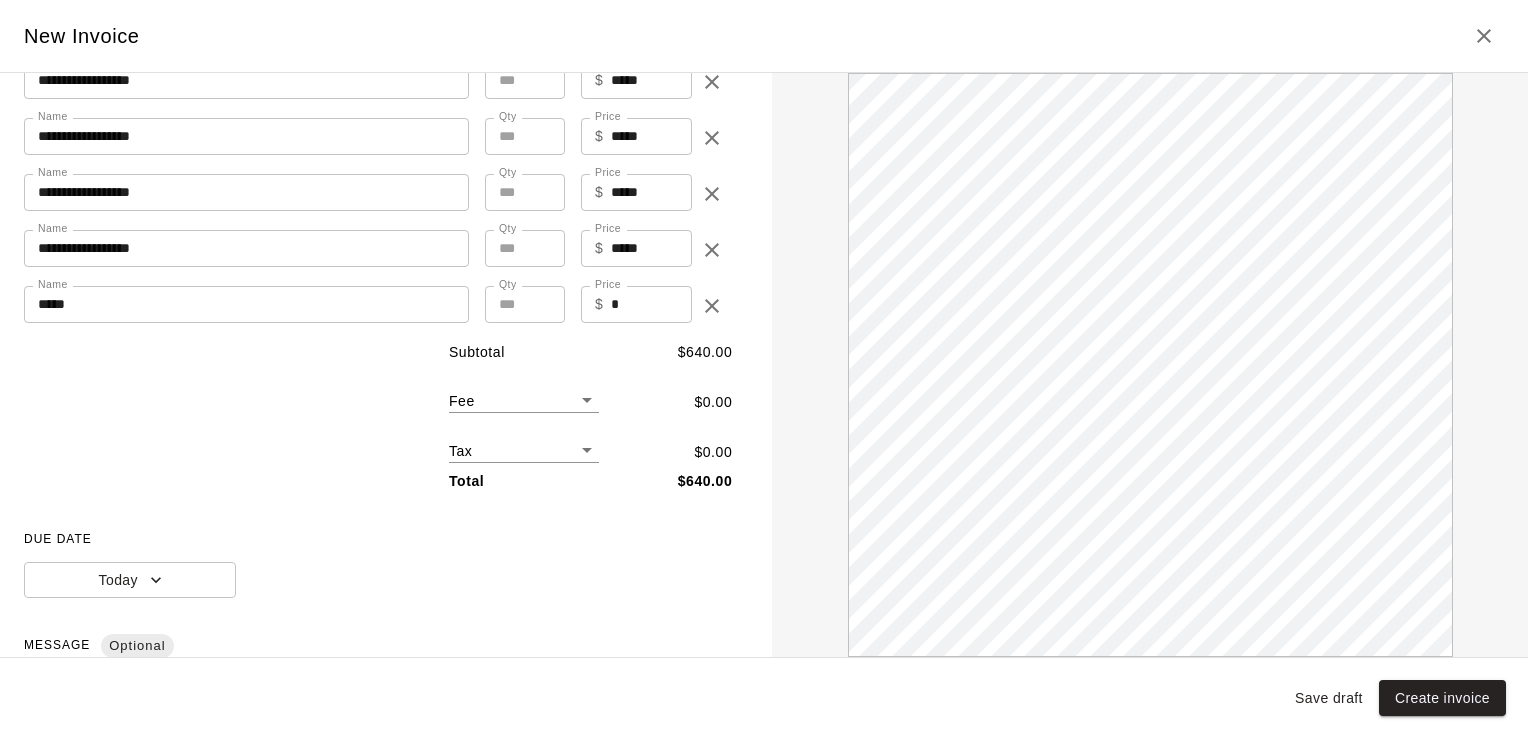 click on "*****" at bounding box center [246, 304] 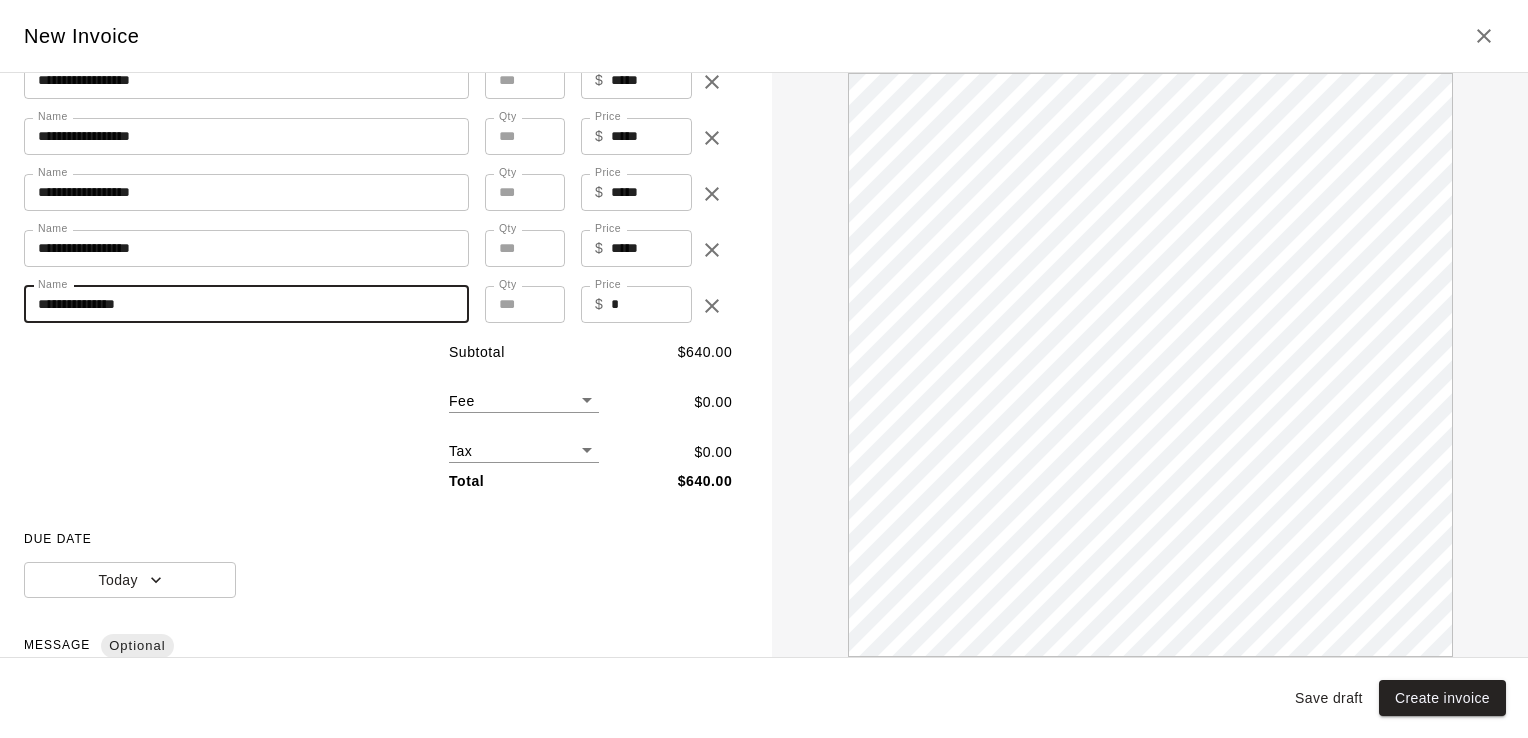 scroll, scrollTop: 0, scrollLeft: 0, axis: both 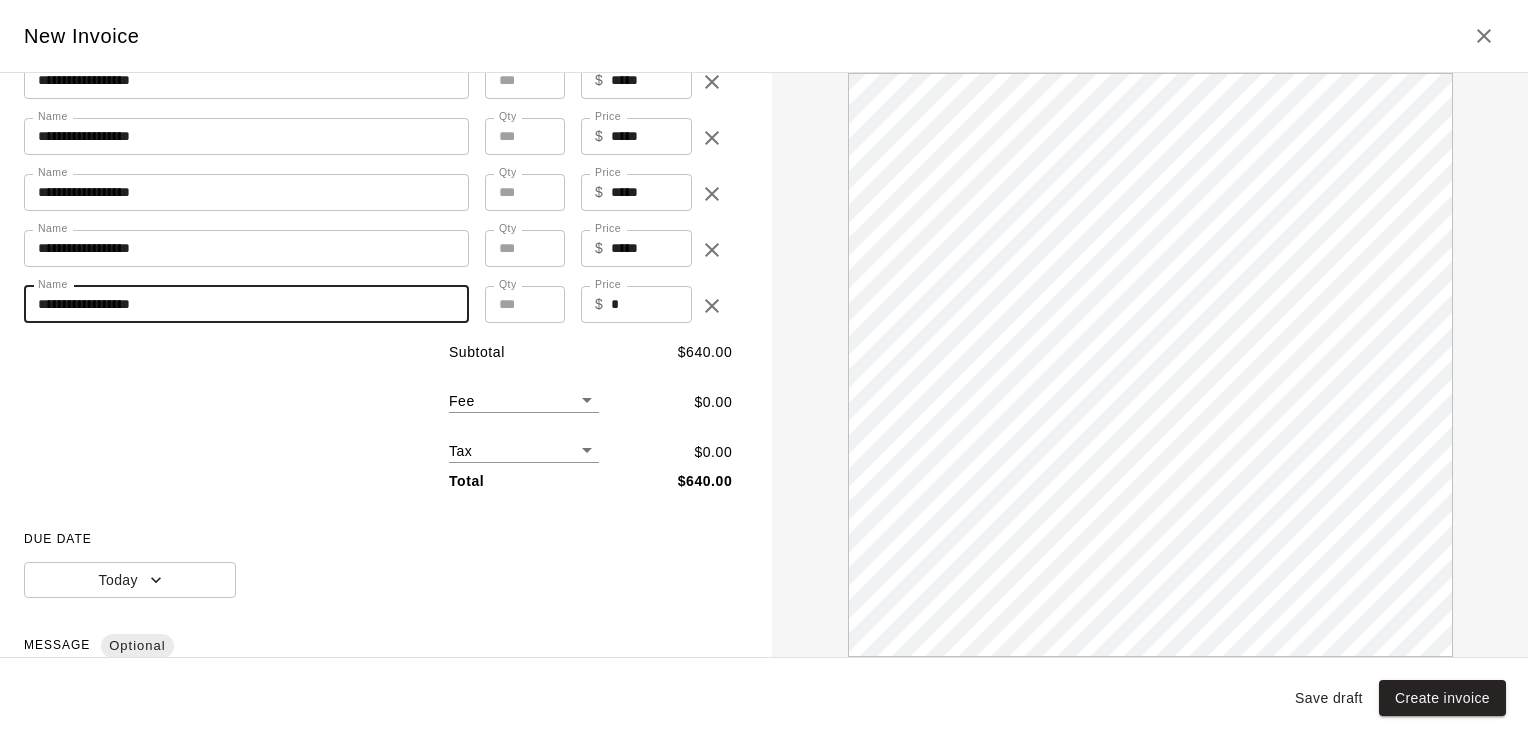 type on "**********" 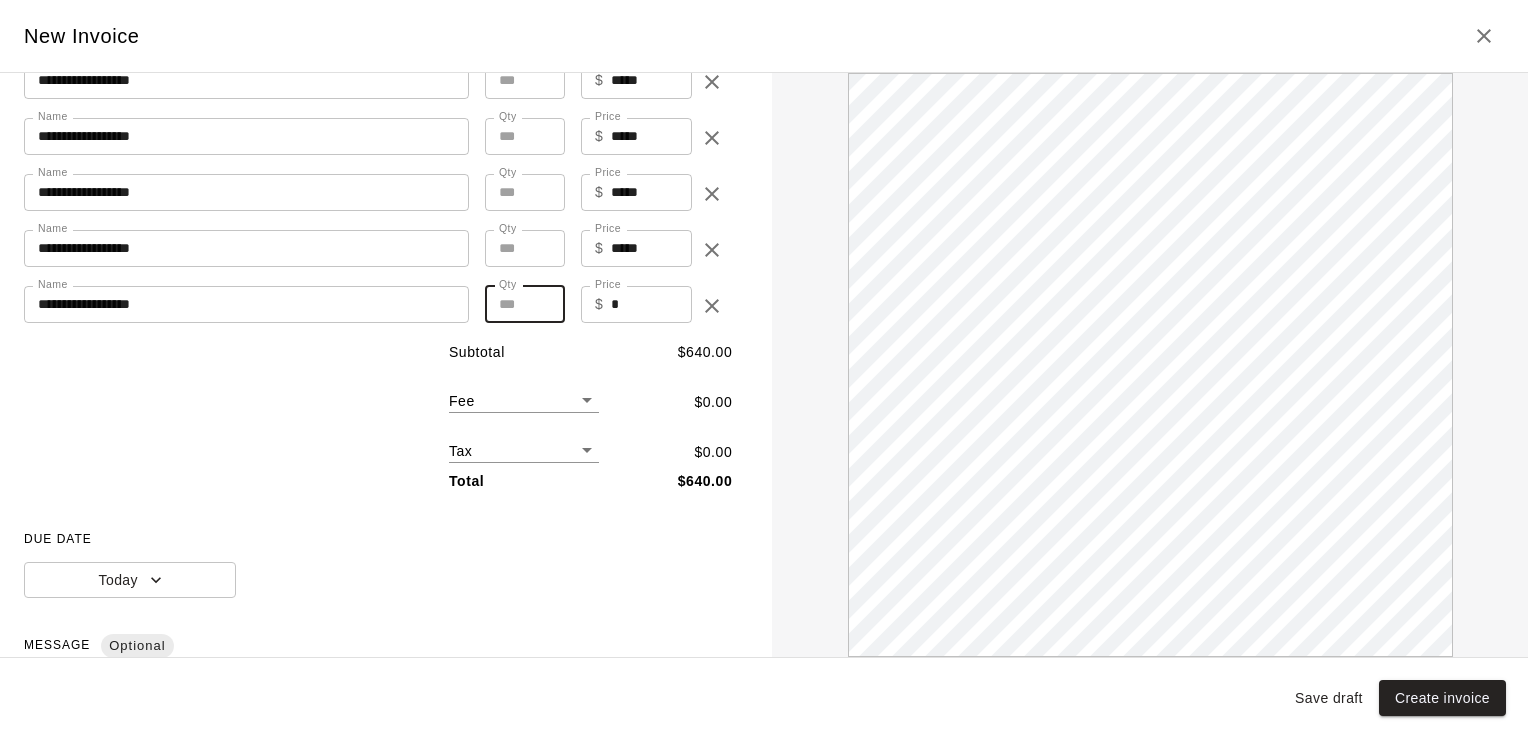 scroll, scrollTop: 0, scrollLeft: 0, axis: both 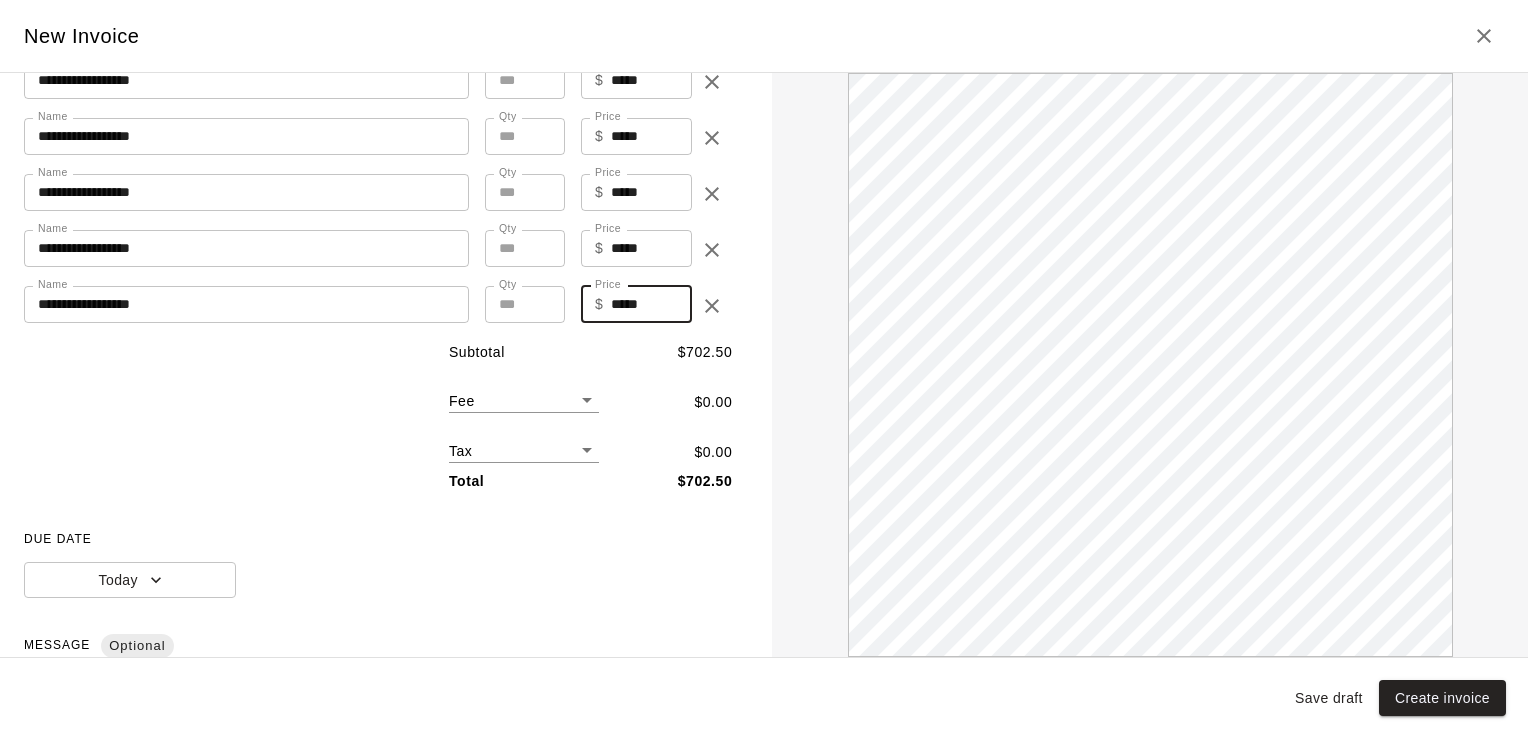 type on "*****" 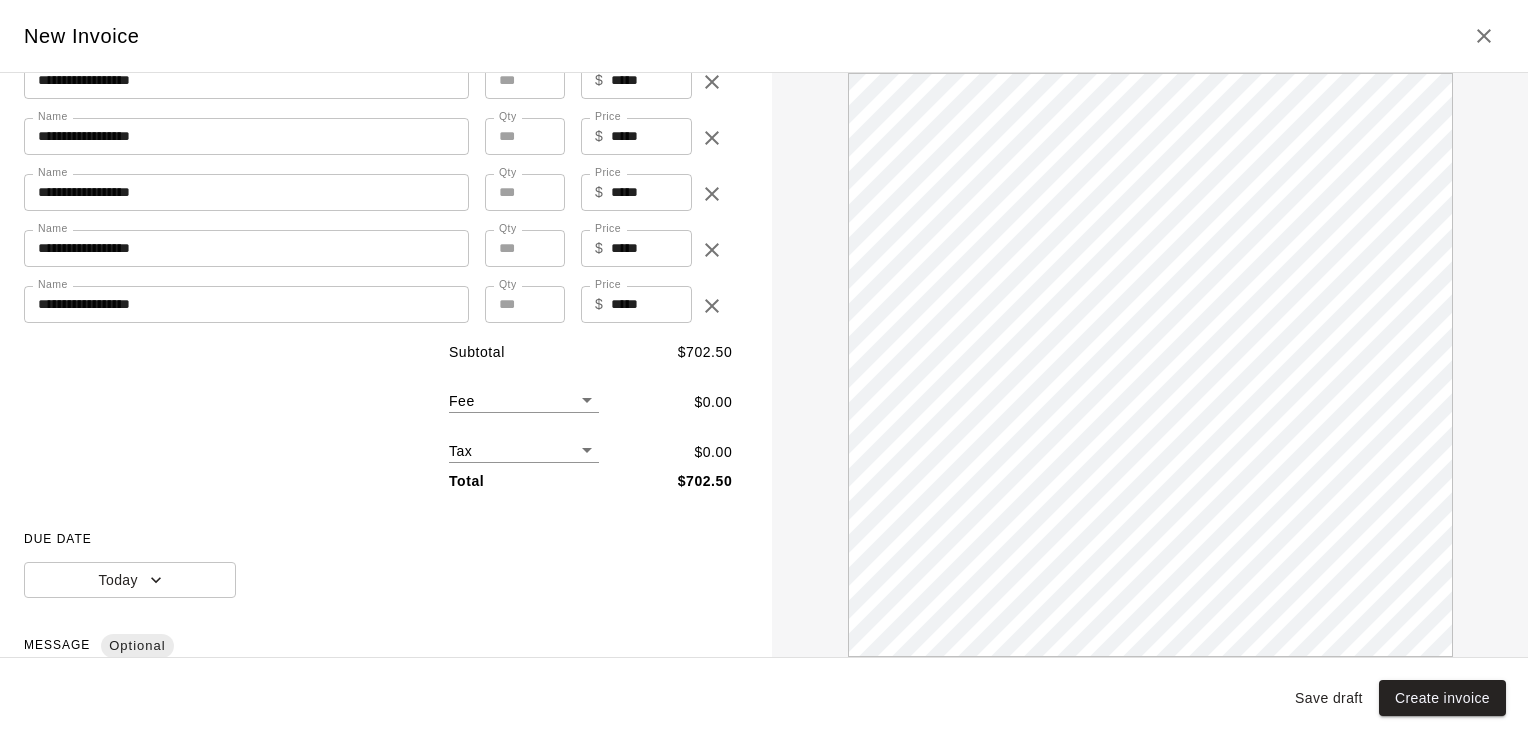 click on "DUE DATE Today" at bounding box center [378, 561] 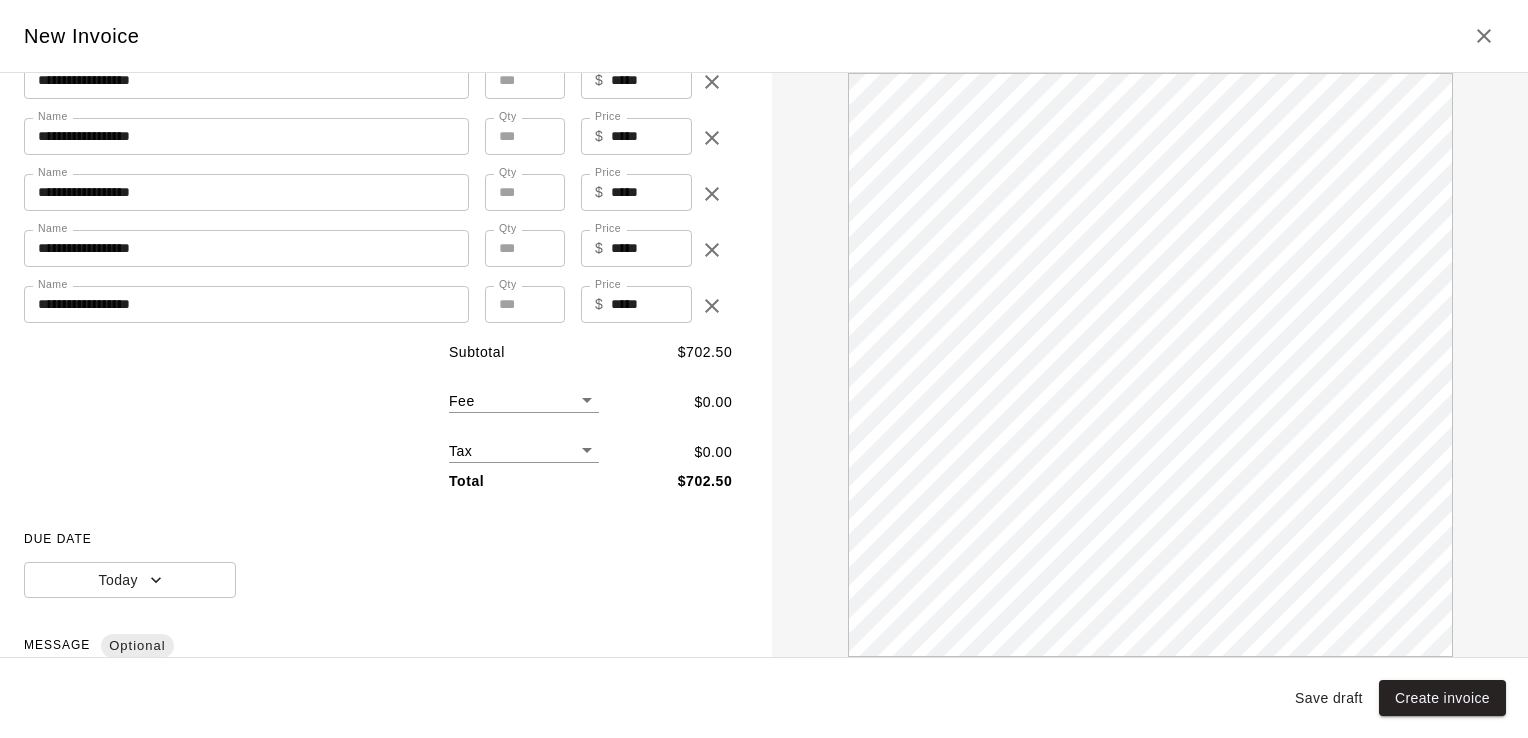 click on "**********" at bounding box center [764, 324] 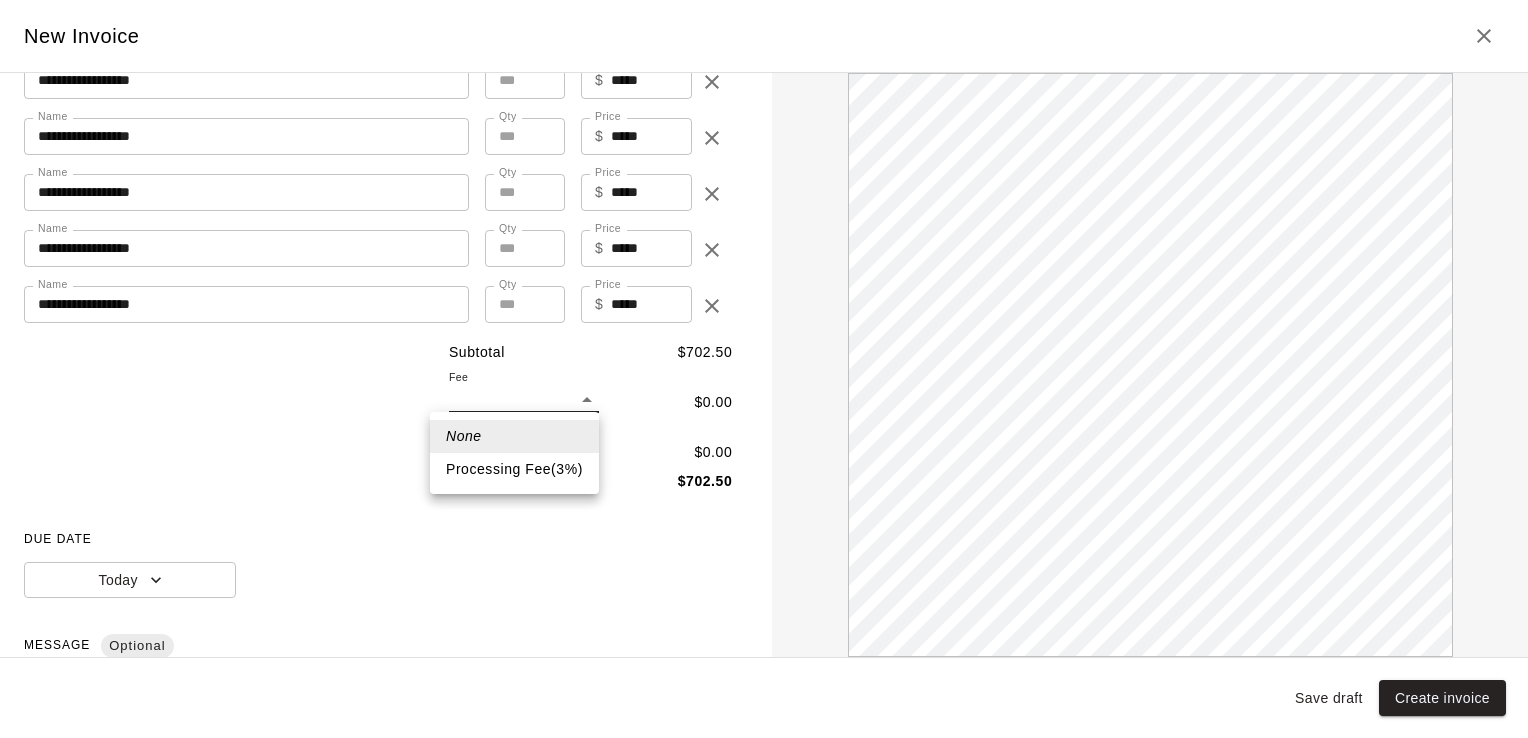 click on "Processing Fee   ( 3 % )" at bounding box center [514, 469] 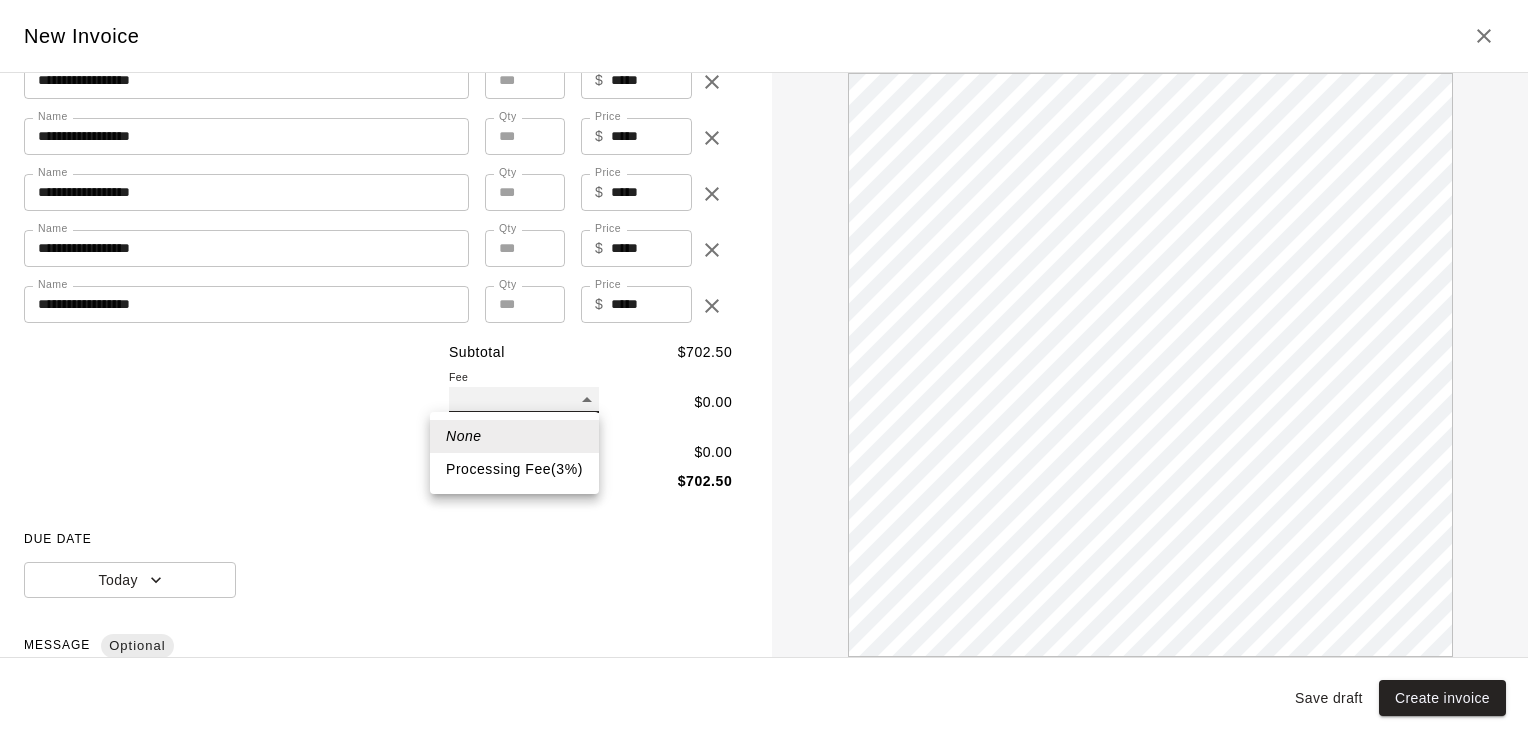 type on "**" 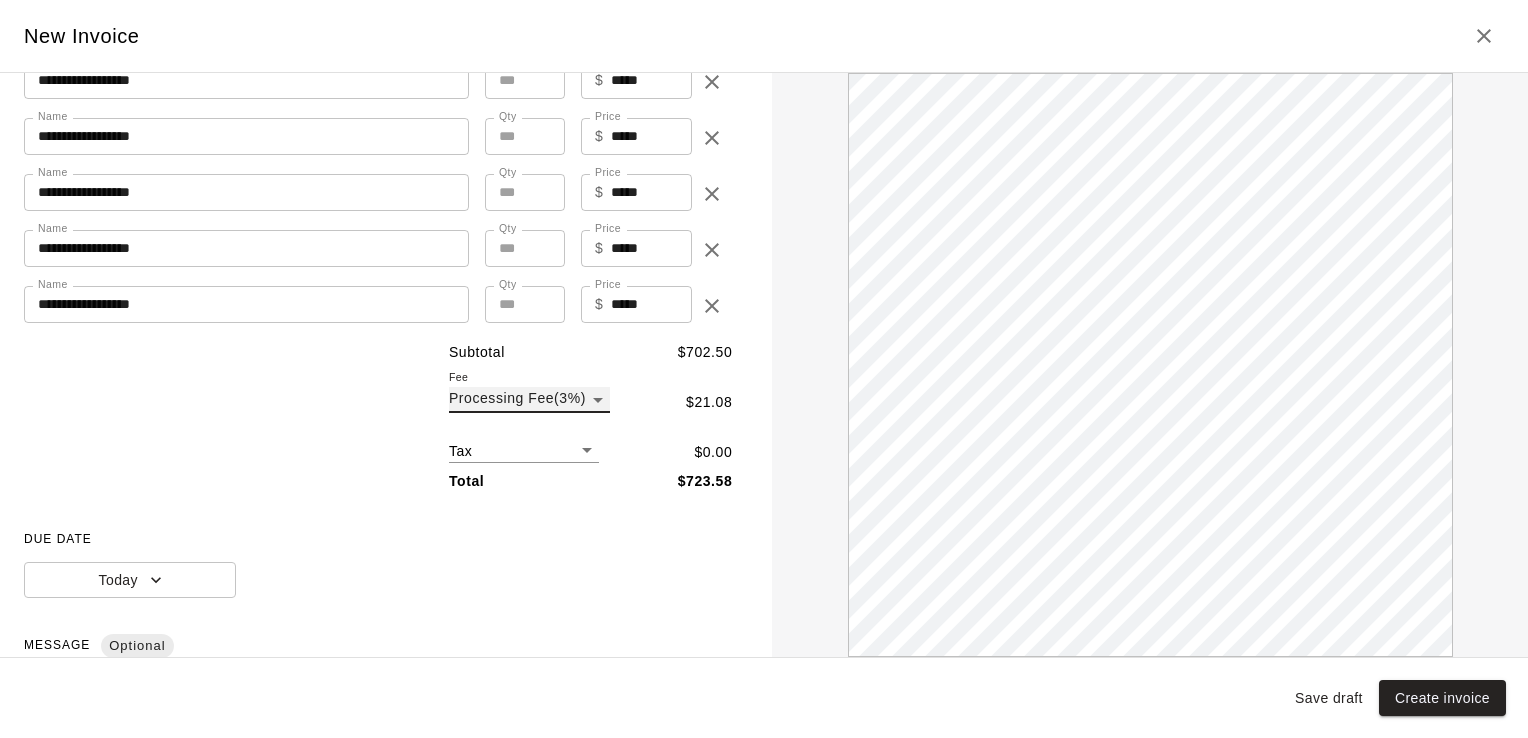 scroll, scrollTop: 0, scrollLeft: 0, axis: both 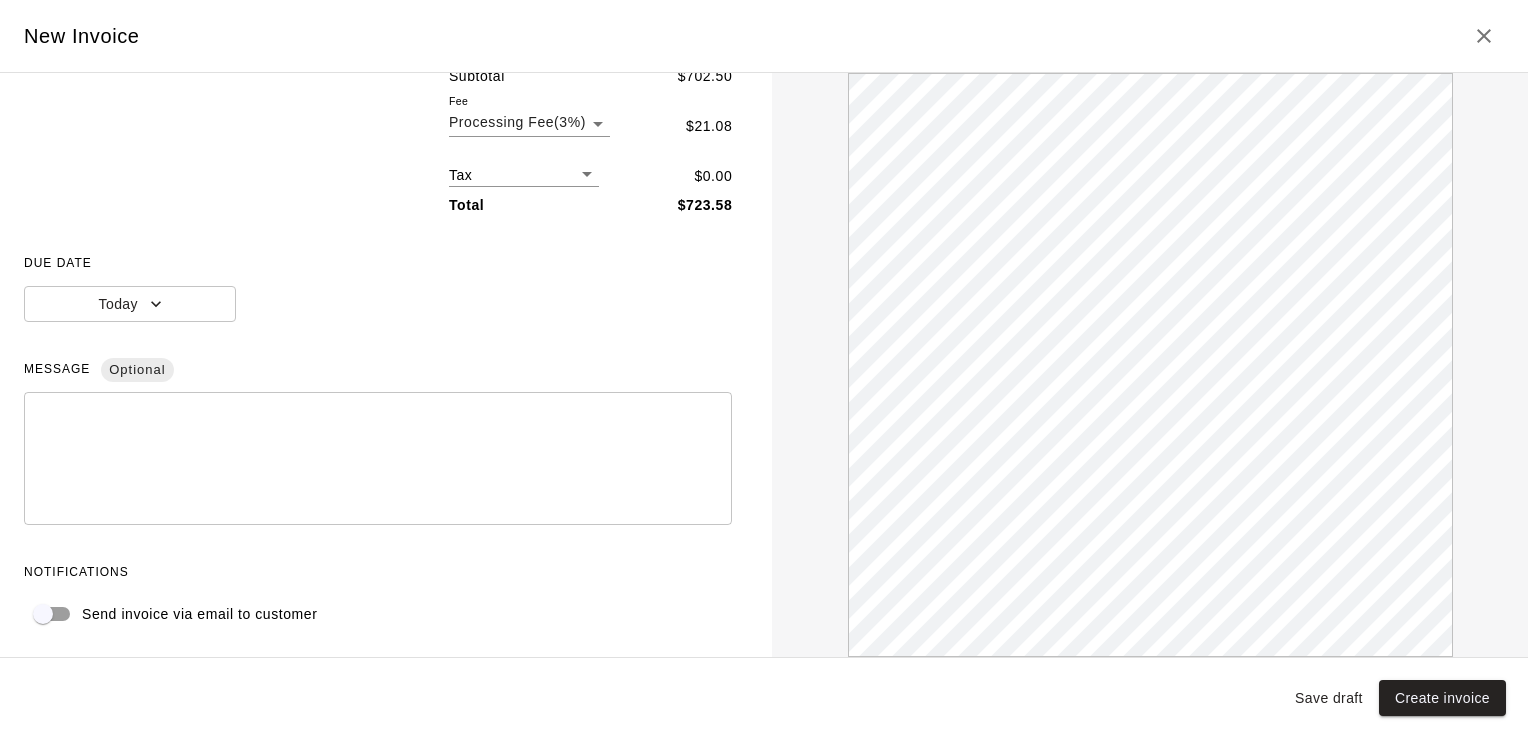 click at bounding box center [378, 459] 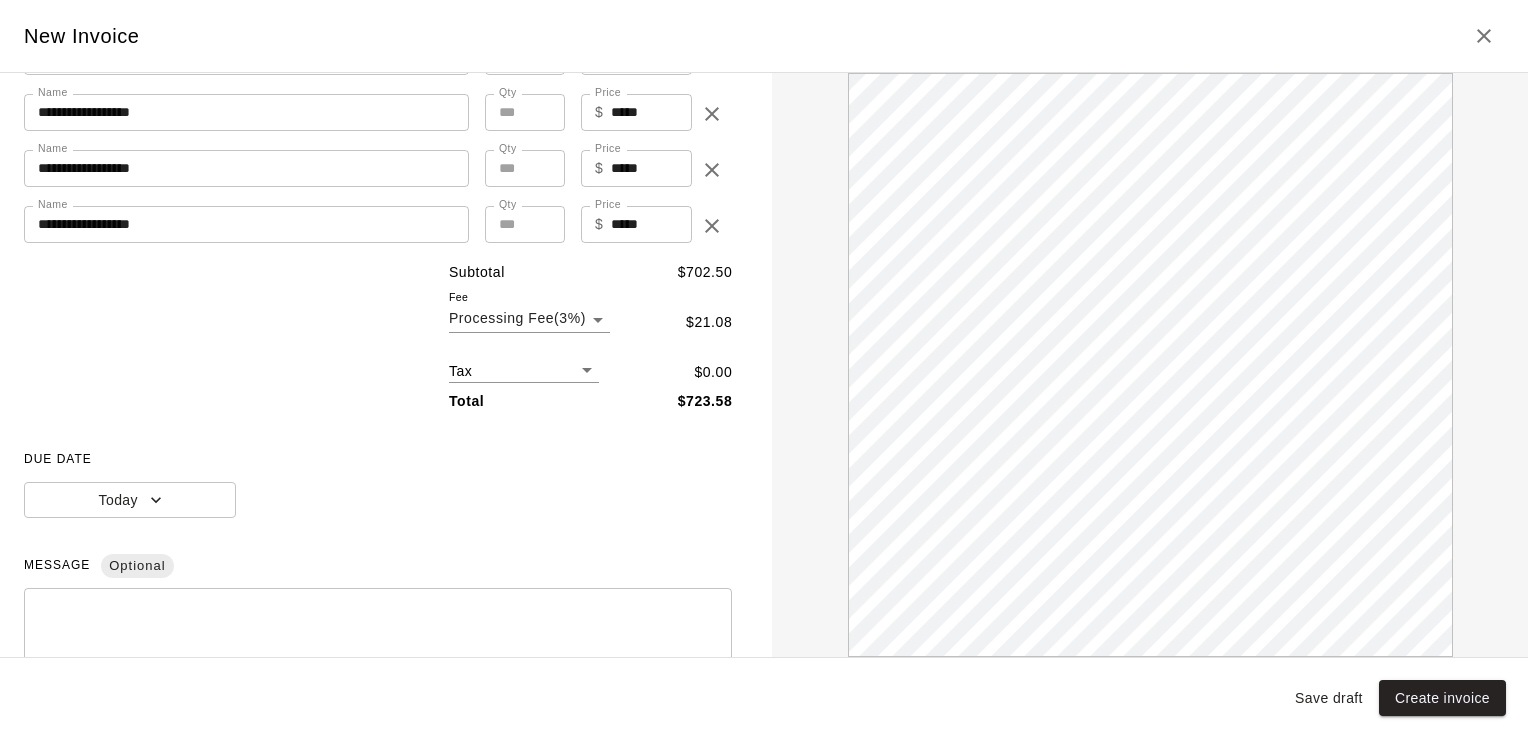 scroll, scrollTop: 504, scrollLeft: 0, axis: vertical 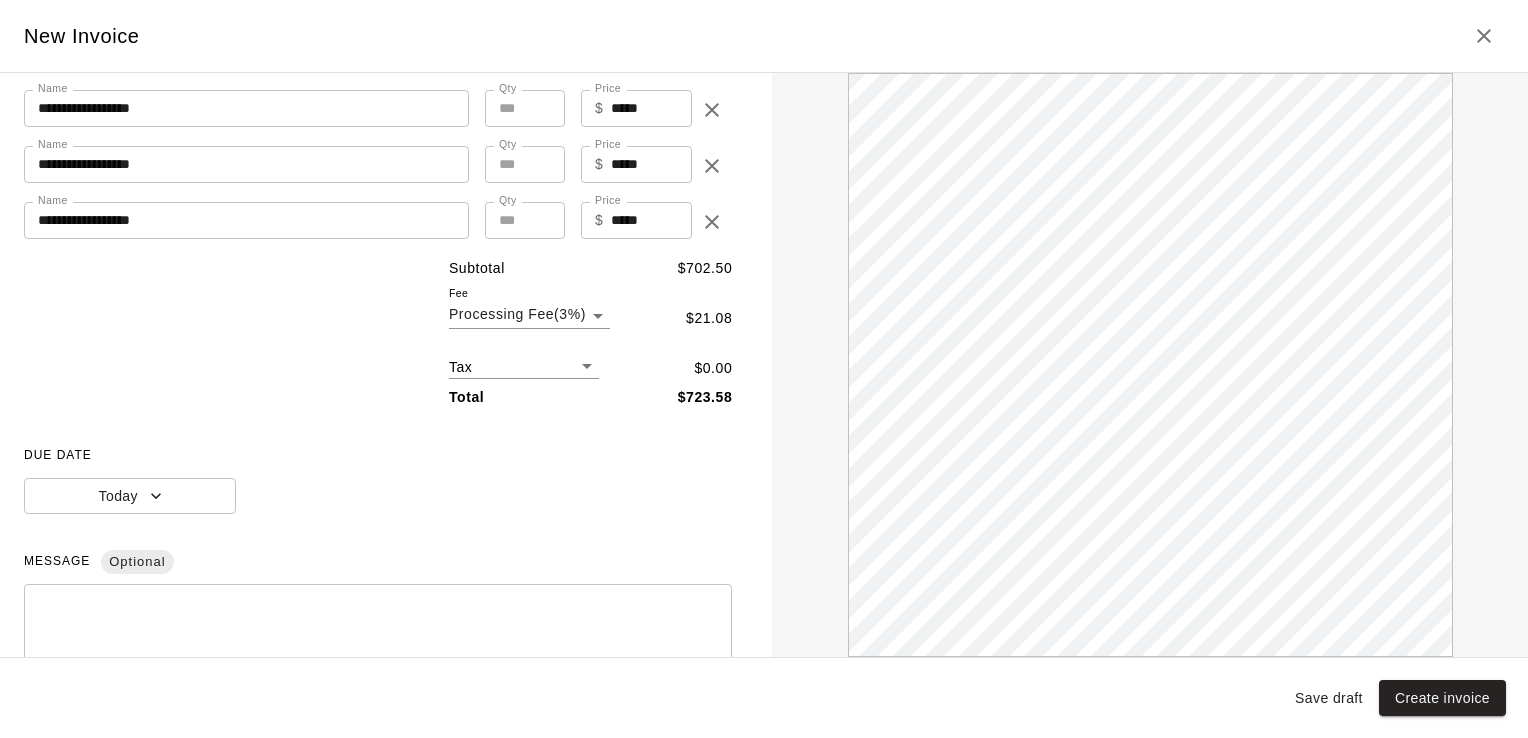 click on "* ​" at bounding box center (378, 650) 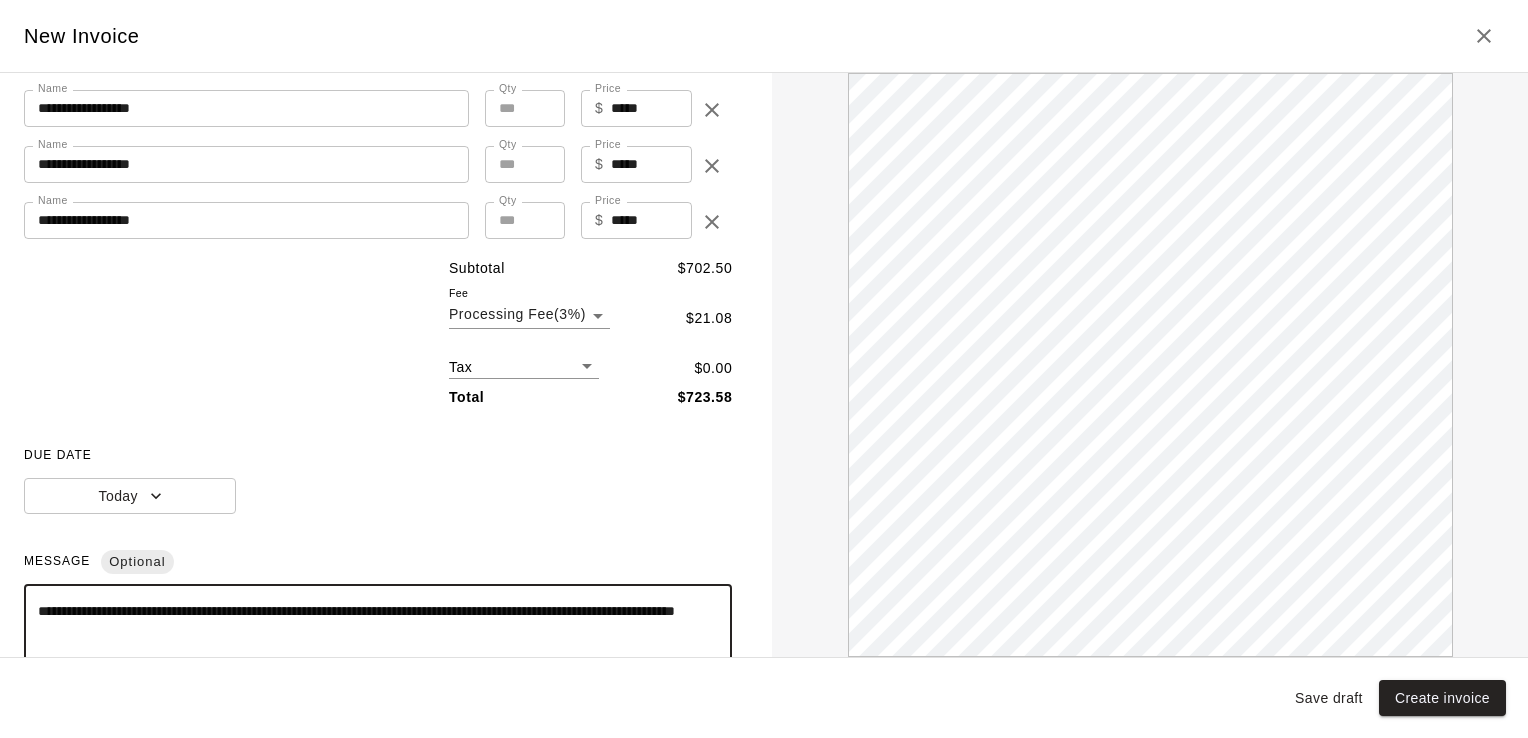 scroll, scrollTop: 0, scrollLeft: 0, axis: both 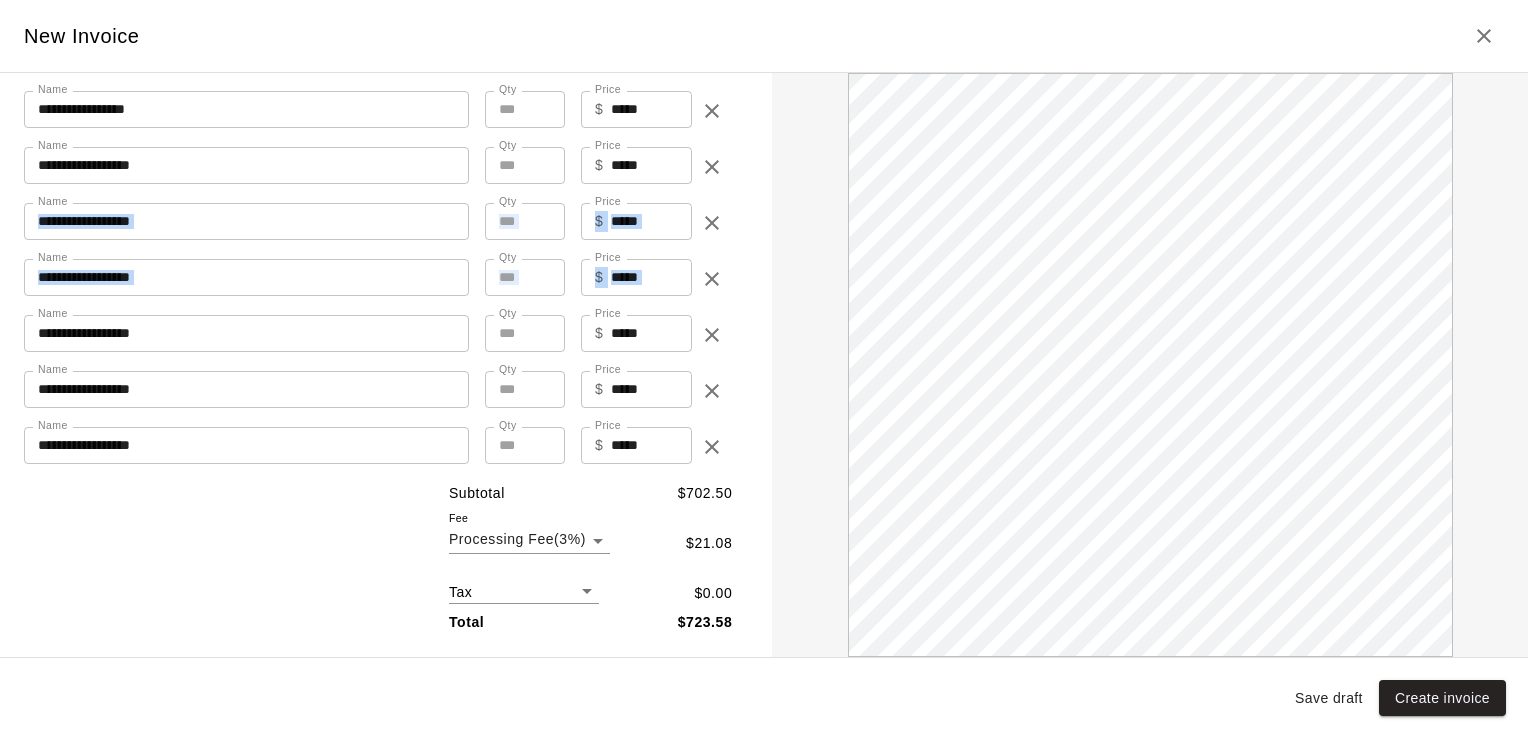 drag, startPoint x: 759, startPoint y: 290, endPoint x: 758, endPoint y: 138, distance: 152.0033 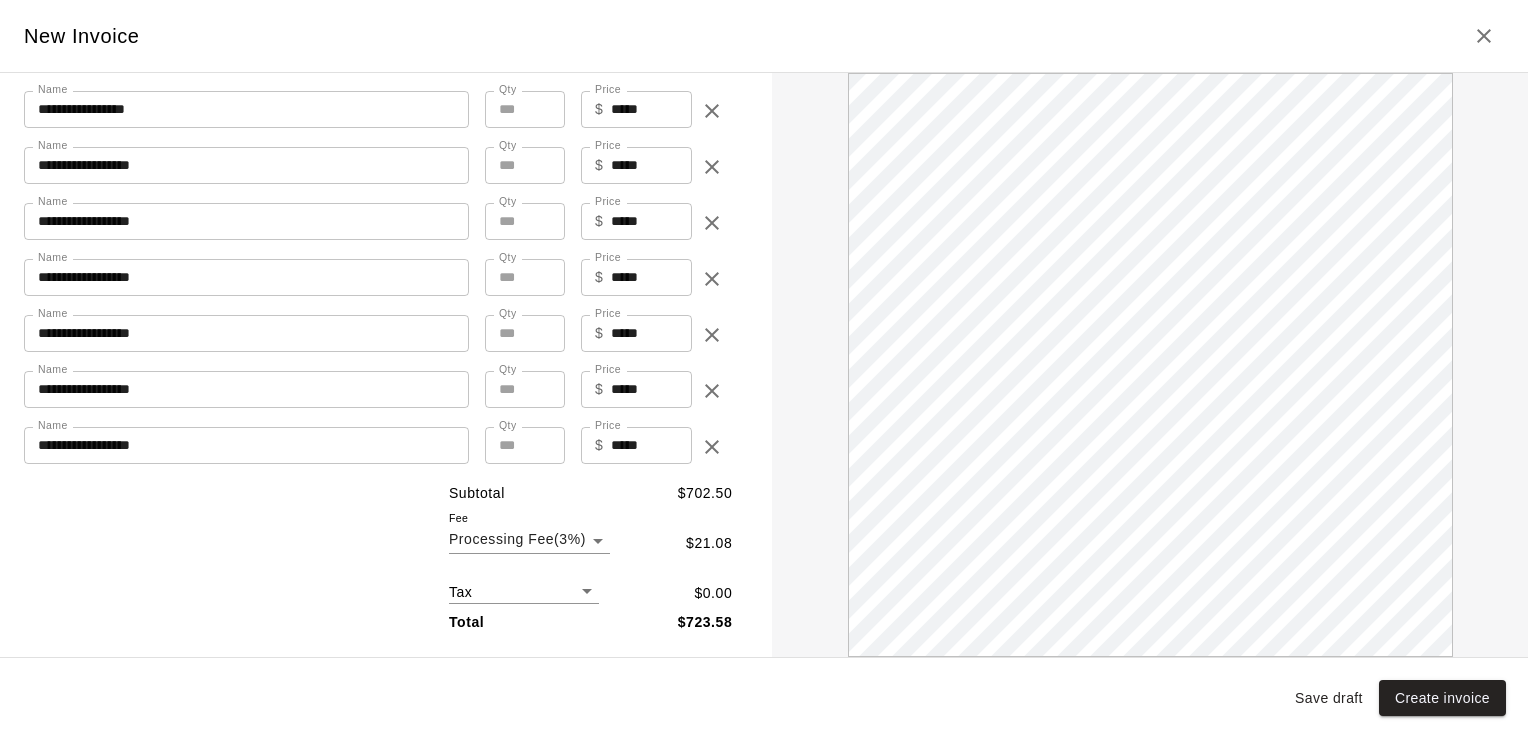 drag, startPoint x: 758, startPoint y: 138, endPoint x: 800, endPoint y: 303, distance: 170.26157 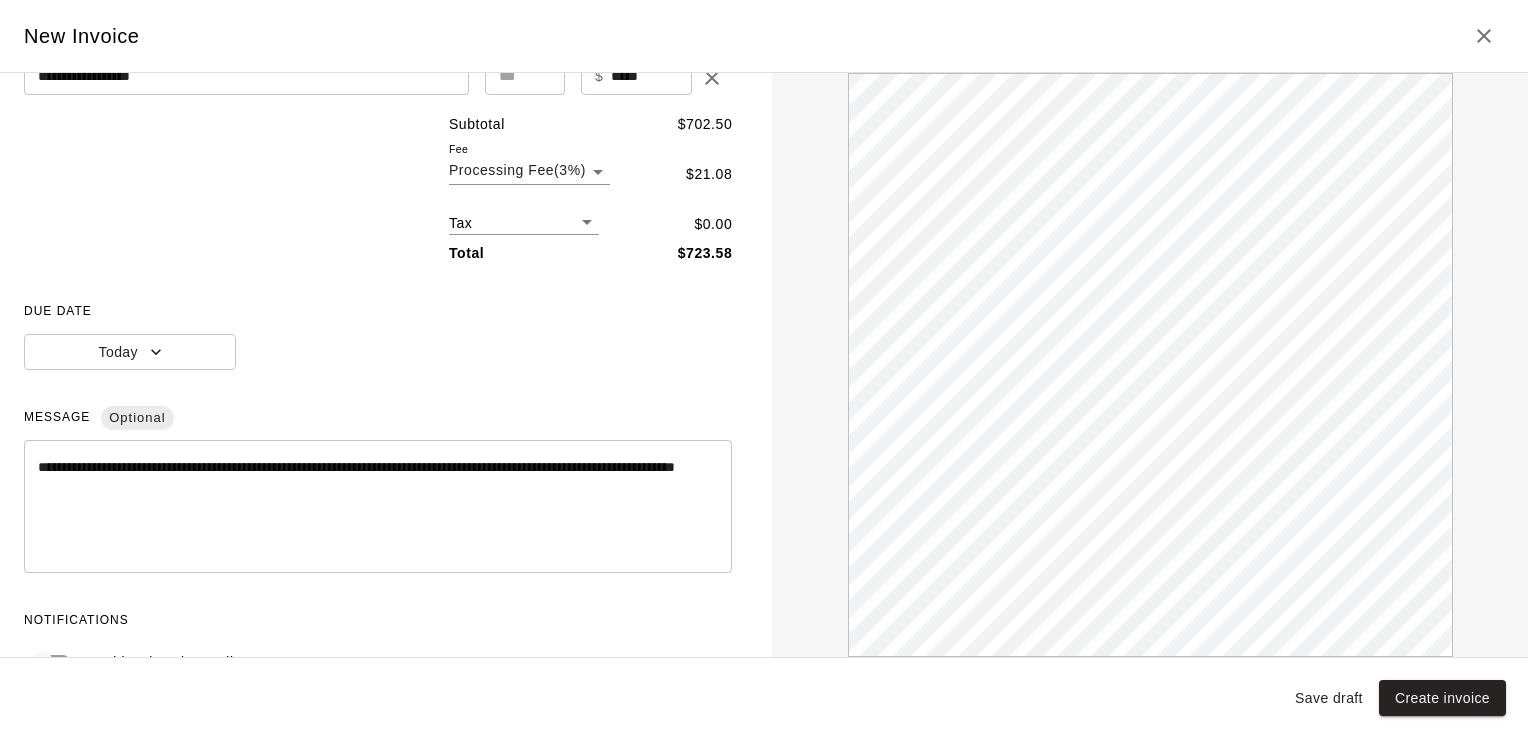 scroll, scrollTop: 650, scrollLeft: 0, axis: vertical 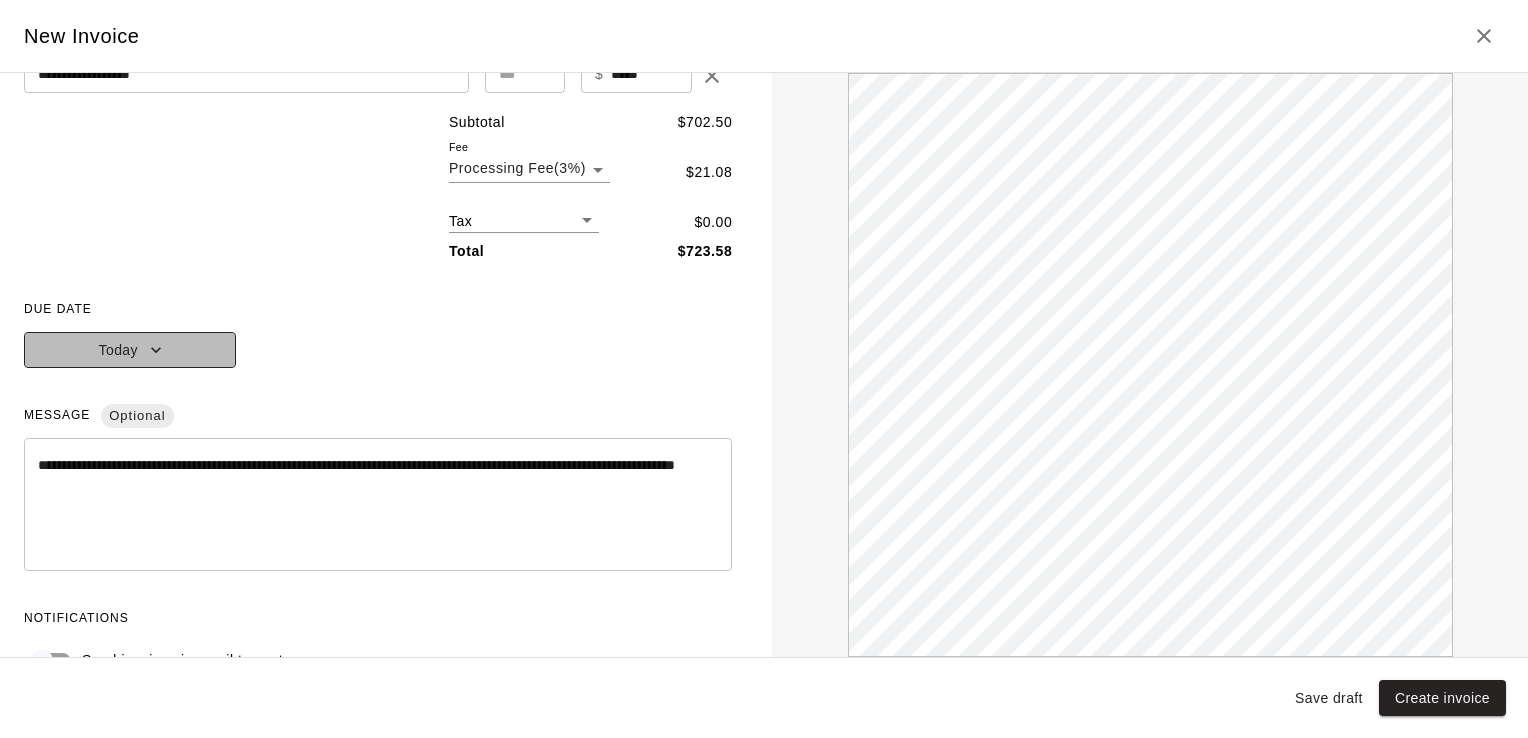 click on "Today" at bounding box center [130, 350] 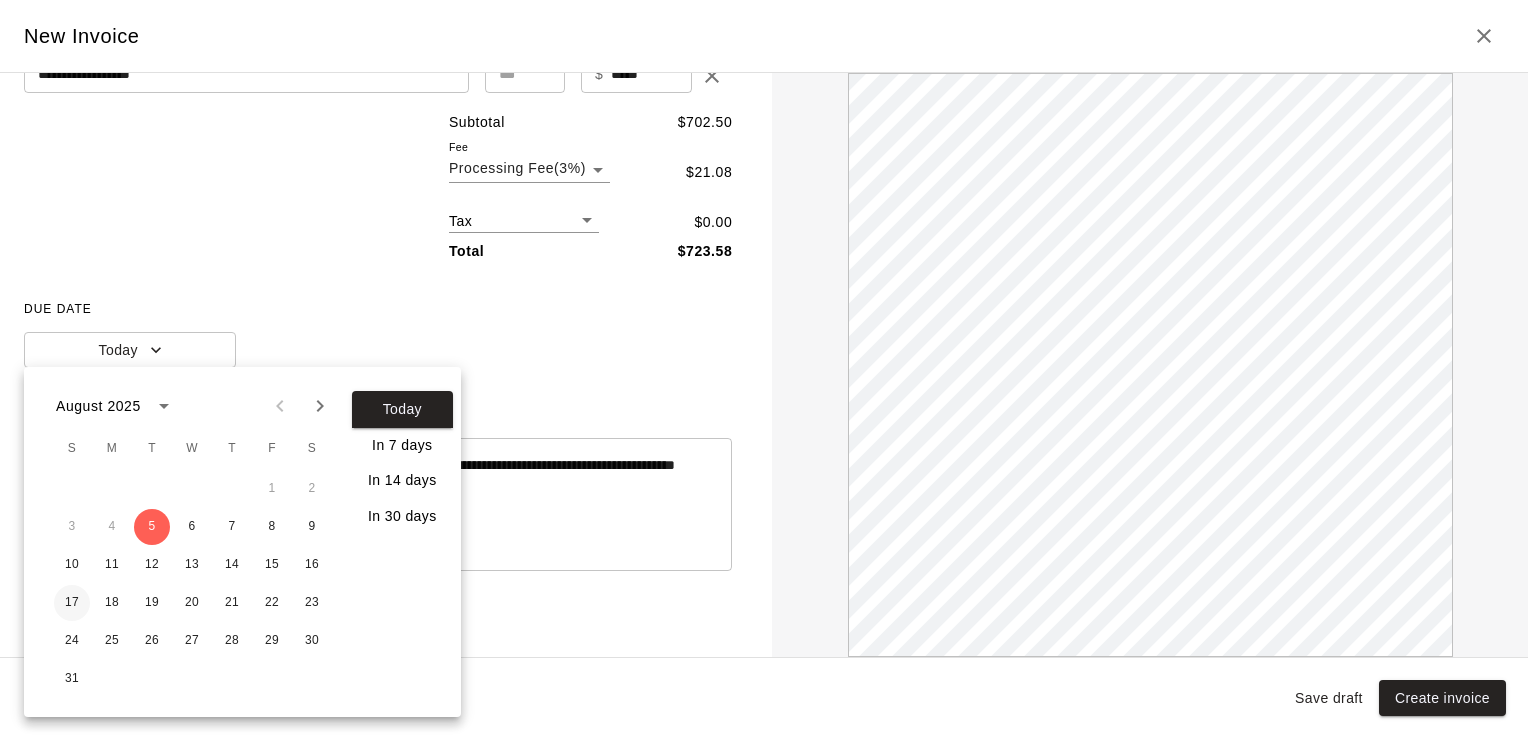 click on "17" at bounding box center [72, 603] 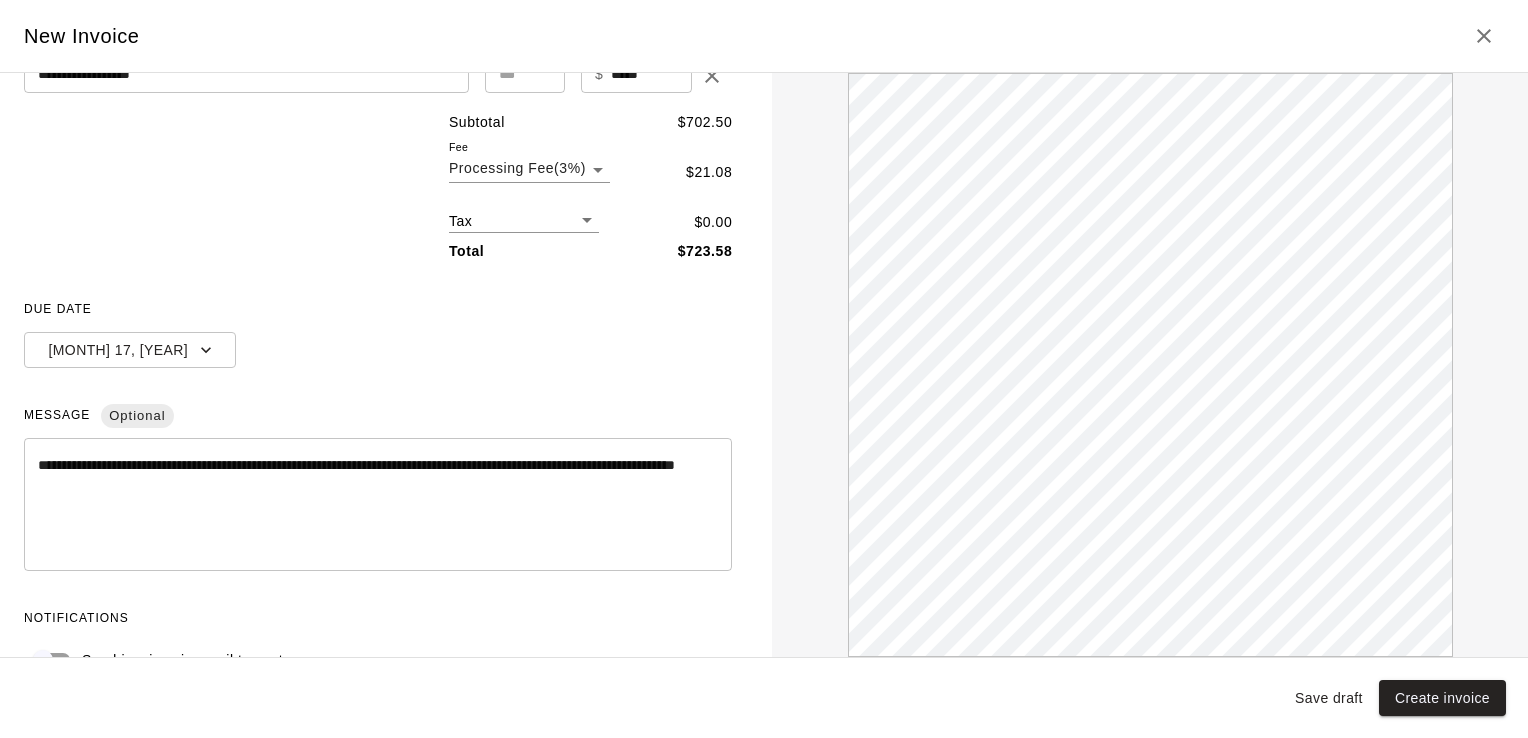 scroll, scrollTop: 0, scrollLeft: 0, axis: both 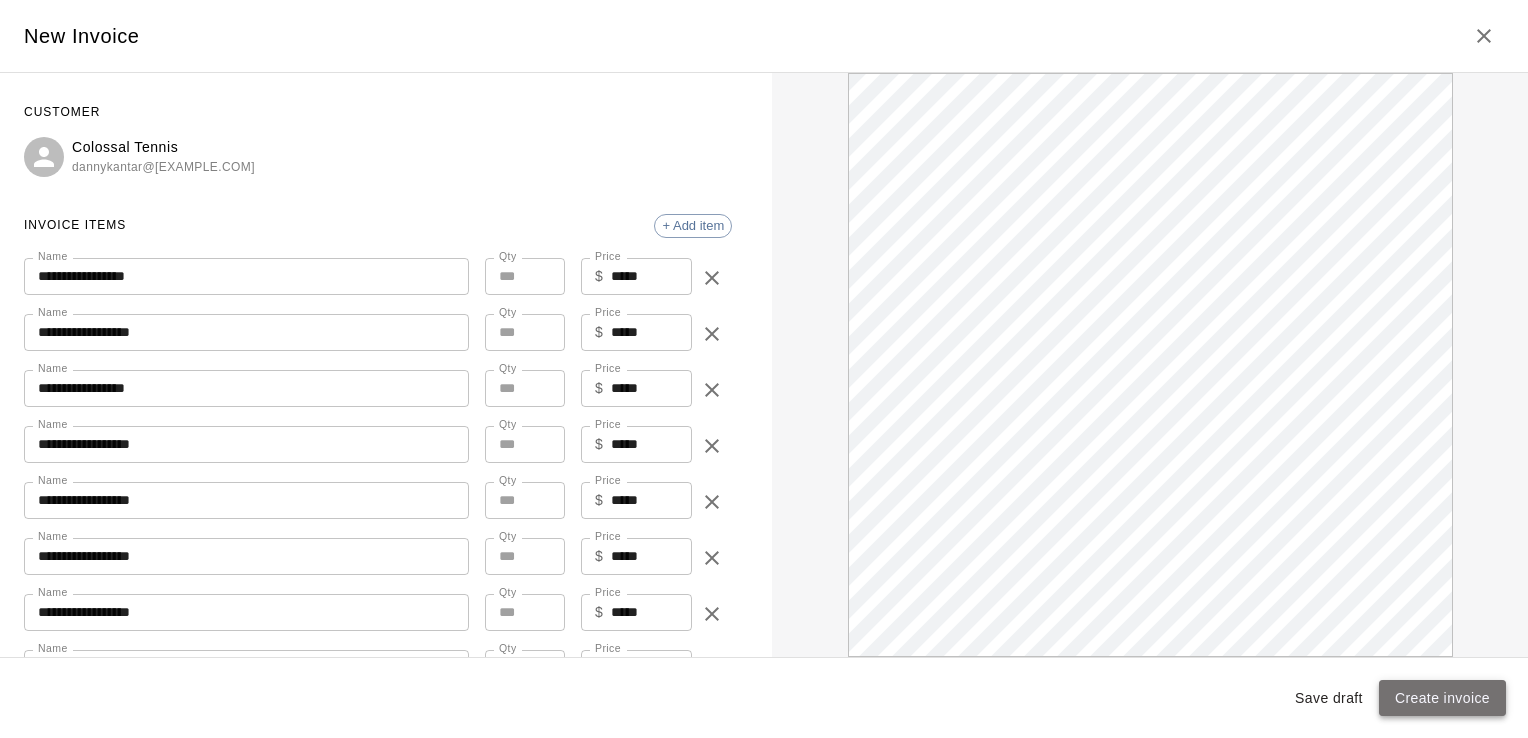 click on "Create invoice" at bounding box center (1442, 698) 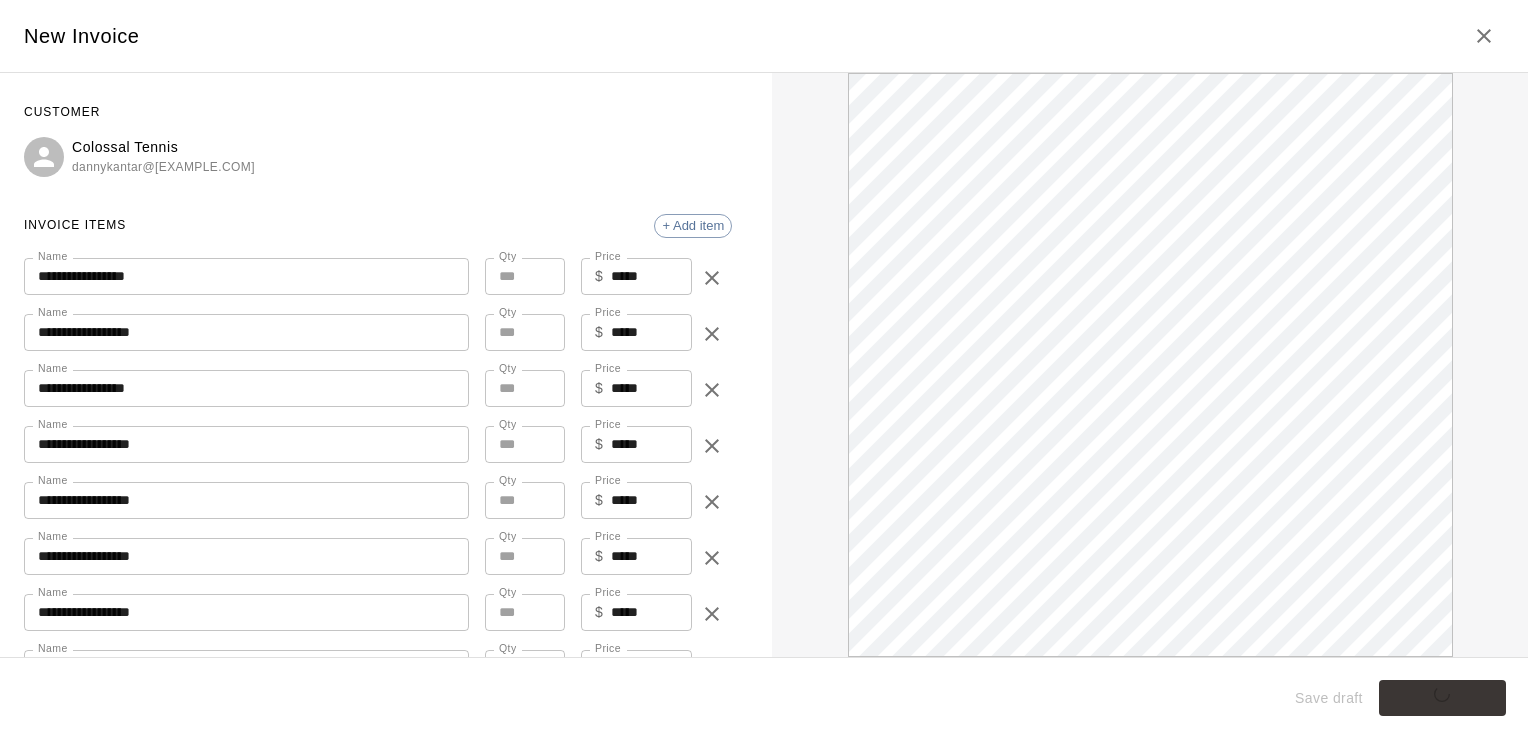 type 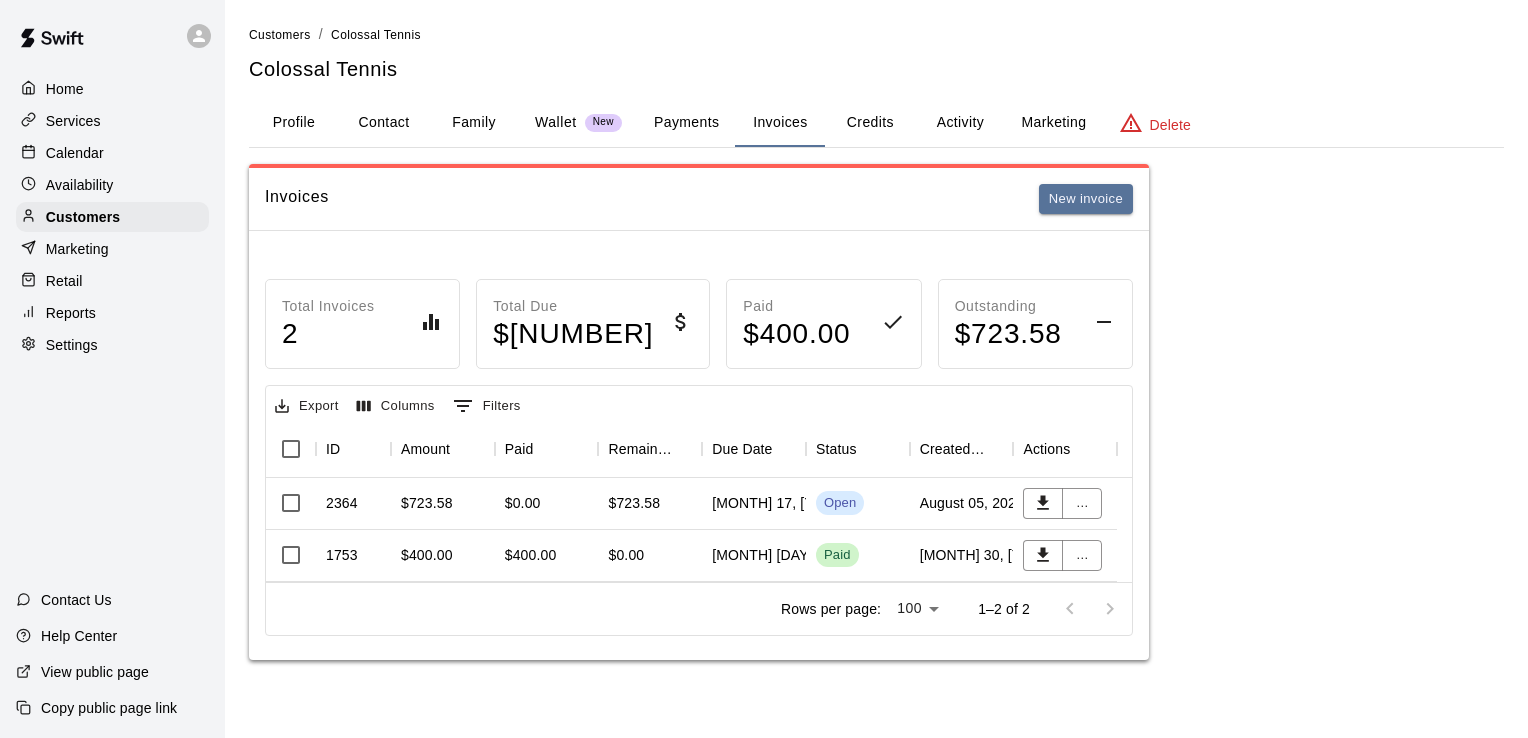 click on "Paid" at bounding box center [837, 555] 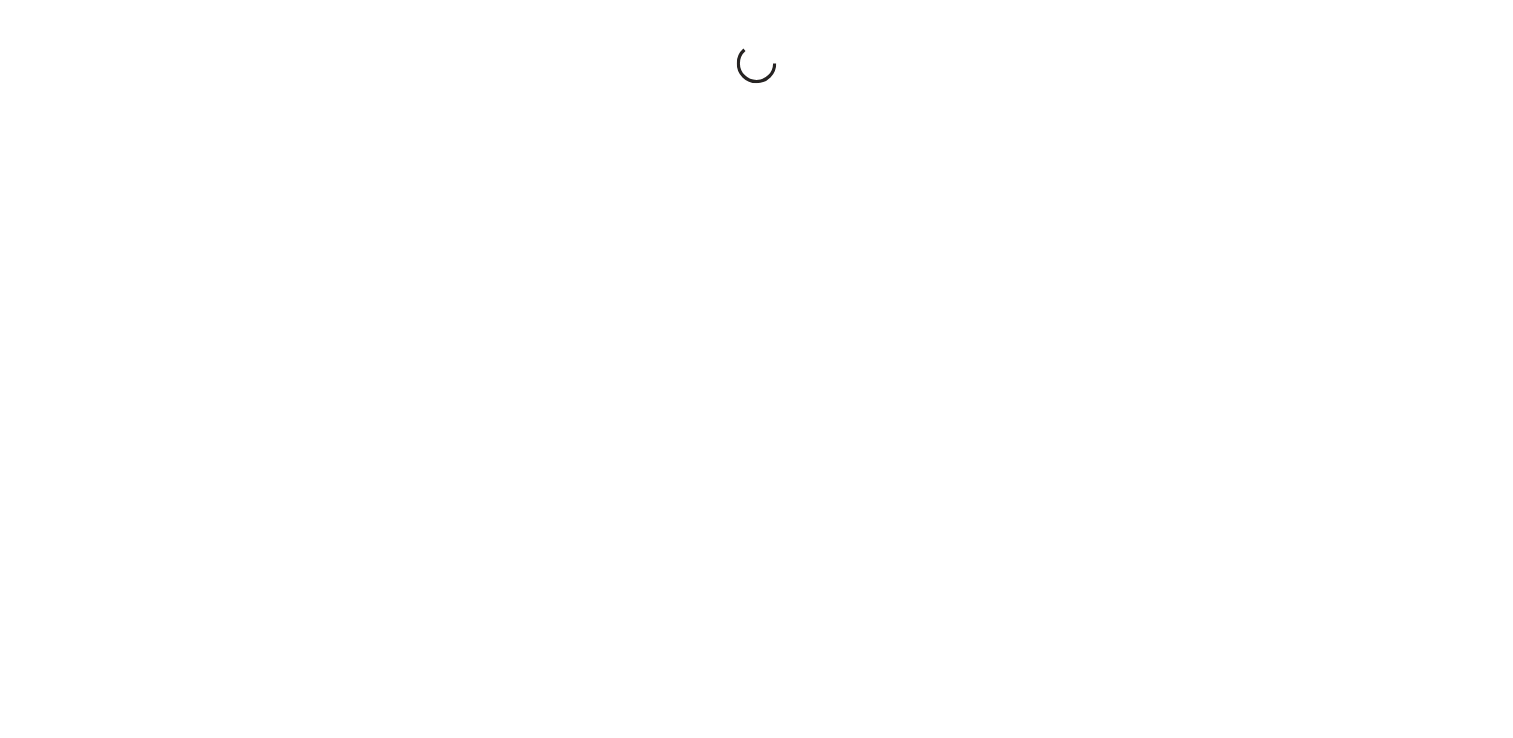 scroll, scrollTop: 0, scrollLeft: 0, axis: both 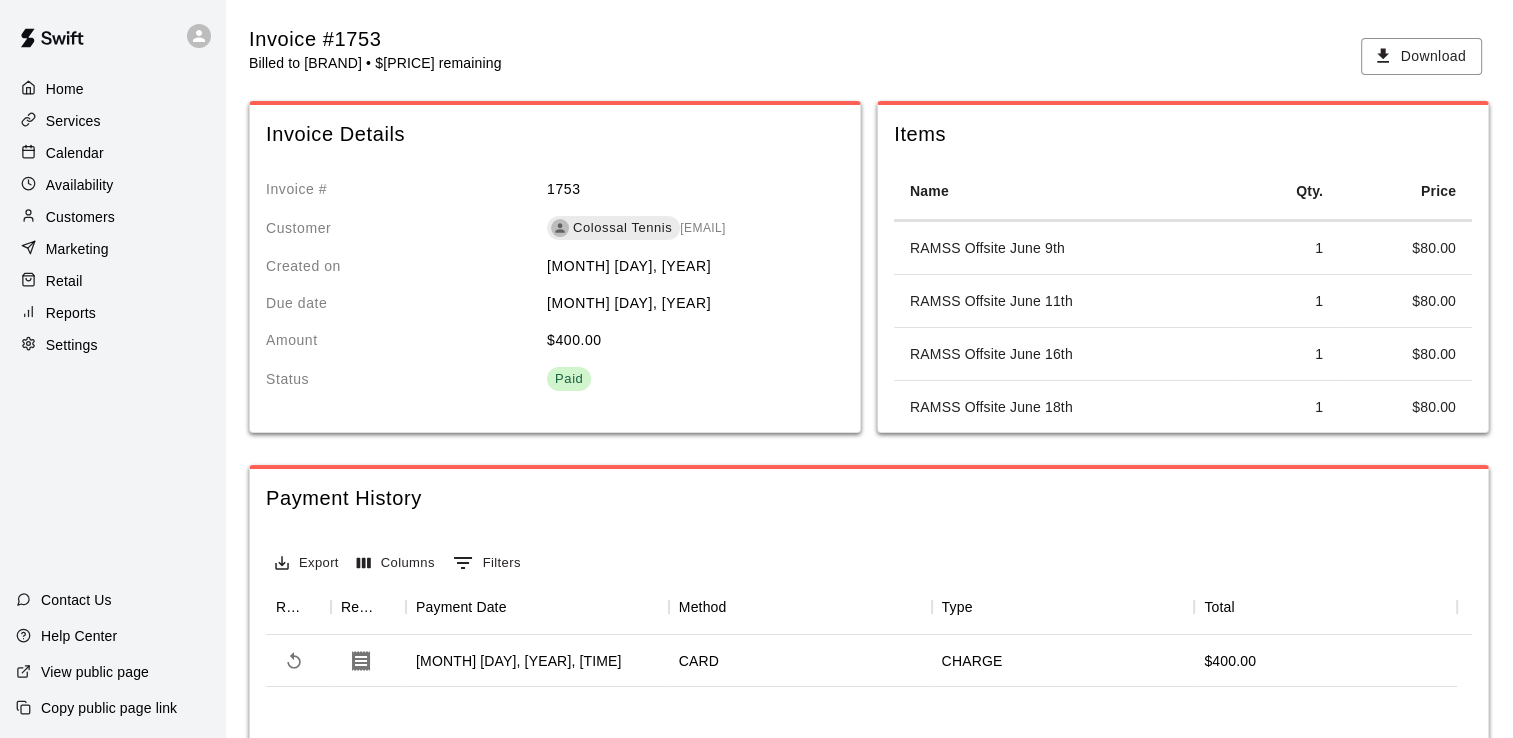 click on "Customers" at bounding box center [80, 217] 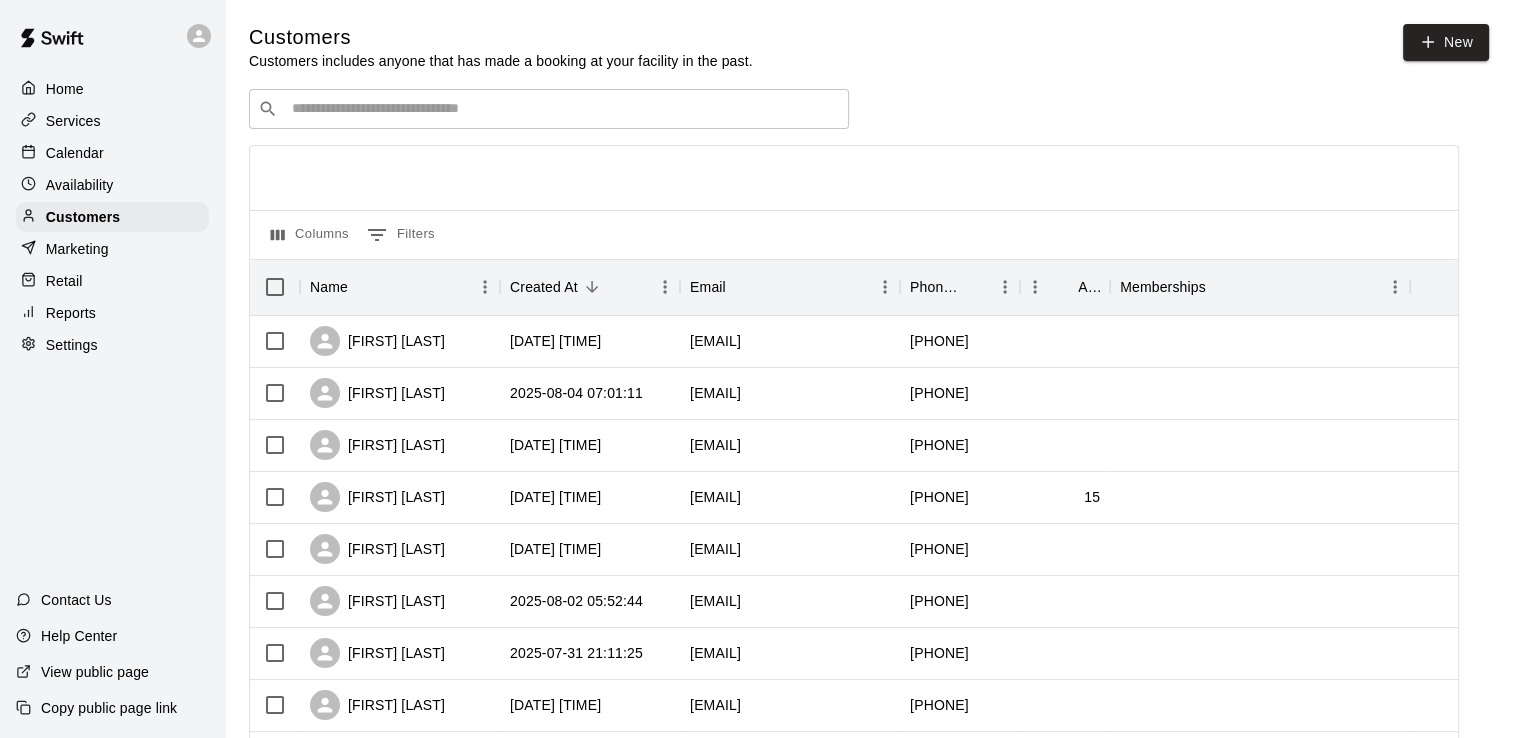 click at bounding box center [563, 109] 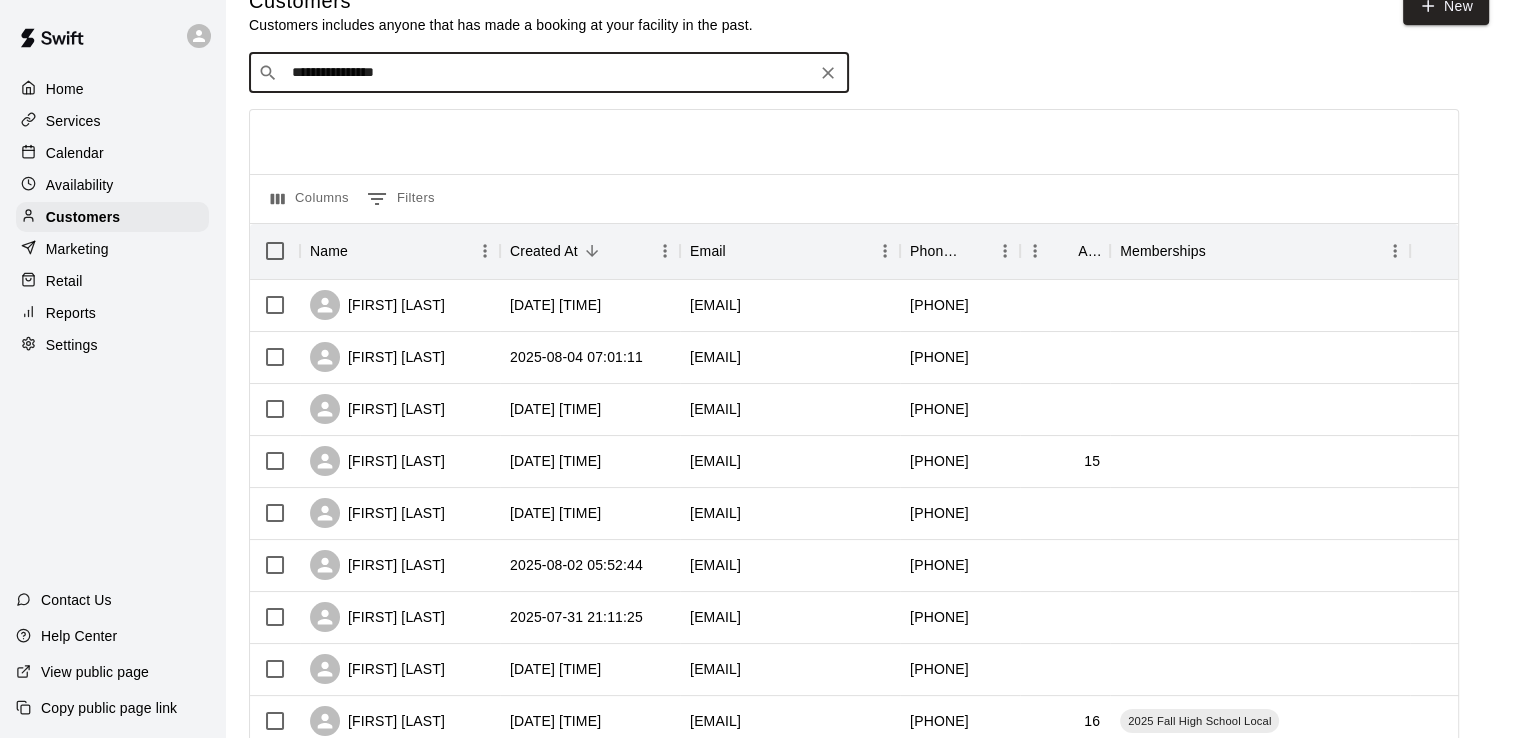 scroll, scrollTop: 0, scrollLeft: 0, axis: both 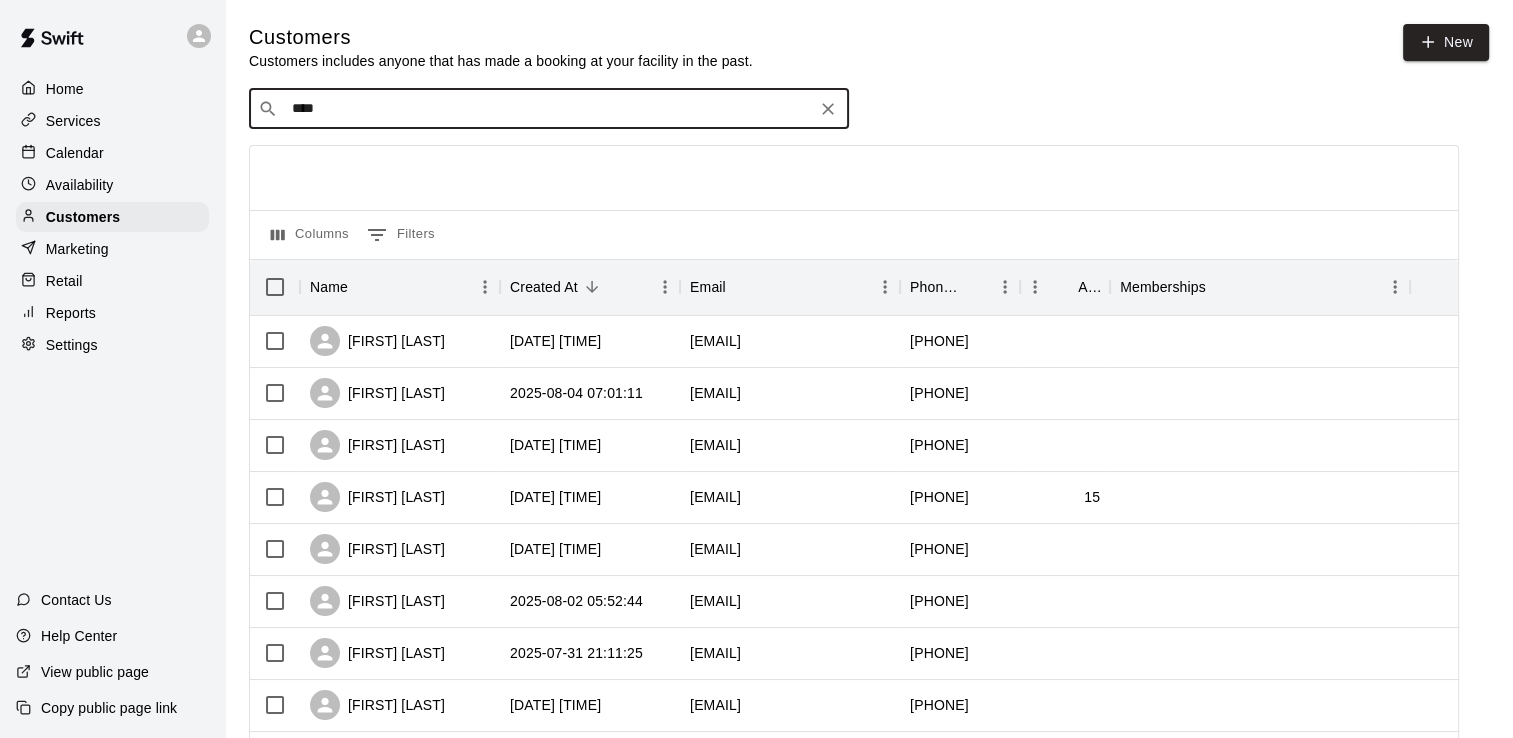 type on "***" 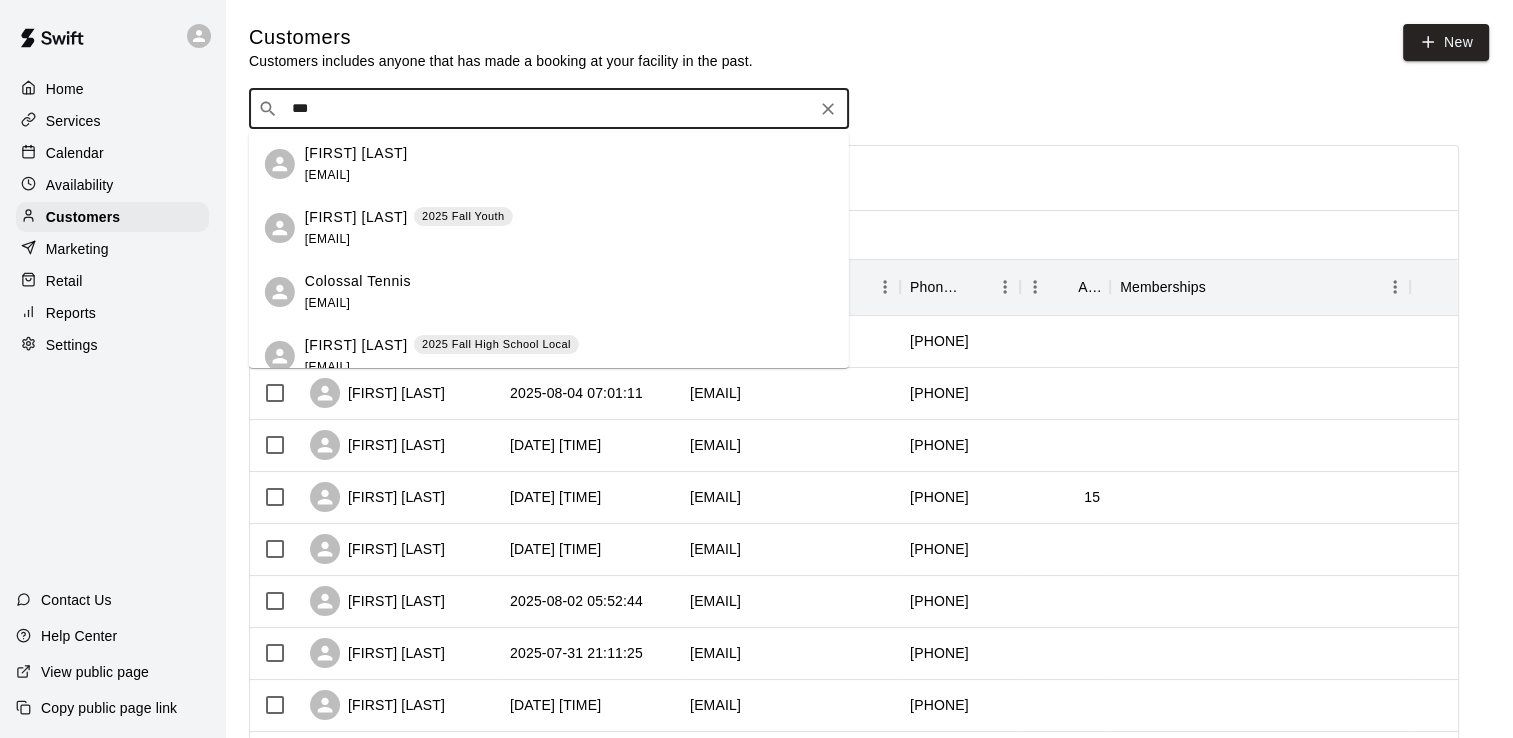 click on "Colossal Tennis" at bounding box center [358, 281] 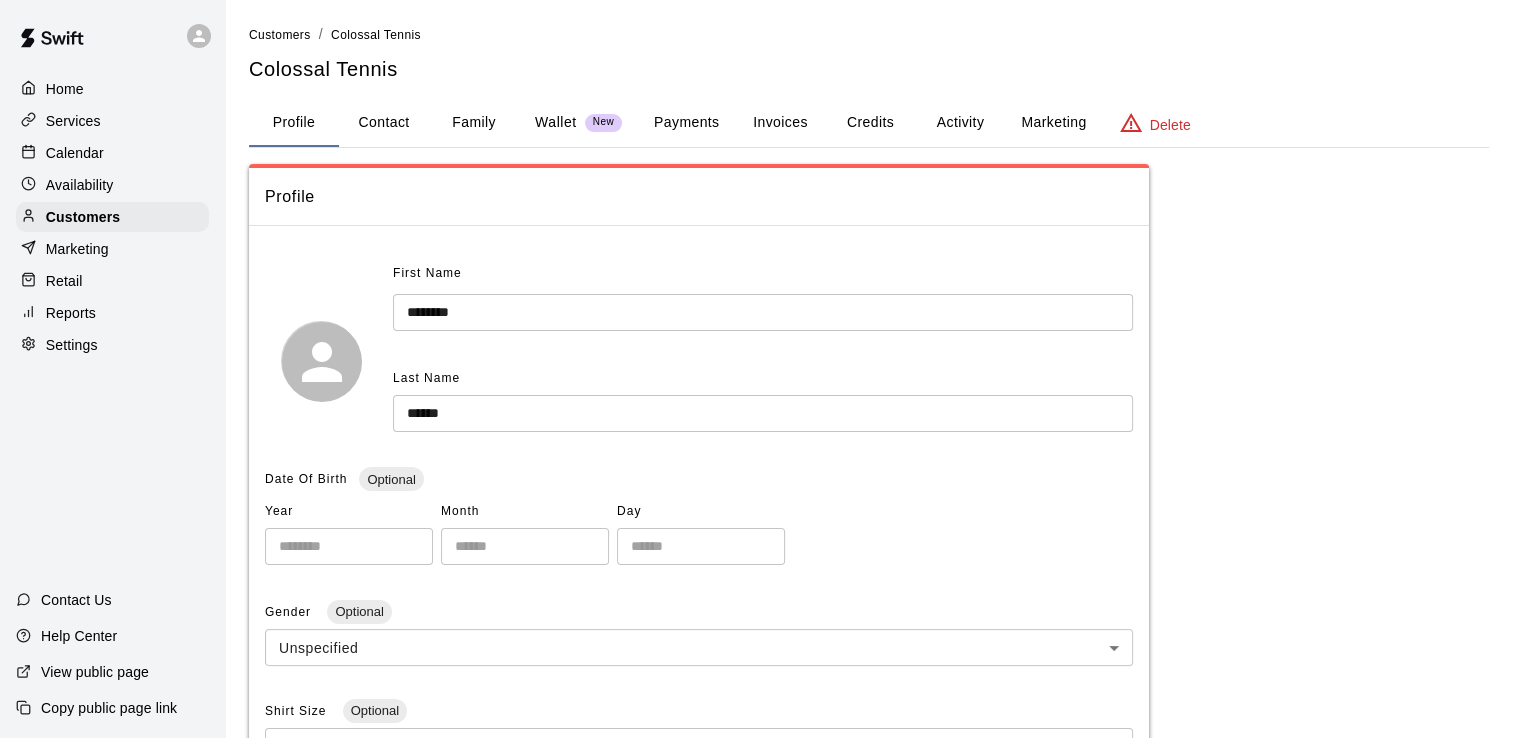 click on "Invoices" at bounding box center (780, 123) 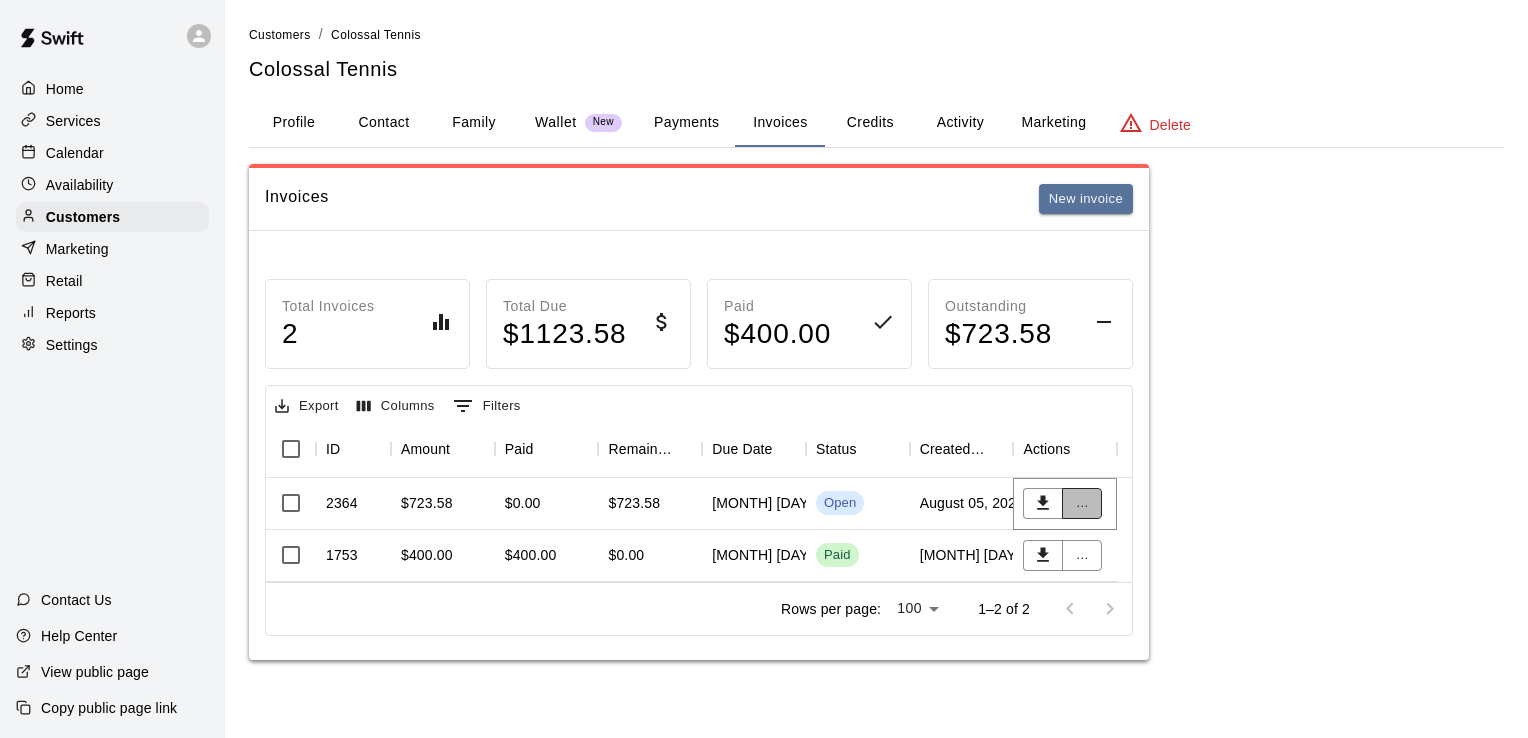 click on "..." at bounding box center (1082, 503) 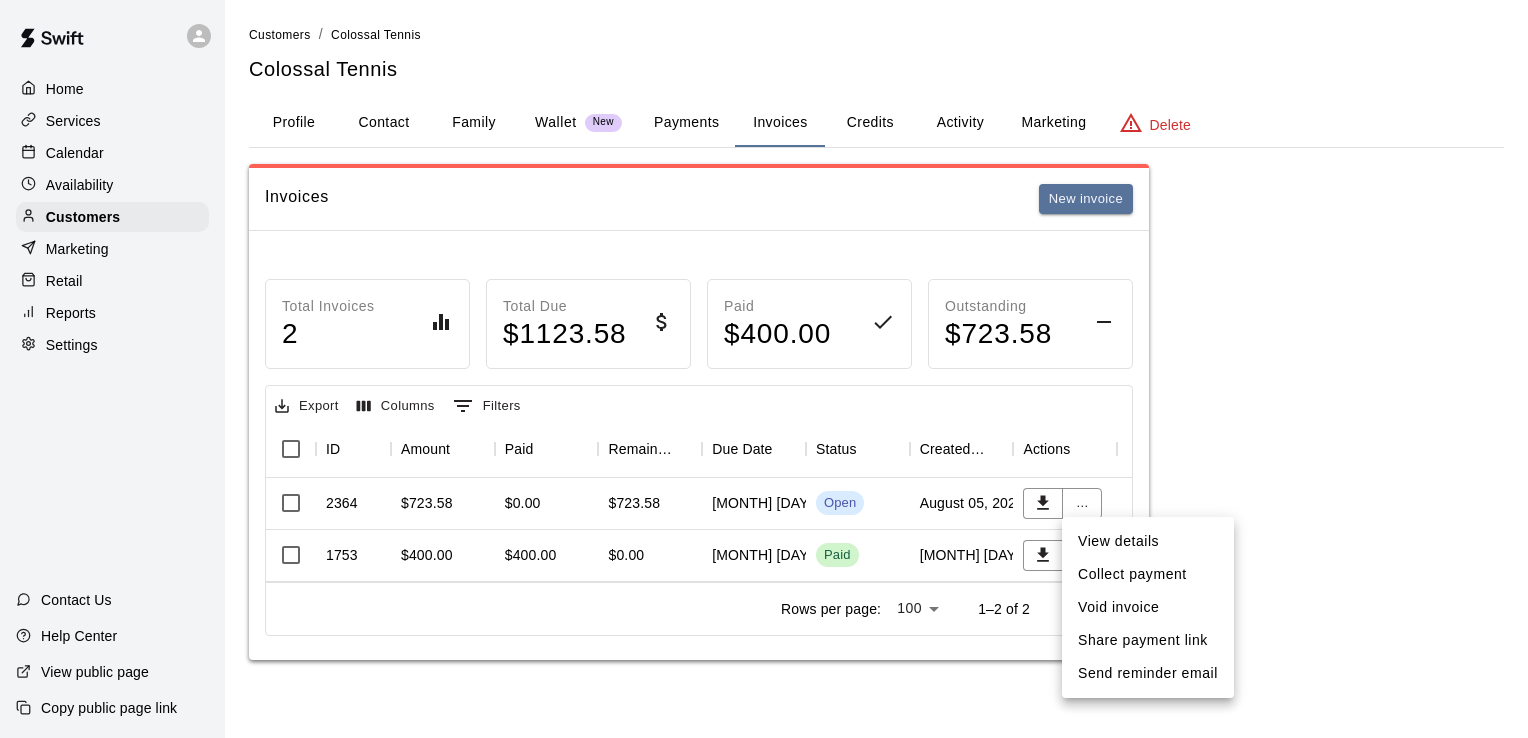 click at bounding box center (764, 369) 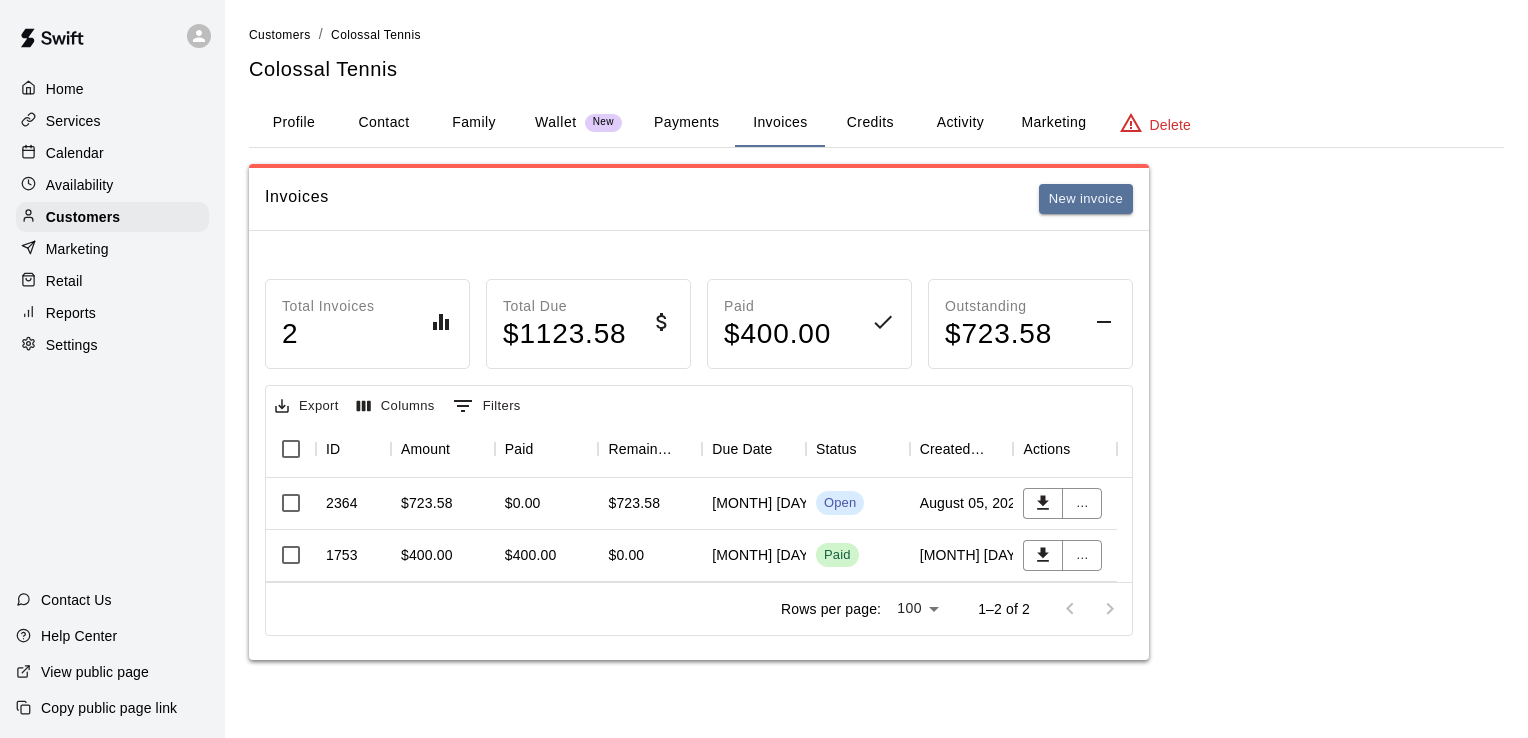 click on "Home" at bounding box center (65, 89) 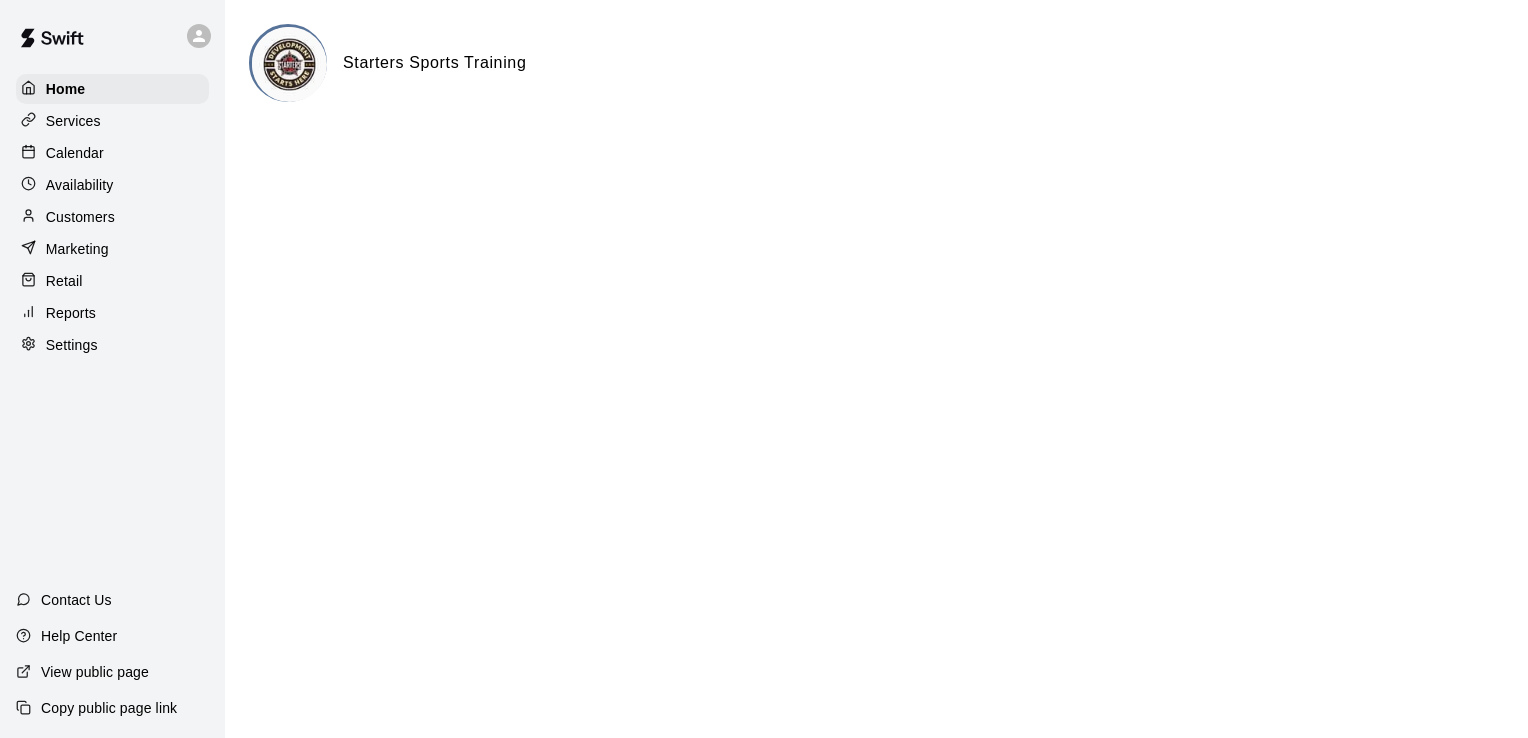 click on "Calendar" at bounding box center (75, 153) 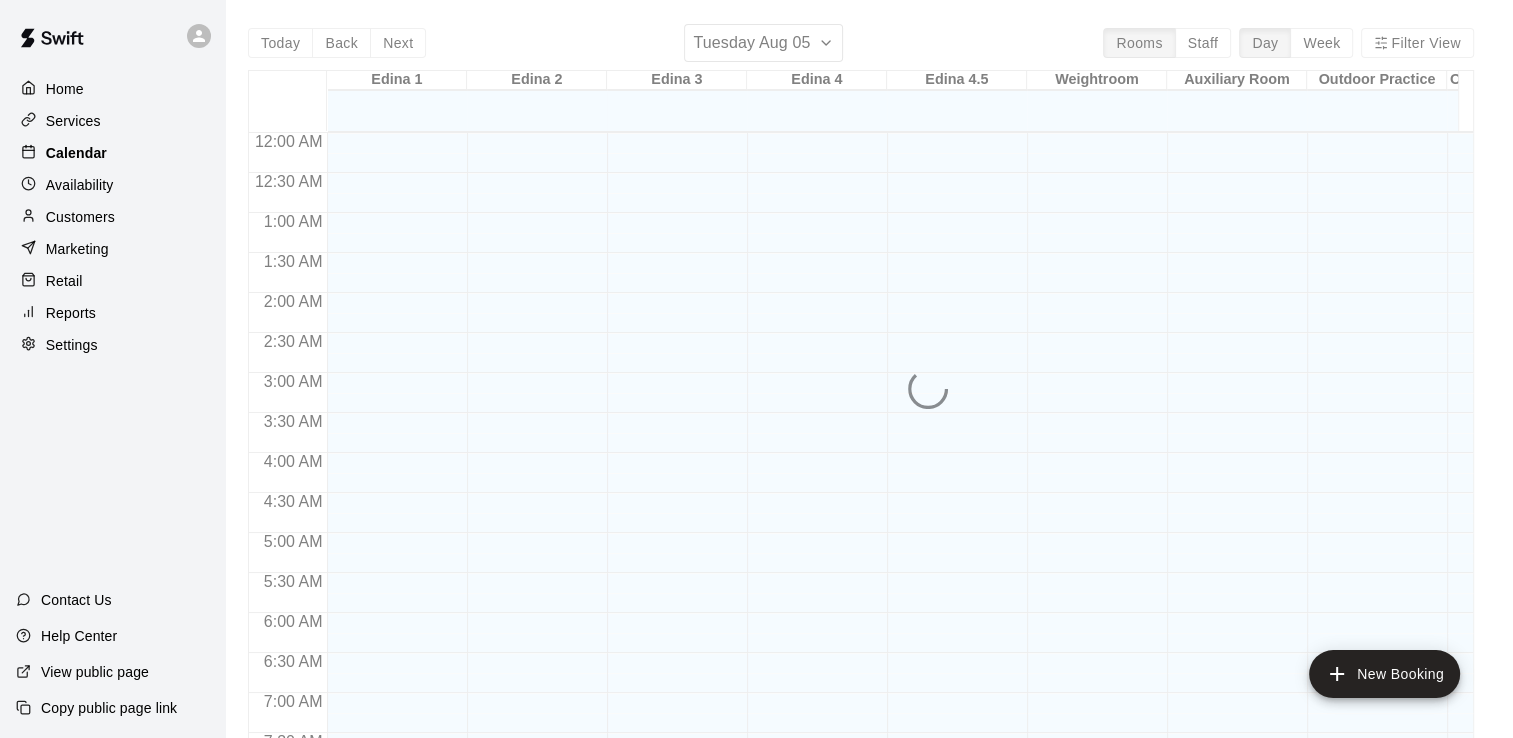 scroll, scrollTop: 1015, scrollLeft: 0, axis: vertical 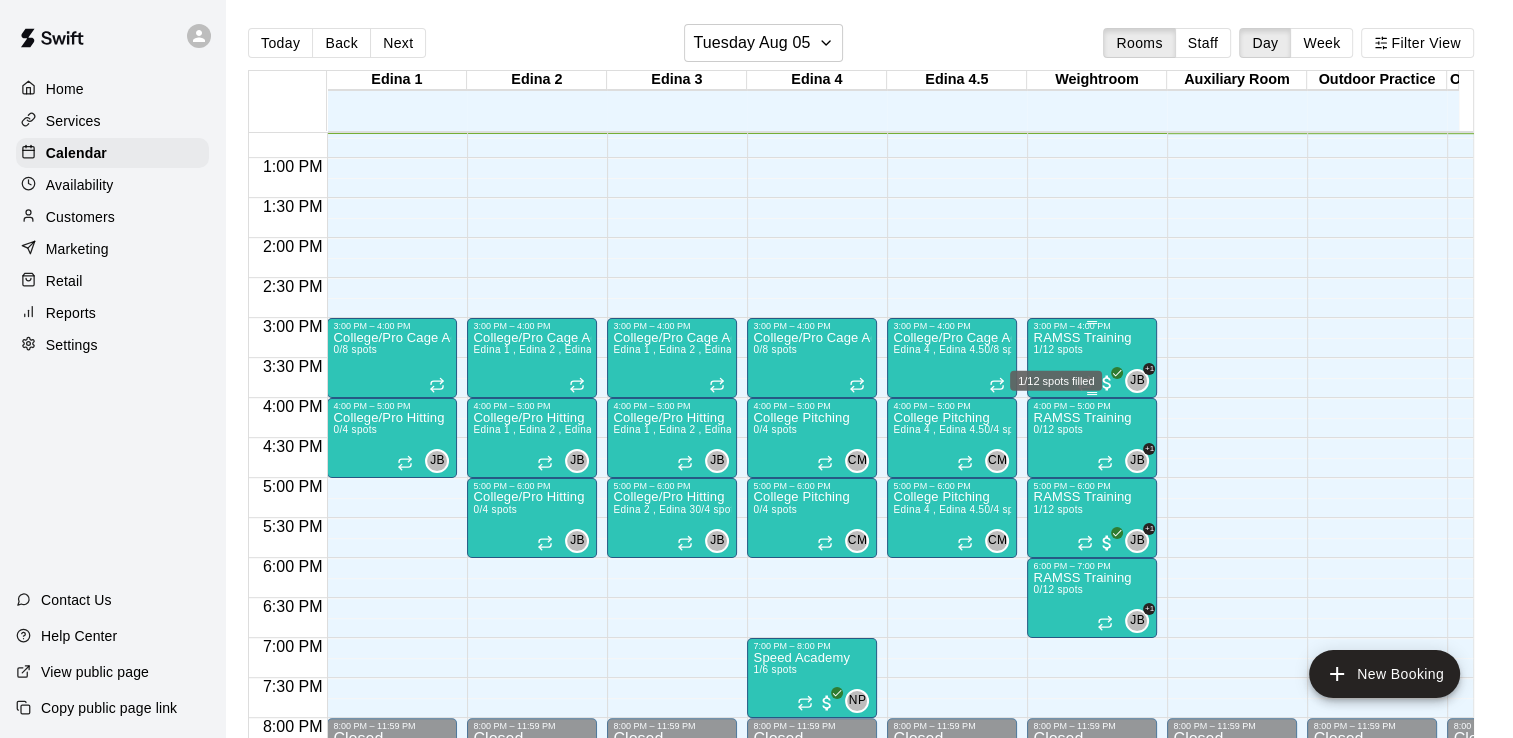 click on "1/12 spots" at bounding box center (1057, 349) 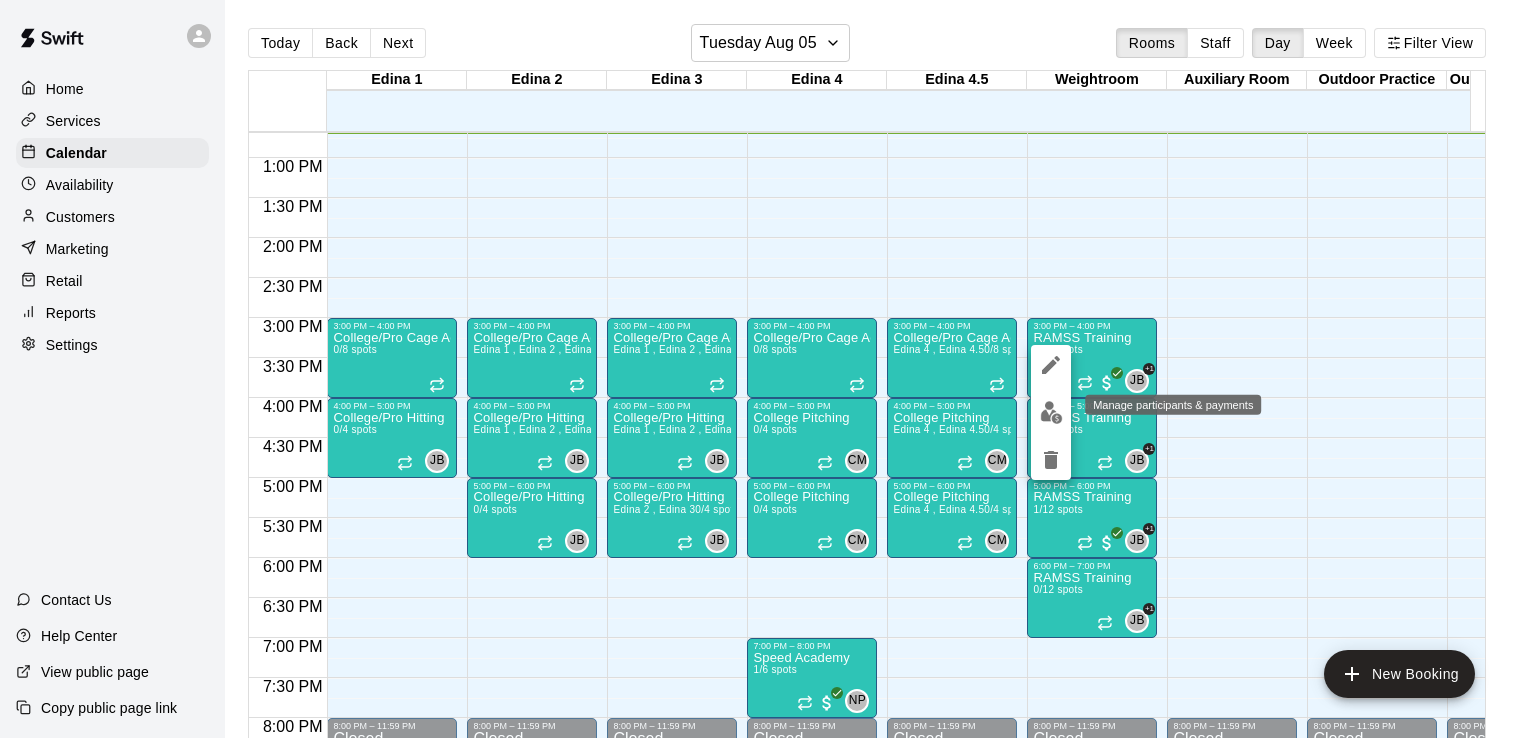 click at bounding box center (1051, 412) 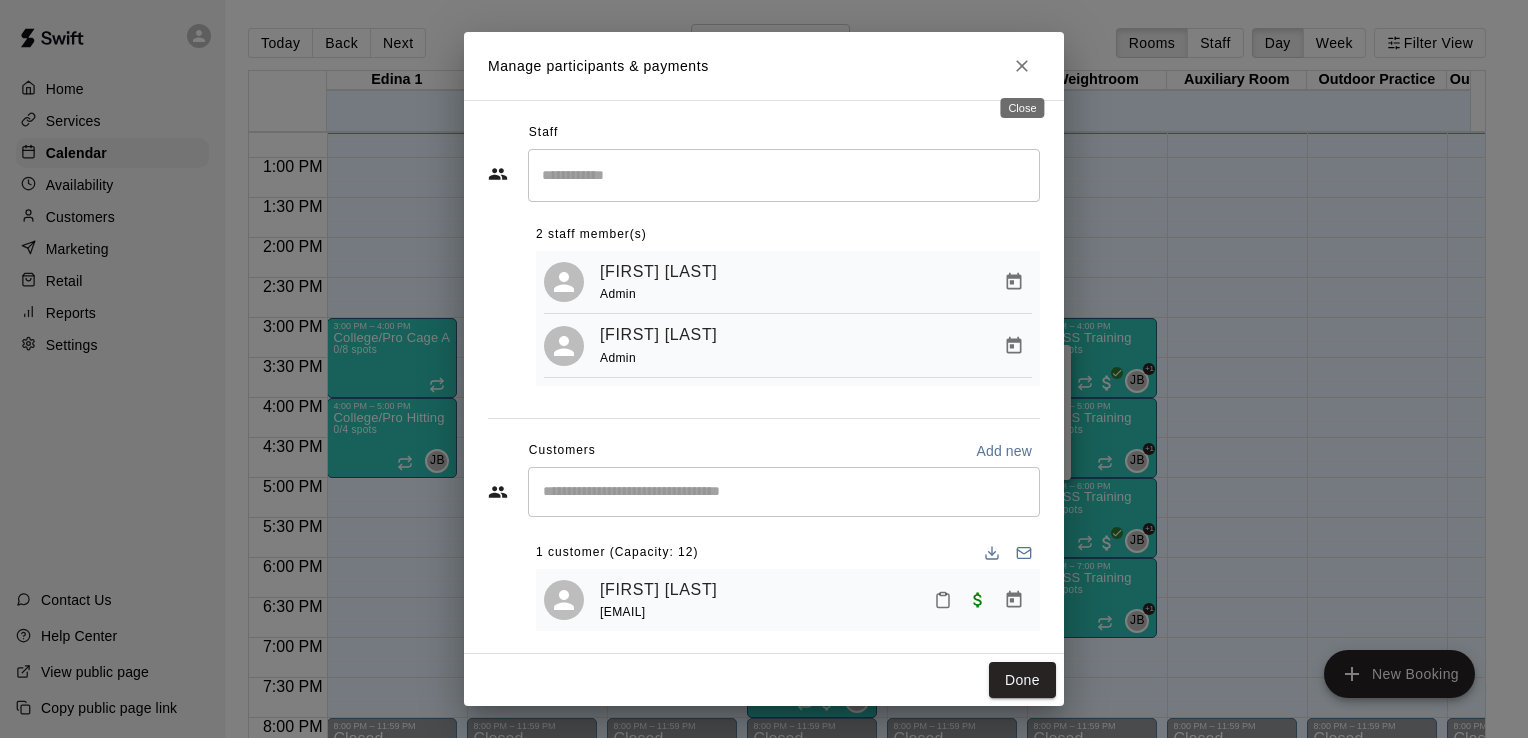 click 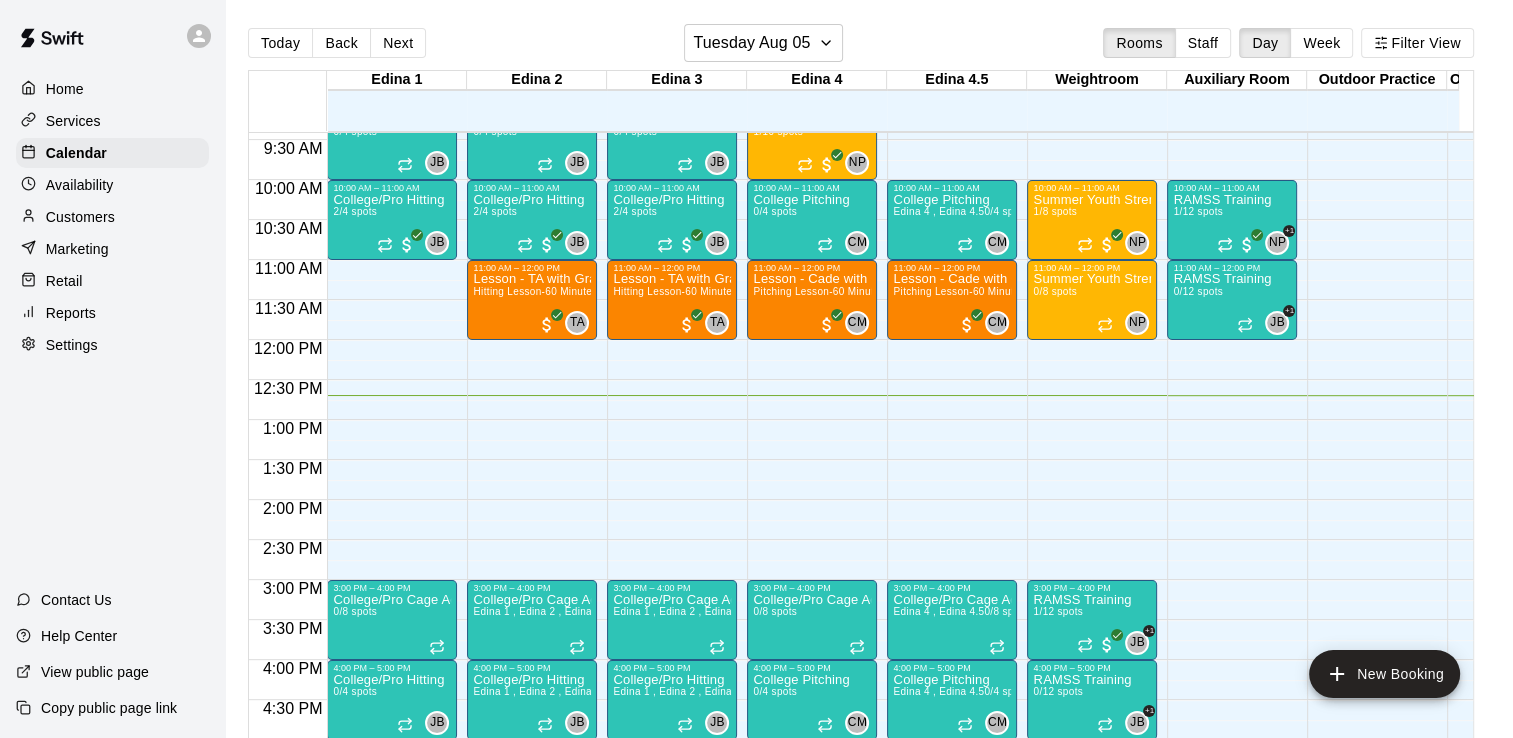 scroll, scrollTop: 756, scrollLeft: 0, axis: vertical 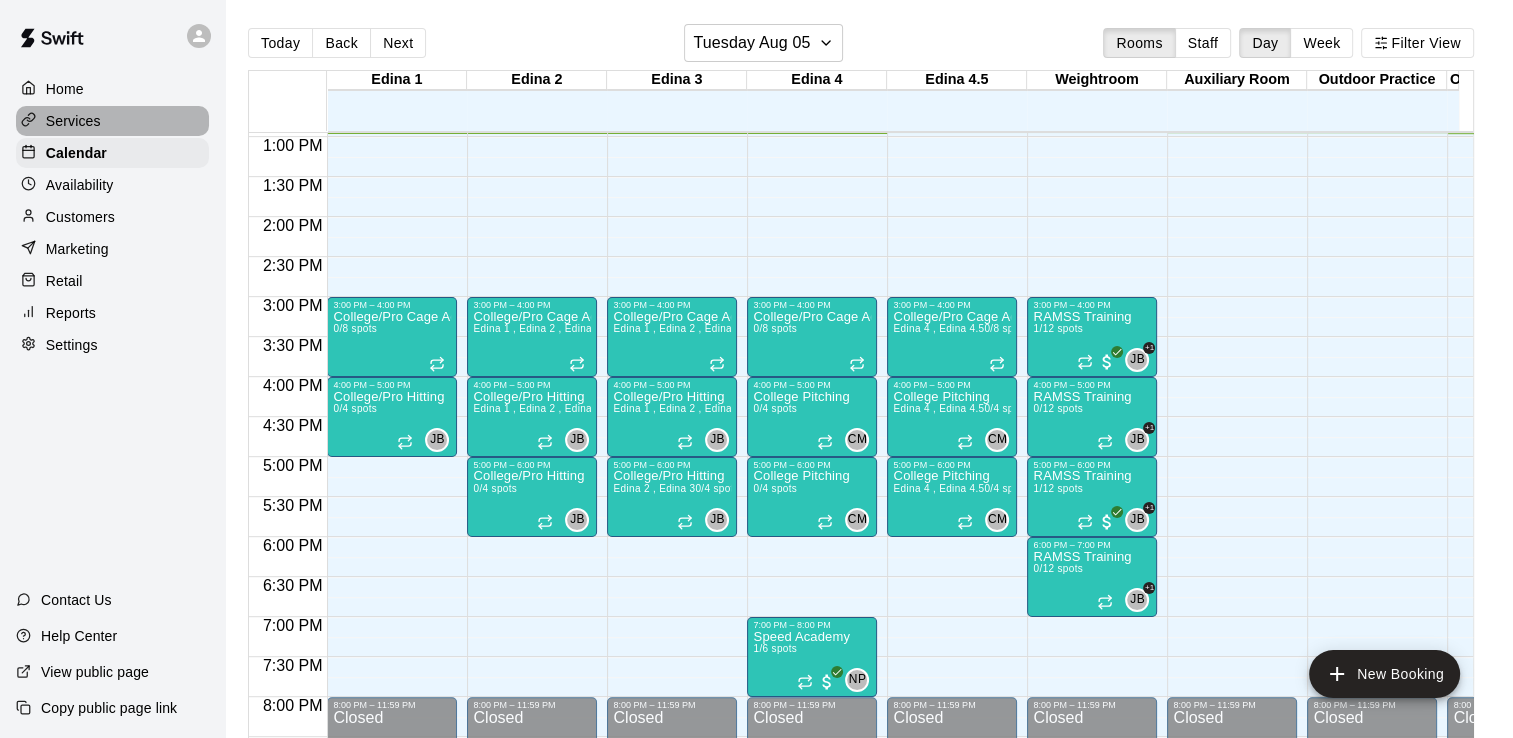 click on "Services" at bounding box center [73, 121] 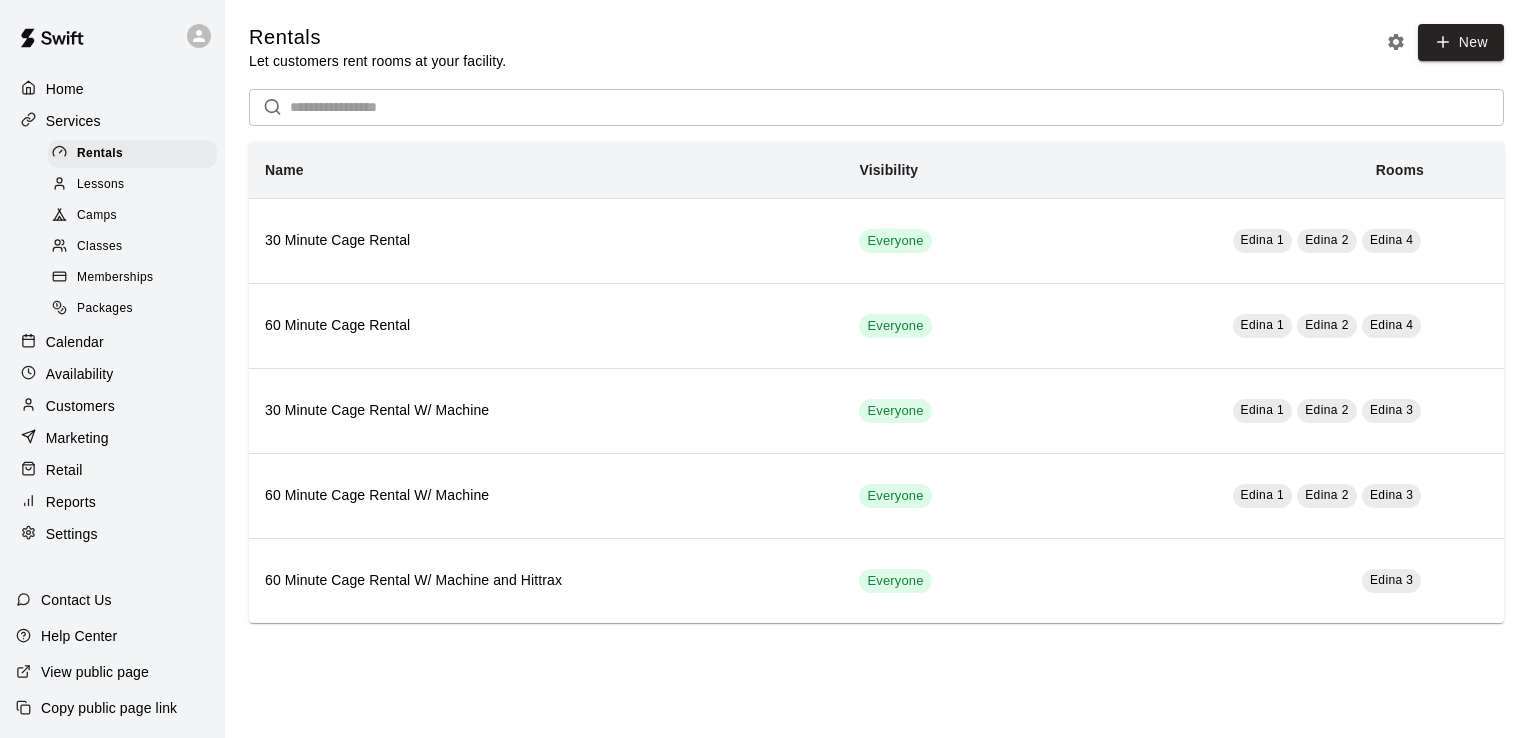 click on "Camps" at bounding box center (97, 216) 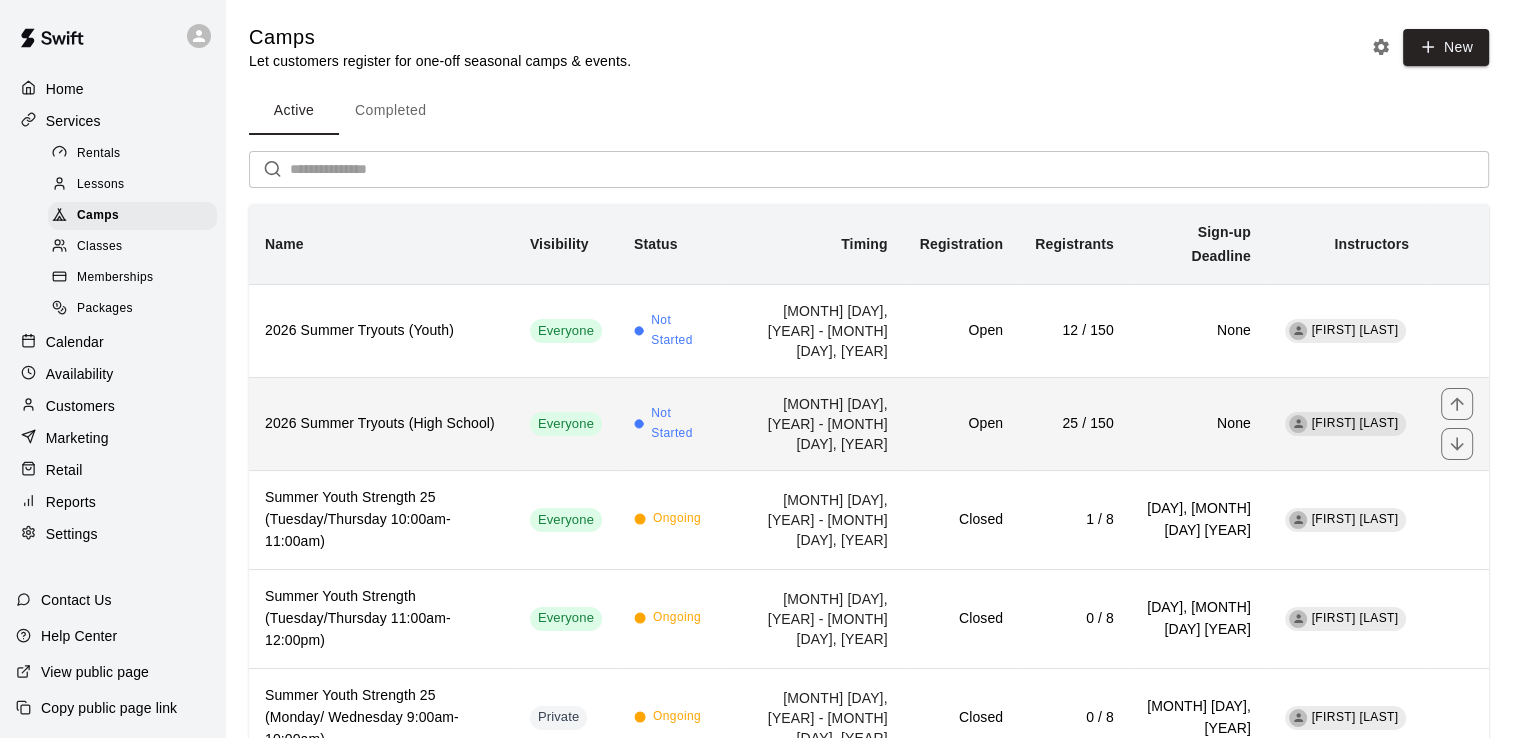 click on "2026 Summer Tryouts (High School)" at bounding box center [381, 424] 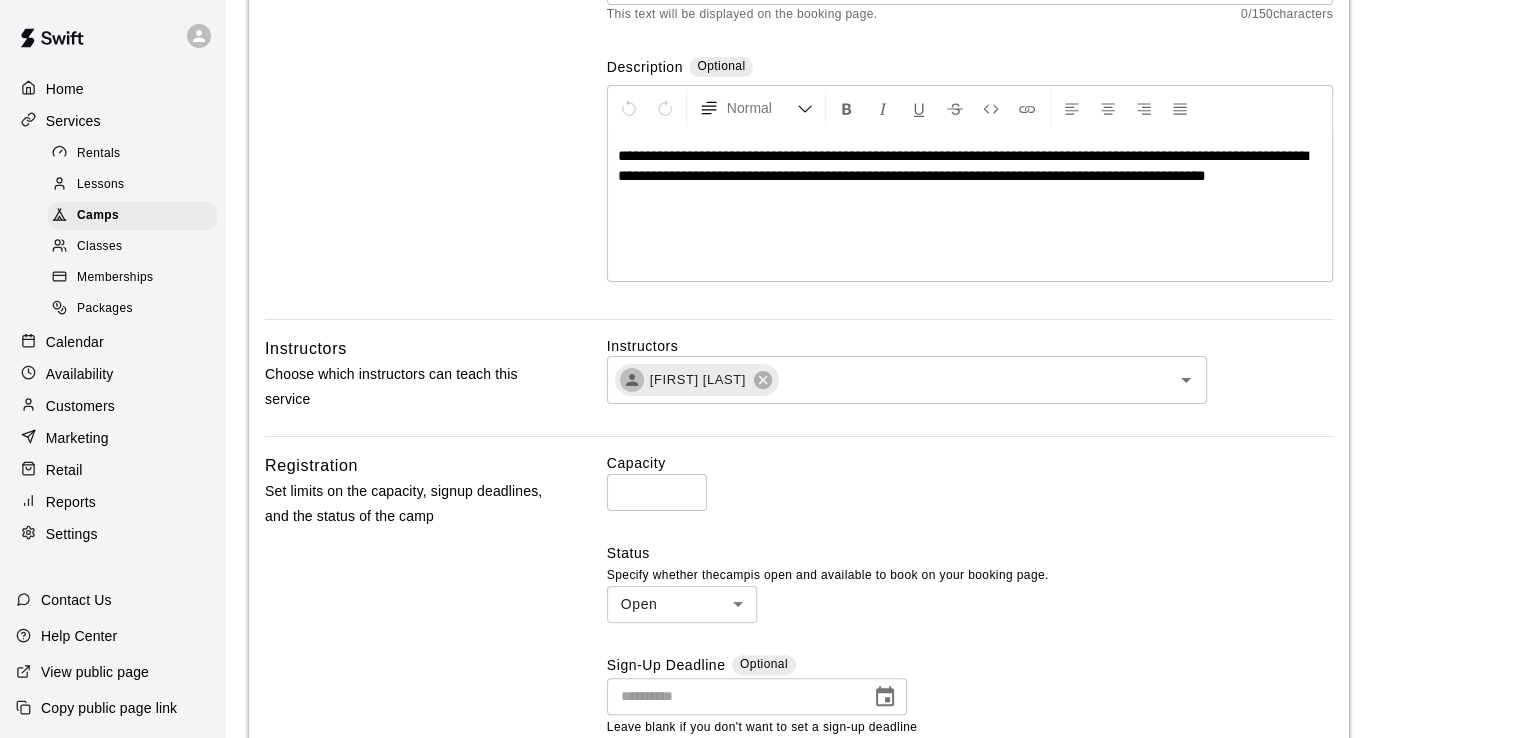 scroll, scrollTop: 0, scrollLeft: 0, axis: both 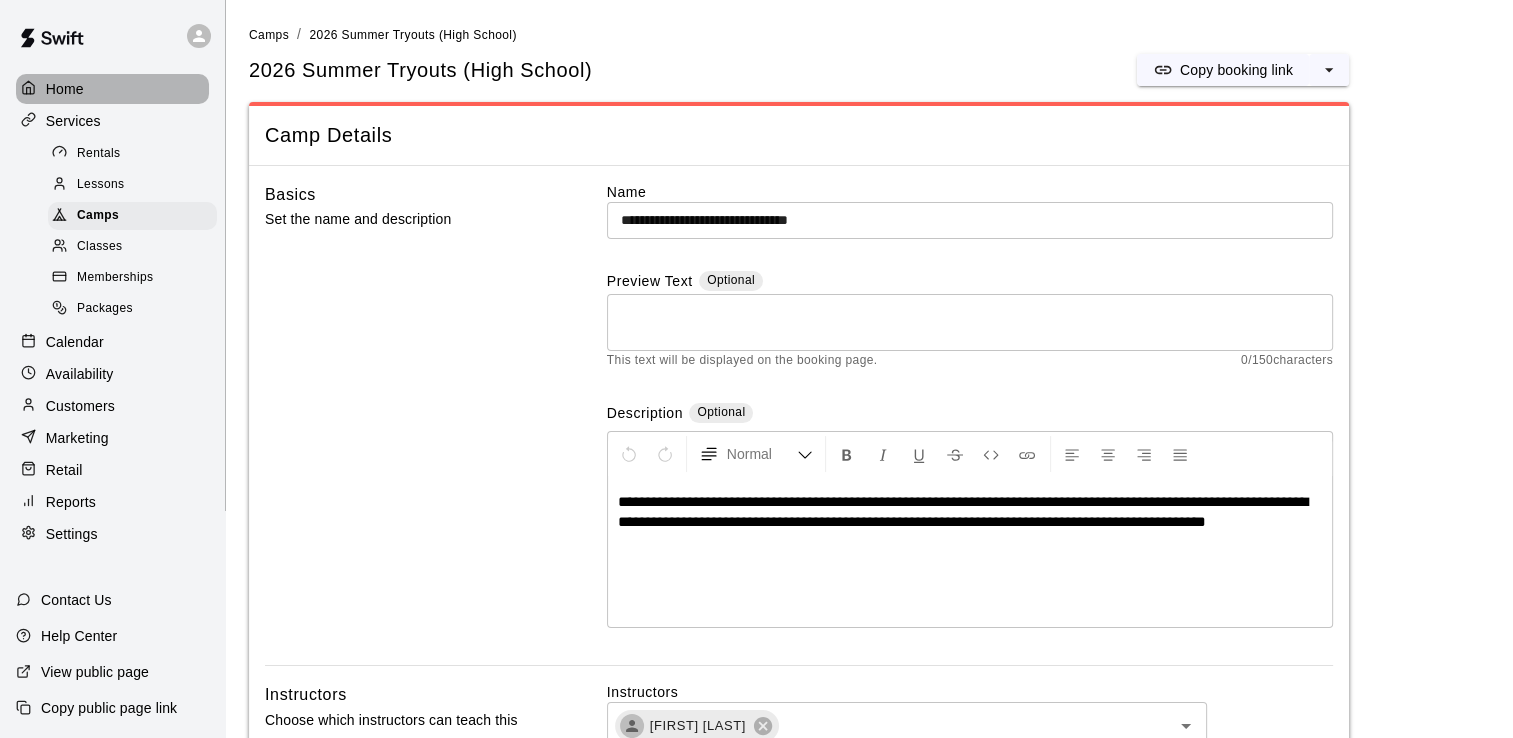 click on "Home" at bounding box center [65, 89] 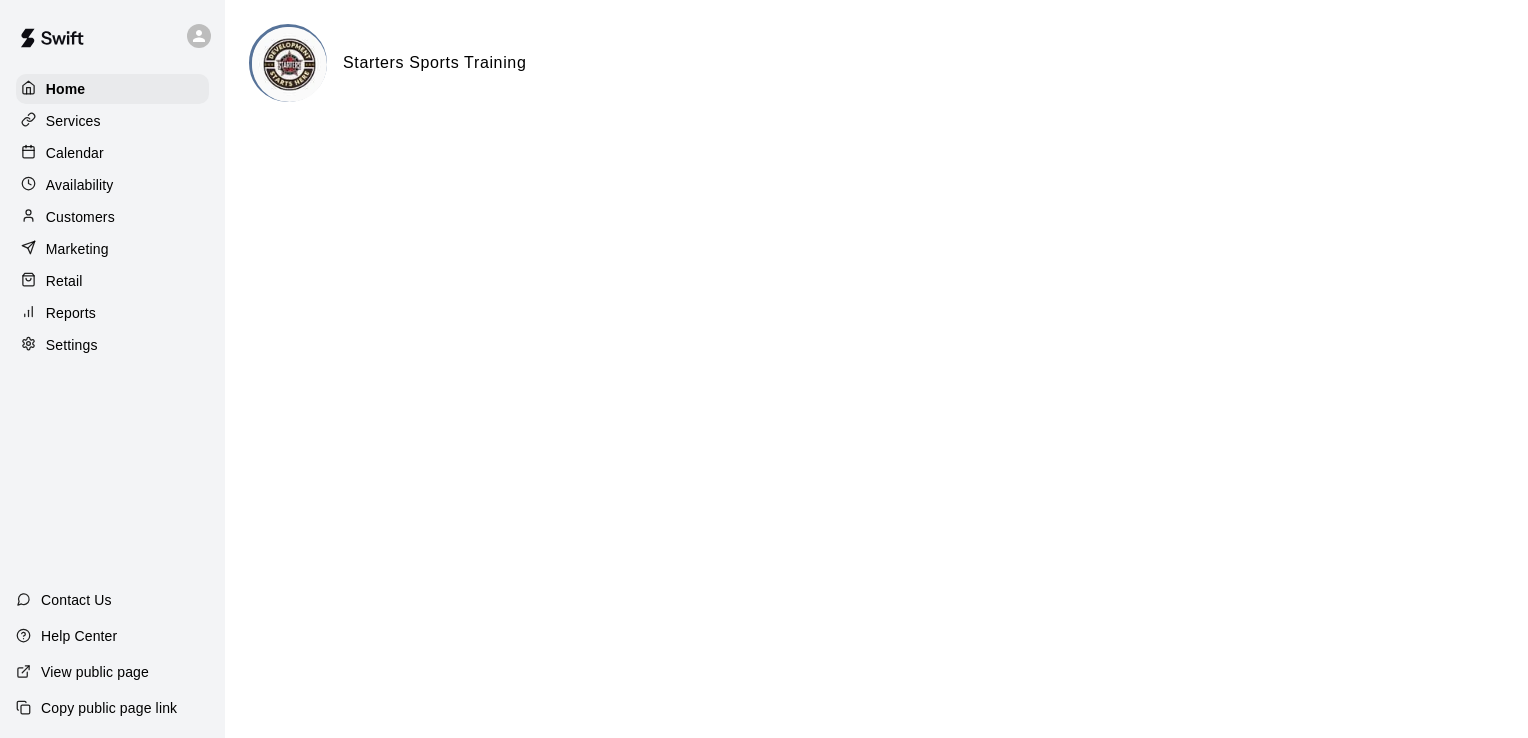 click on "Calendar" at bounding box center [75, 153] 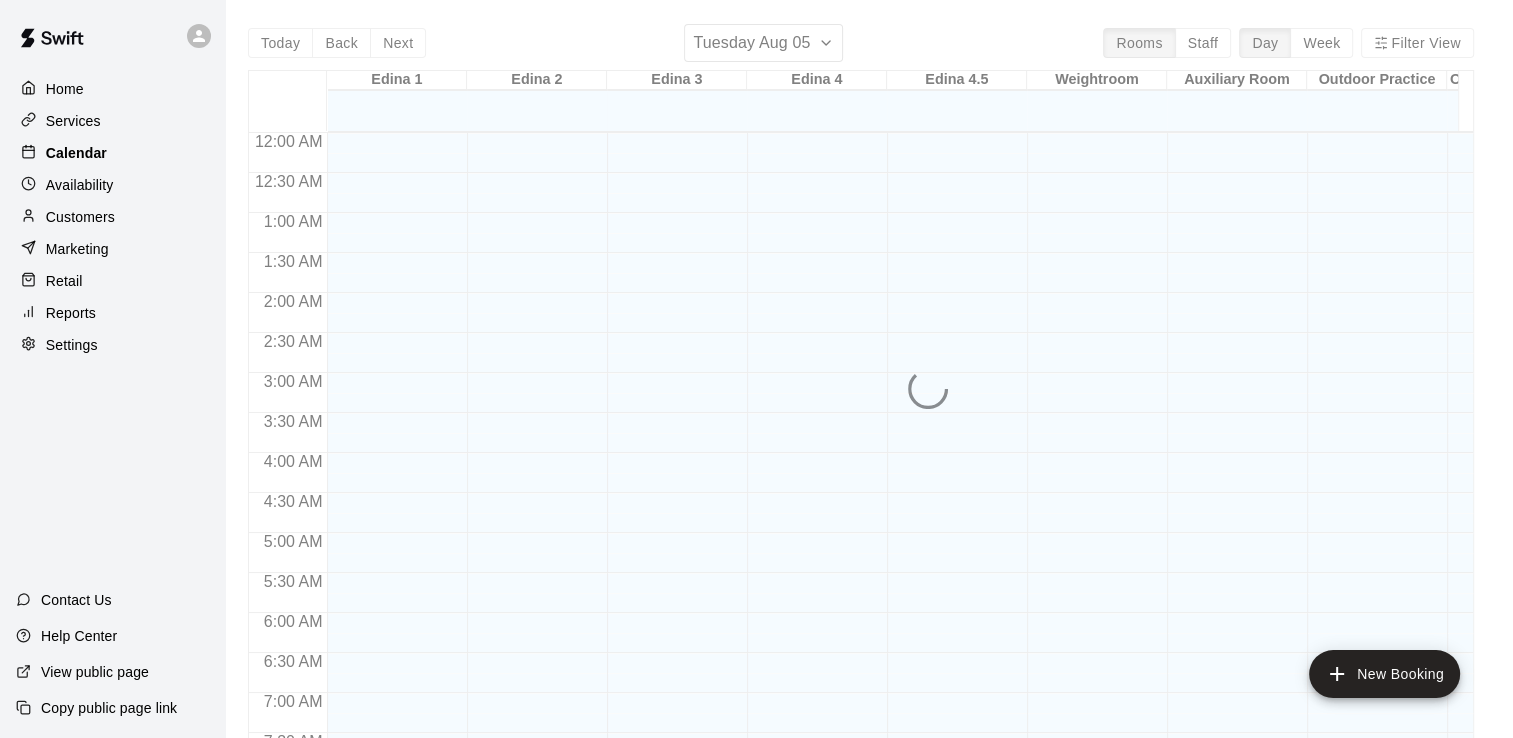 scroll, scrollTop: 1060, scrollLeft: 0, axis: vertical 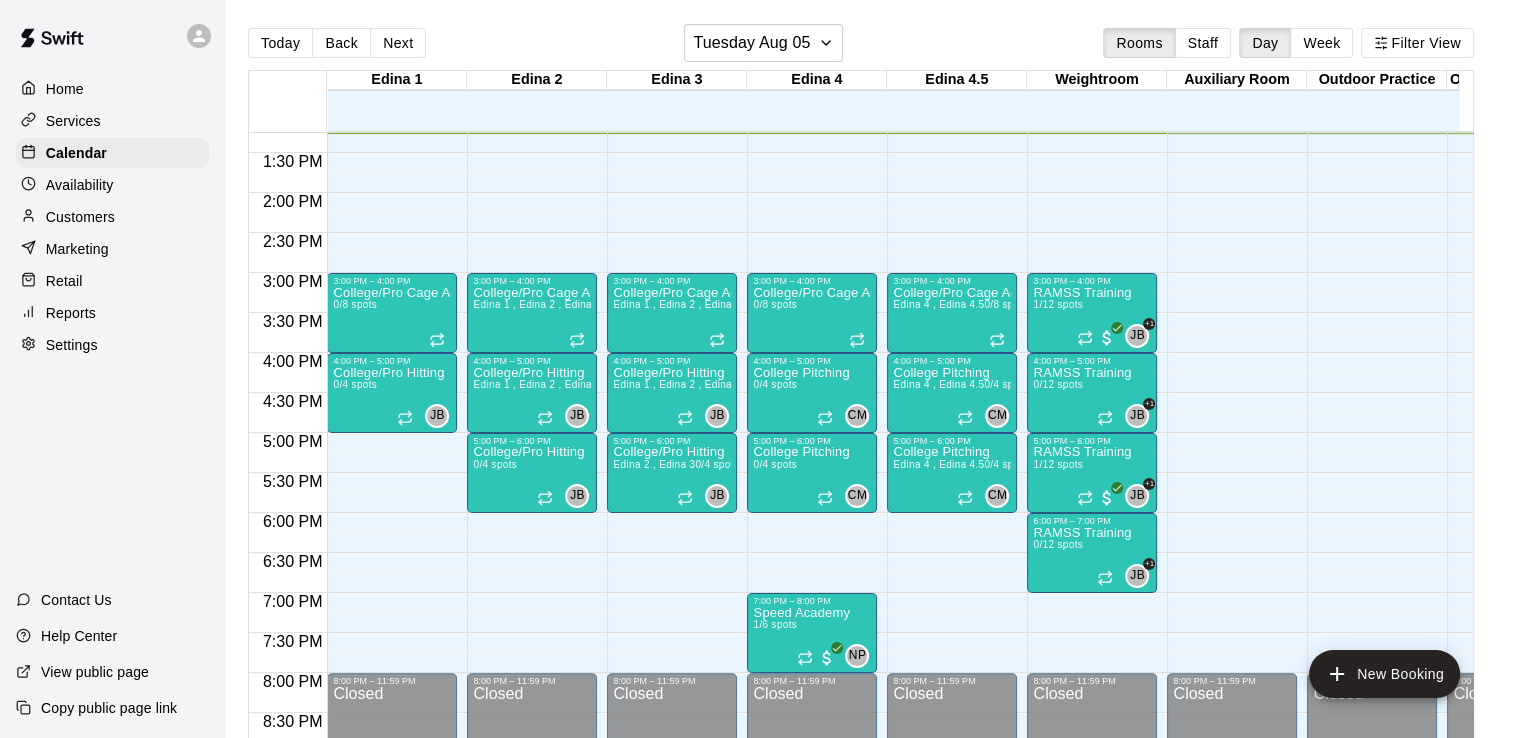 click on "Customers" at bounding box center [80, 217] 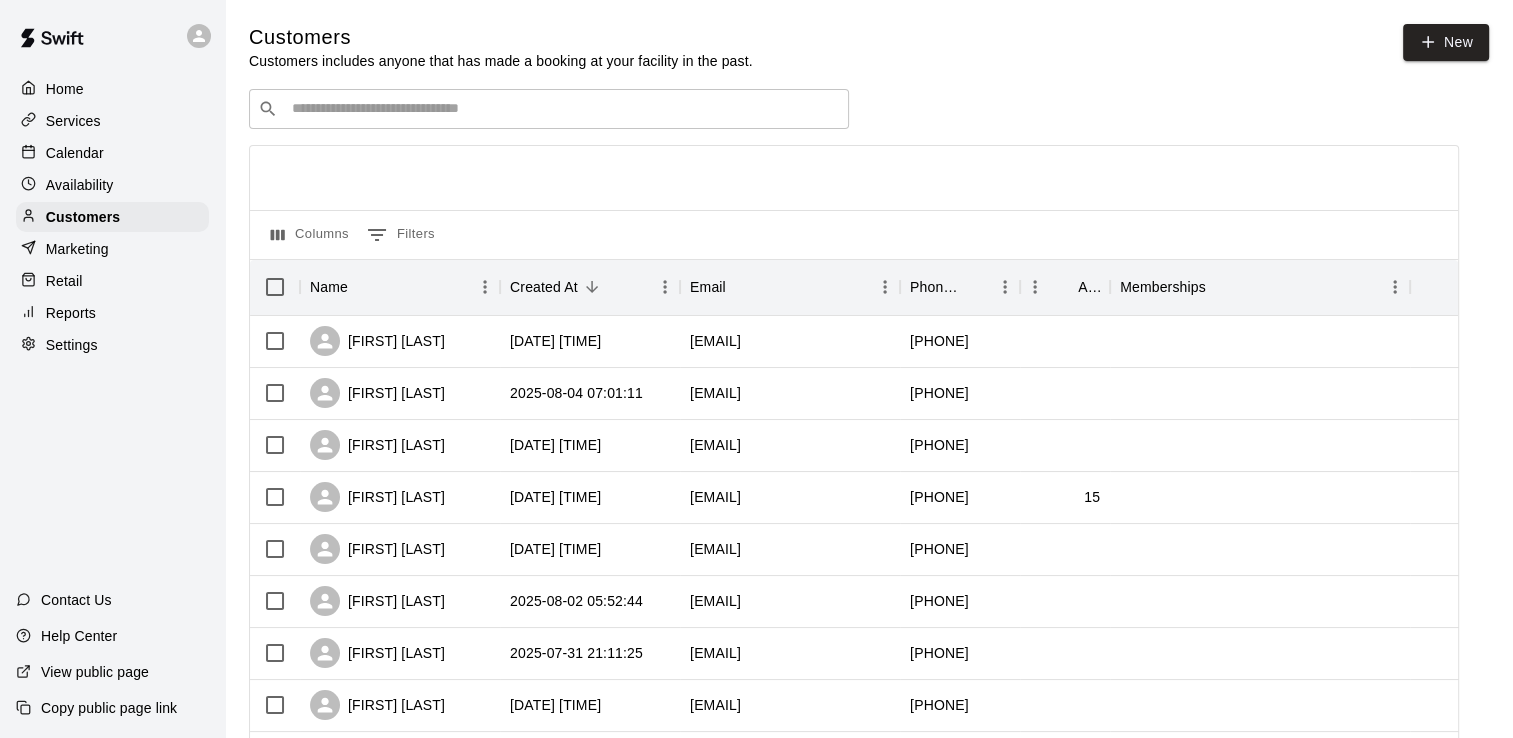 click at bounding box center [563, 109] 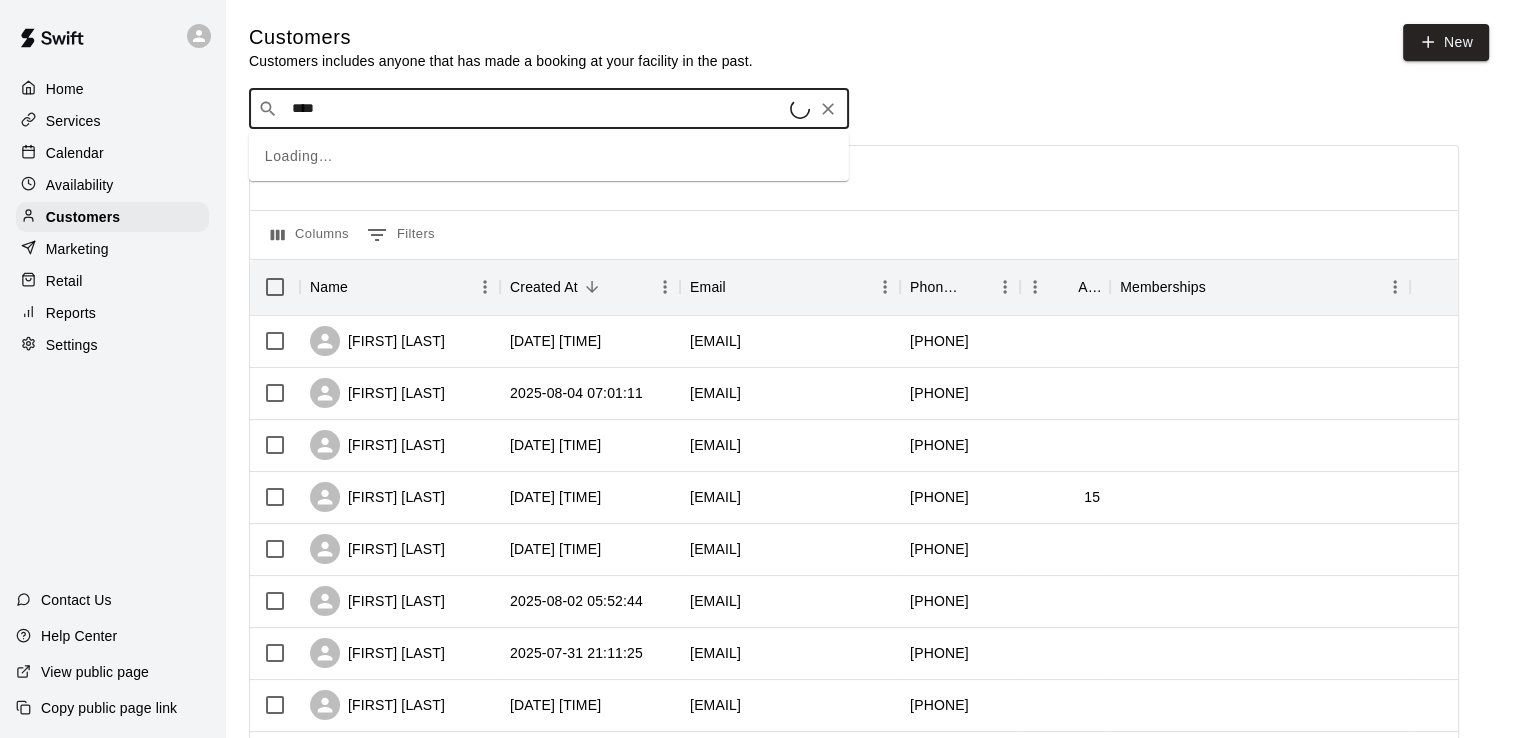 type on "*****" 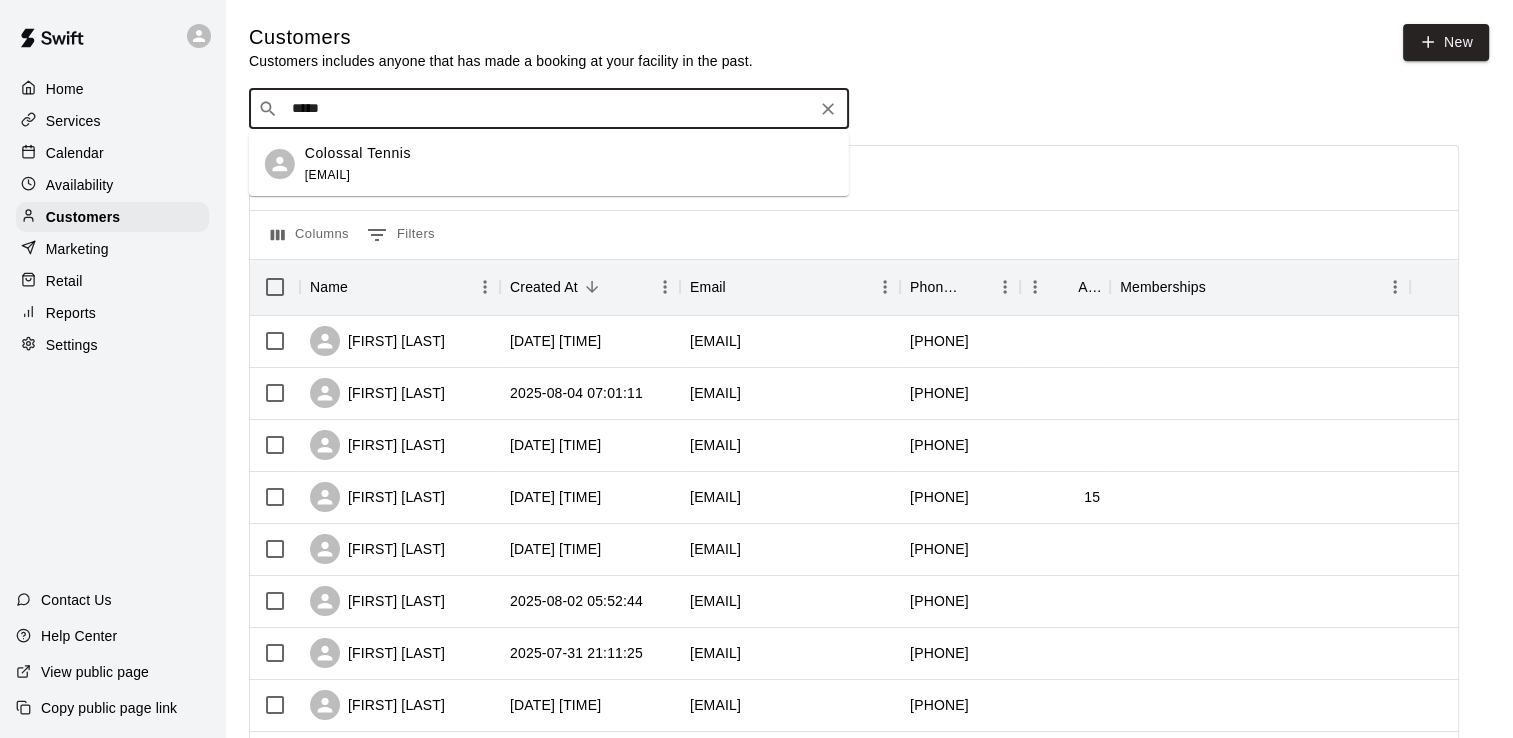 click on "Colossal Tennis" at bounding box center (358, 153) 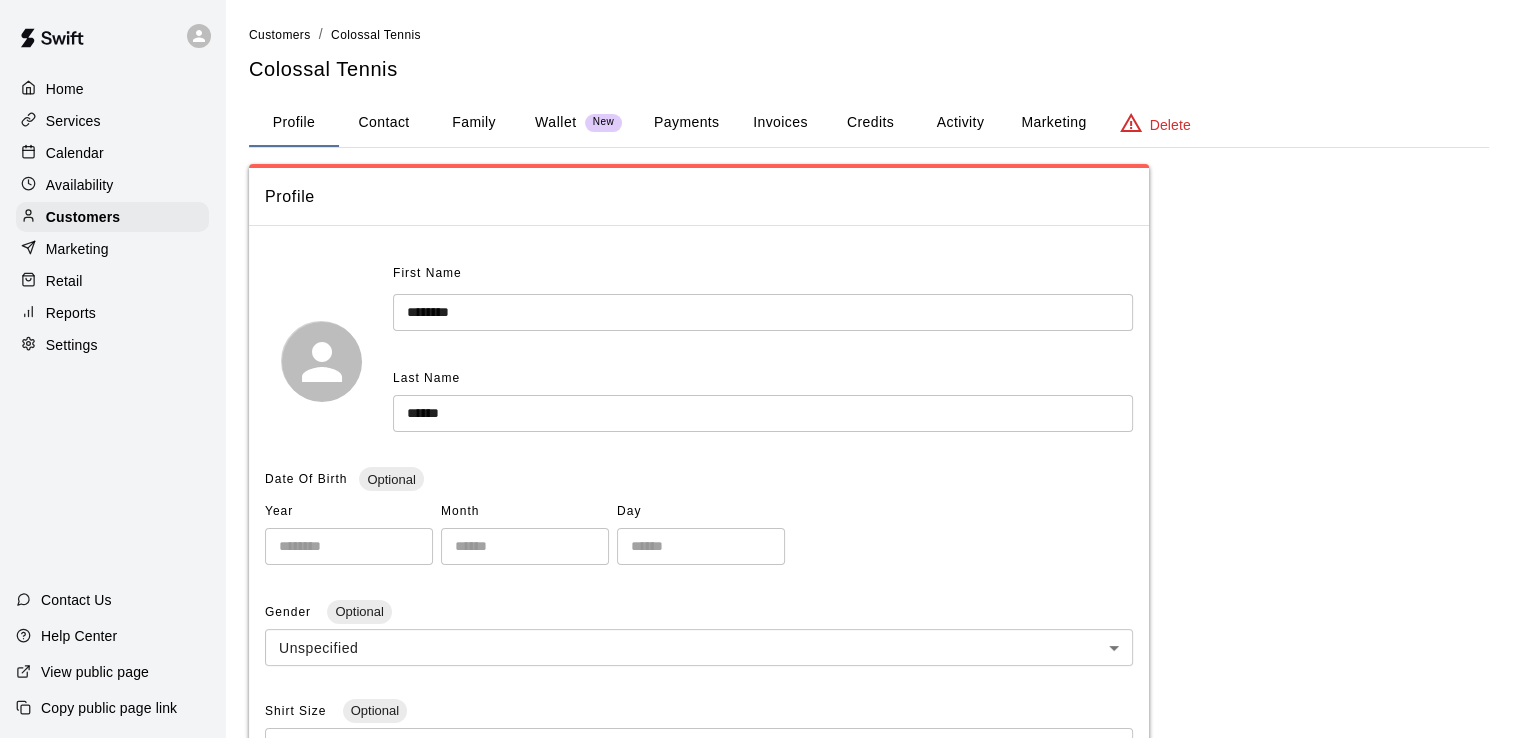 click on "Invoices" at bounding box center (780, 123) 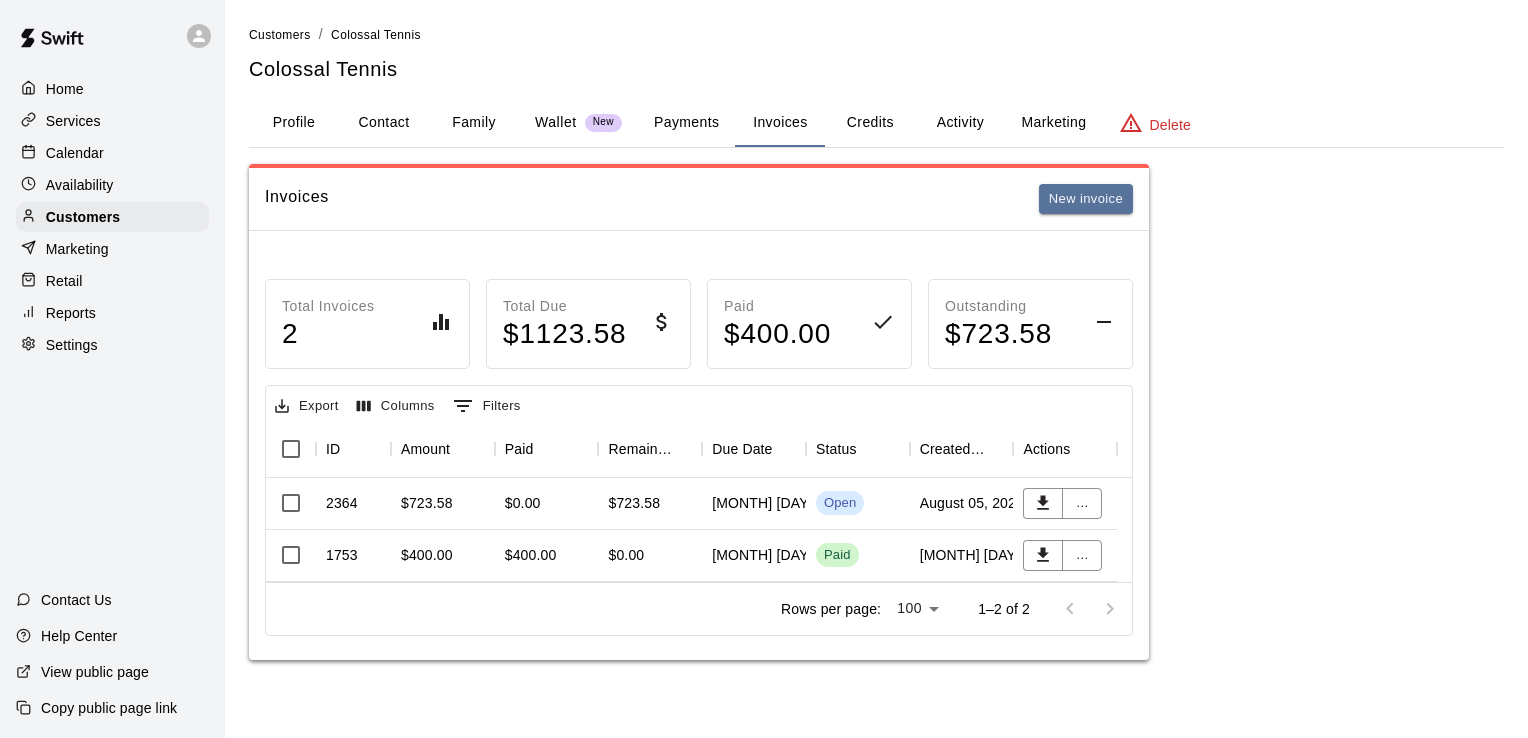 click on "Open" at bounding box center [840, 503] 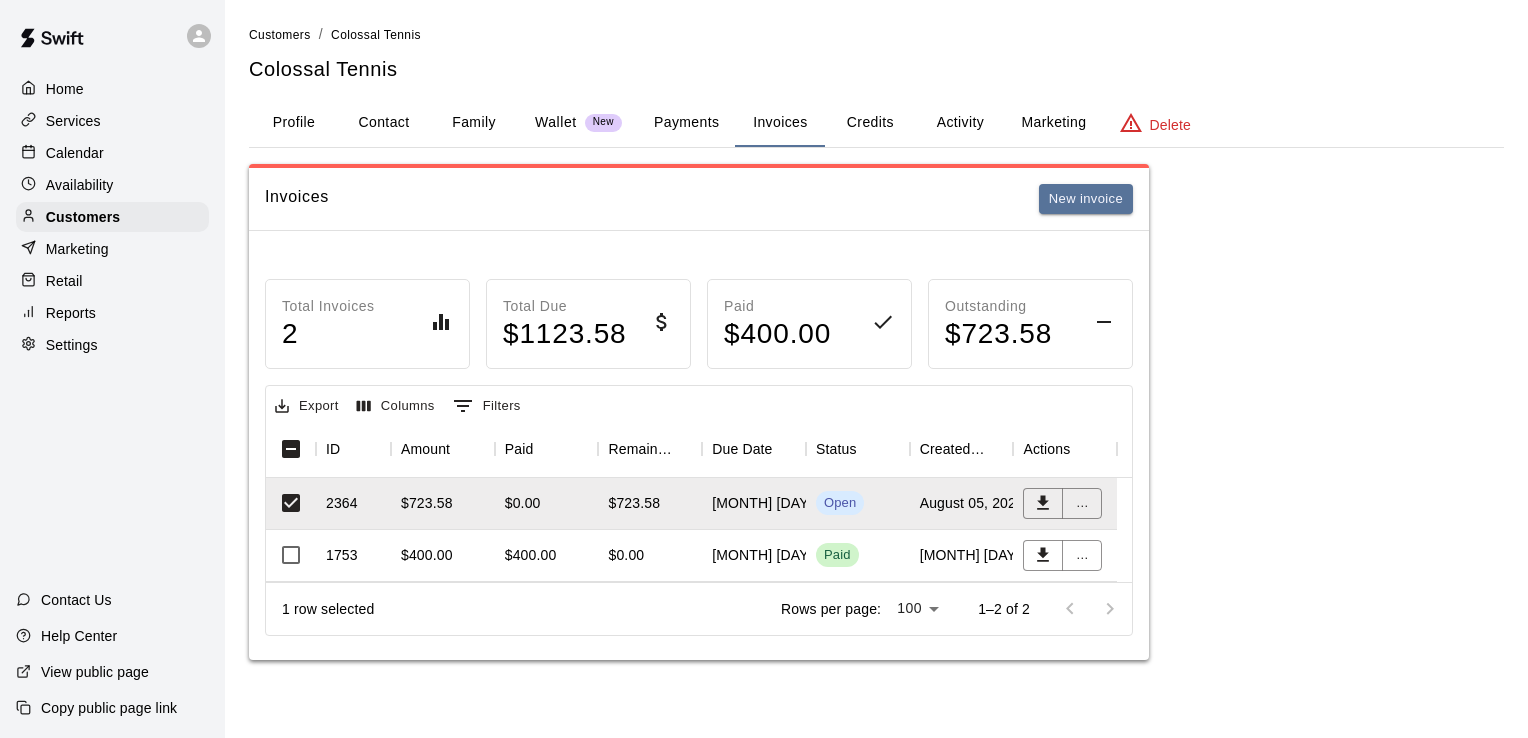 click on "Calendar" at bounding box center [75, 153] 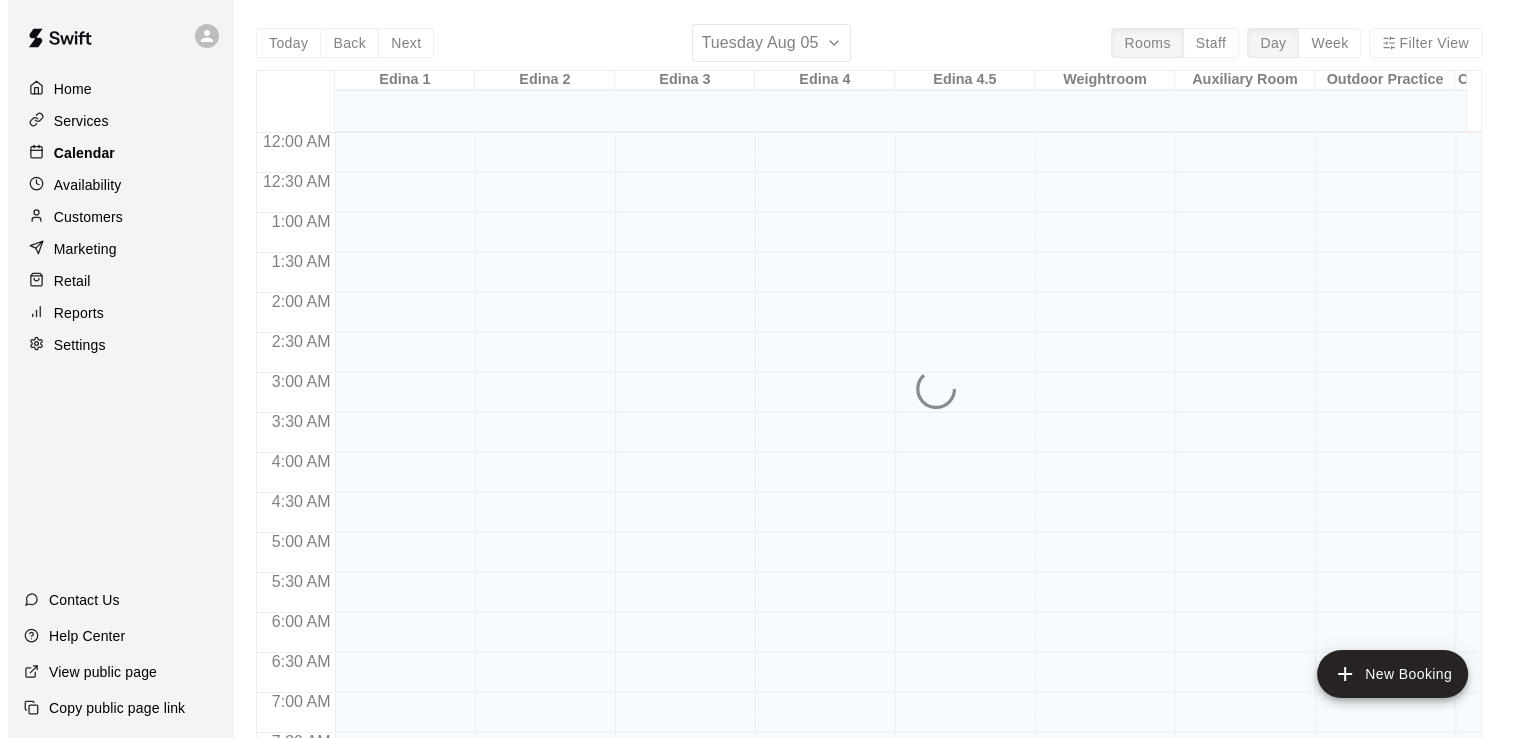 scroll, scrollTop: 1068, scrollLeft: 0, axis: vertical 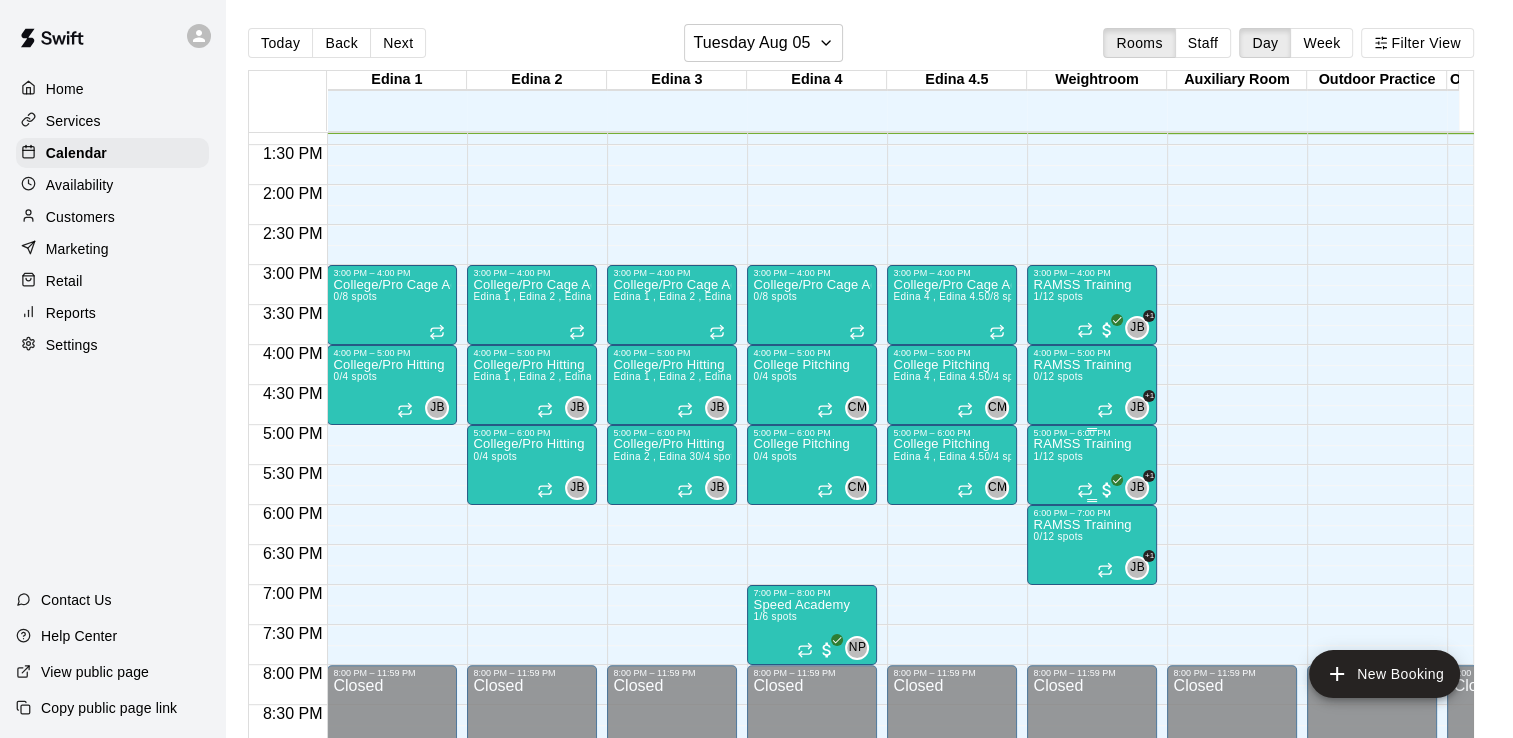 click on "RAMSS Training  1/12 spots" at bounding box center [1082, 807] 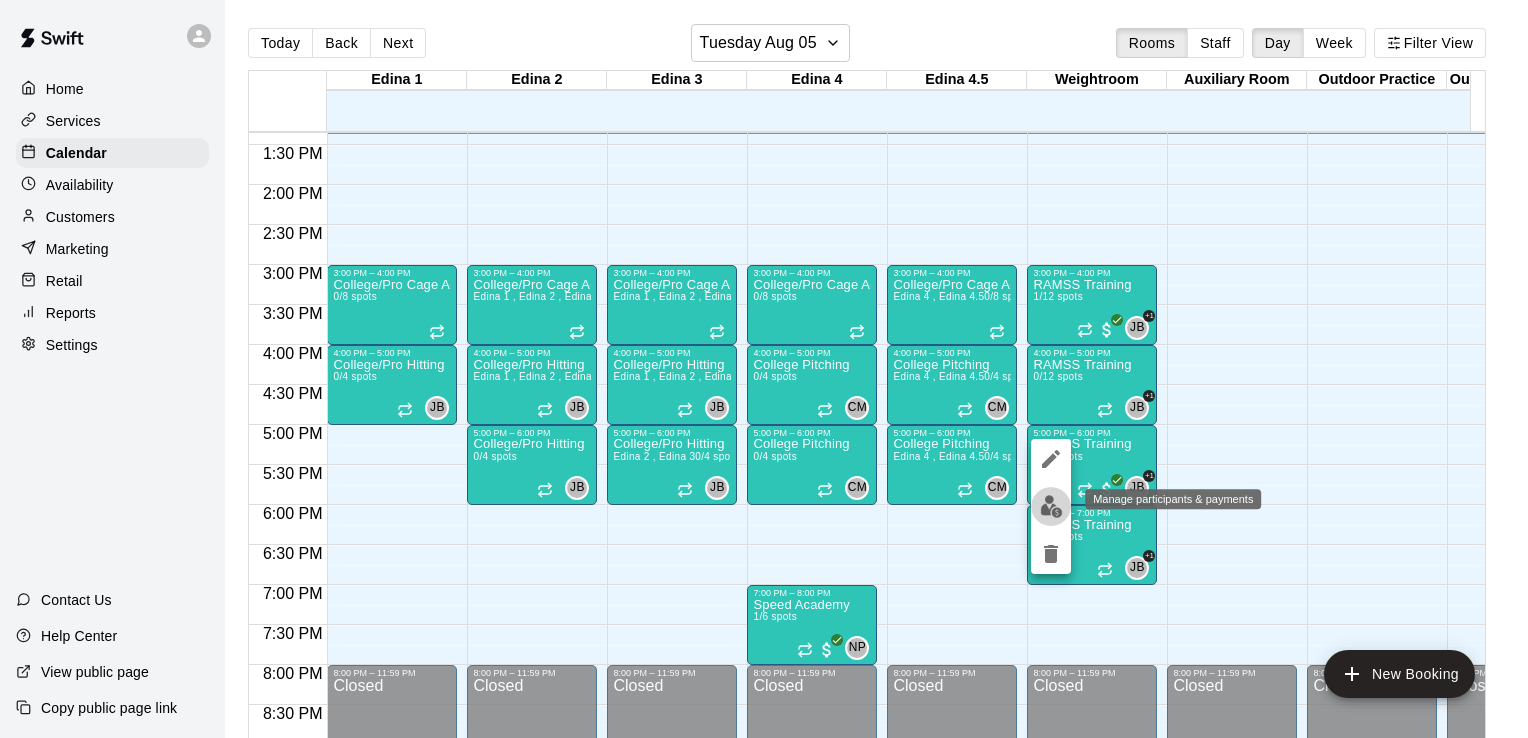 click at bounding box center (1051, 506) 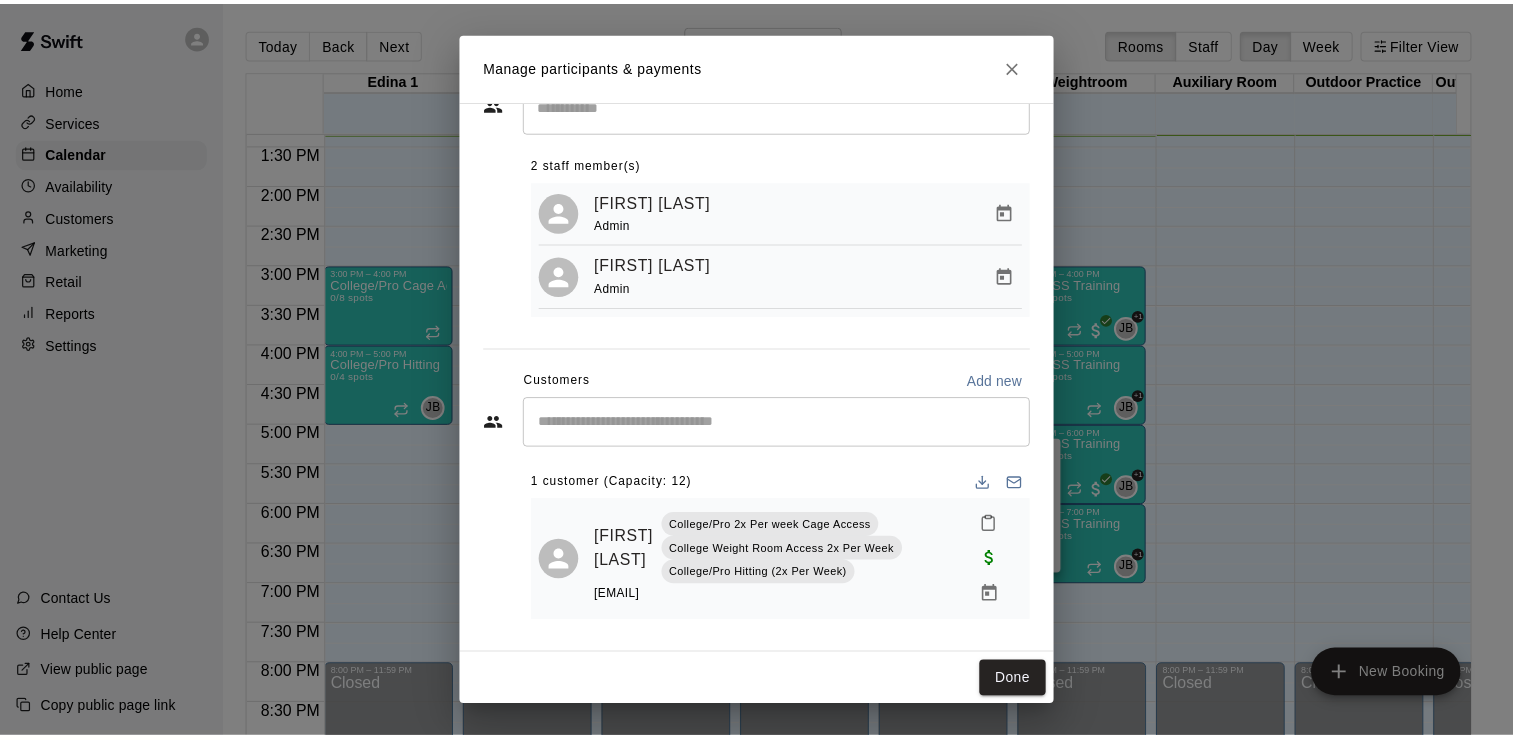 scroll, scrollTop: 0, scrollLeft: 0, axis: both 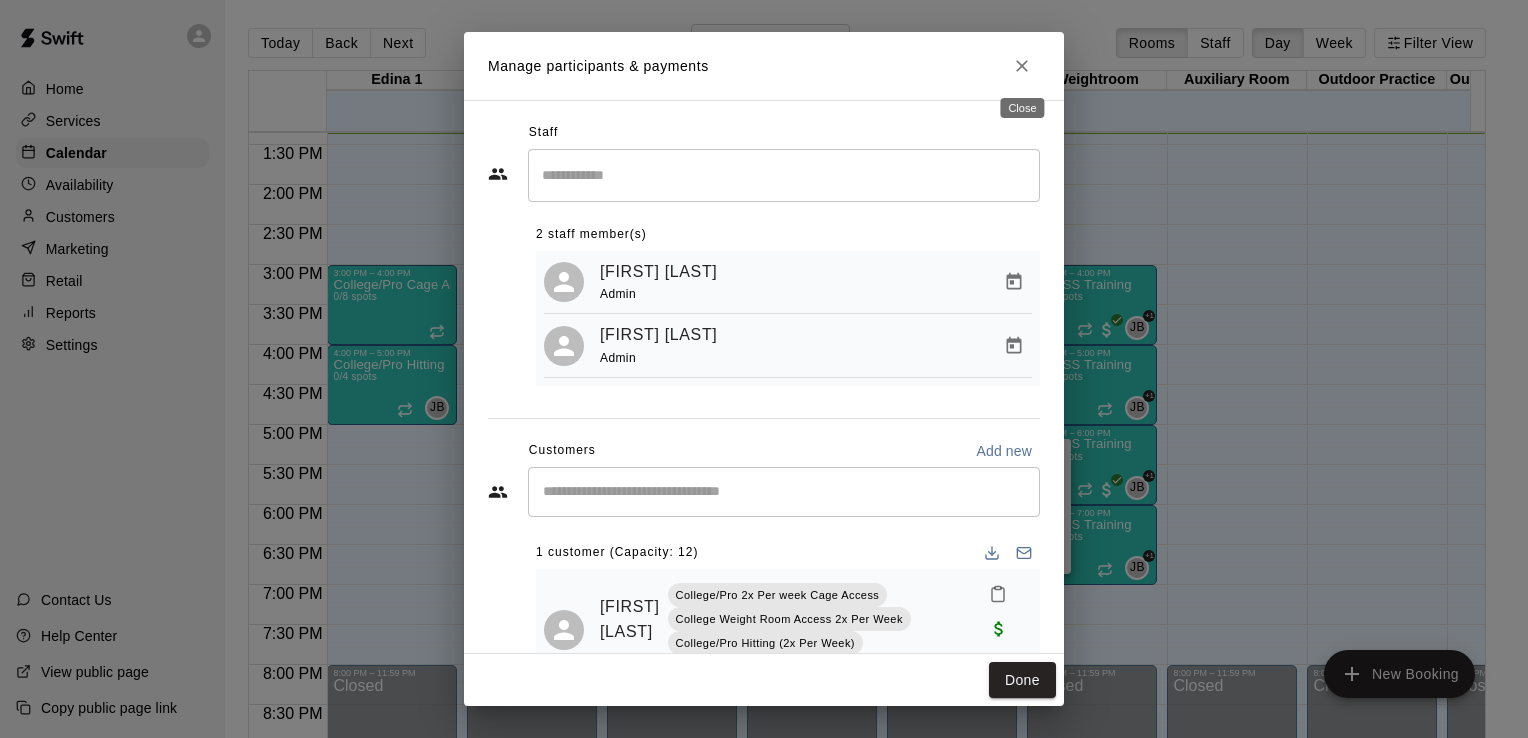 click 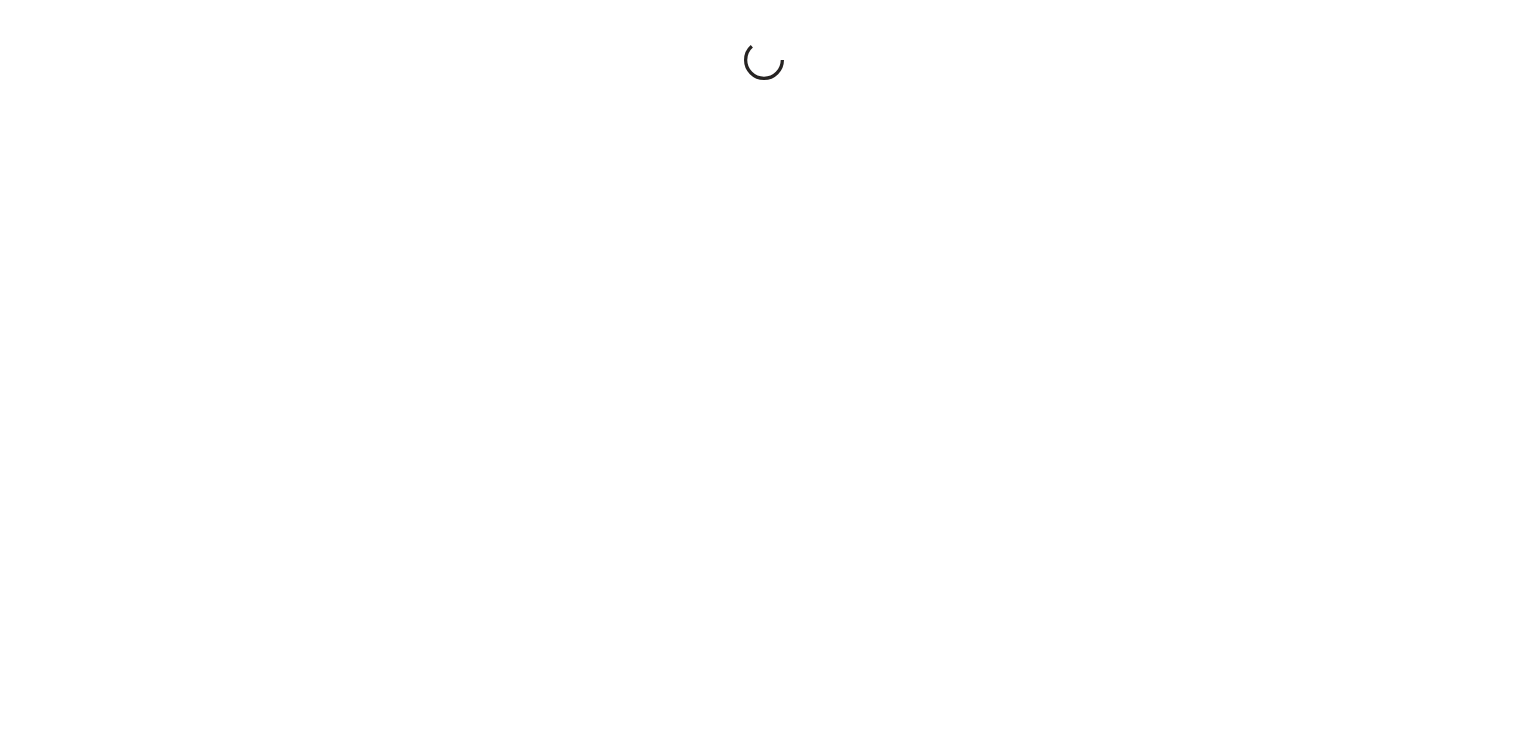 scroll, scrollTop: 0, scrollLeft: 0, axis: both 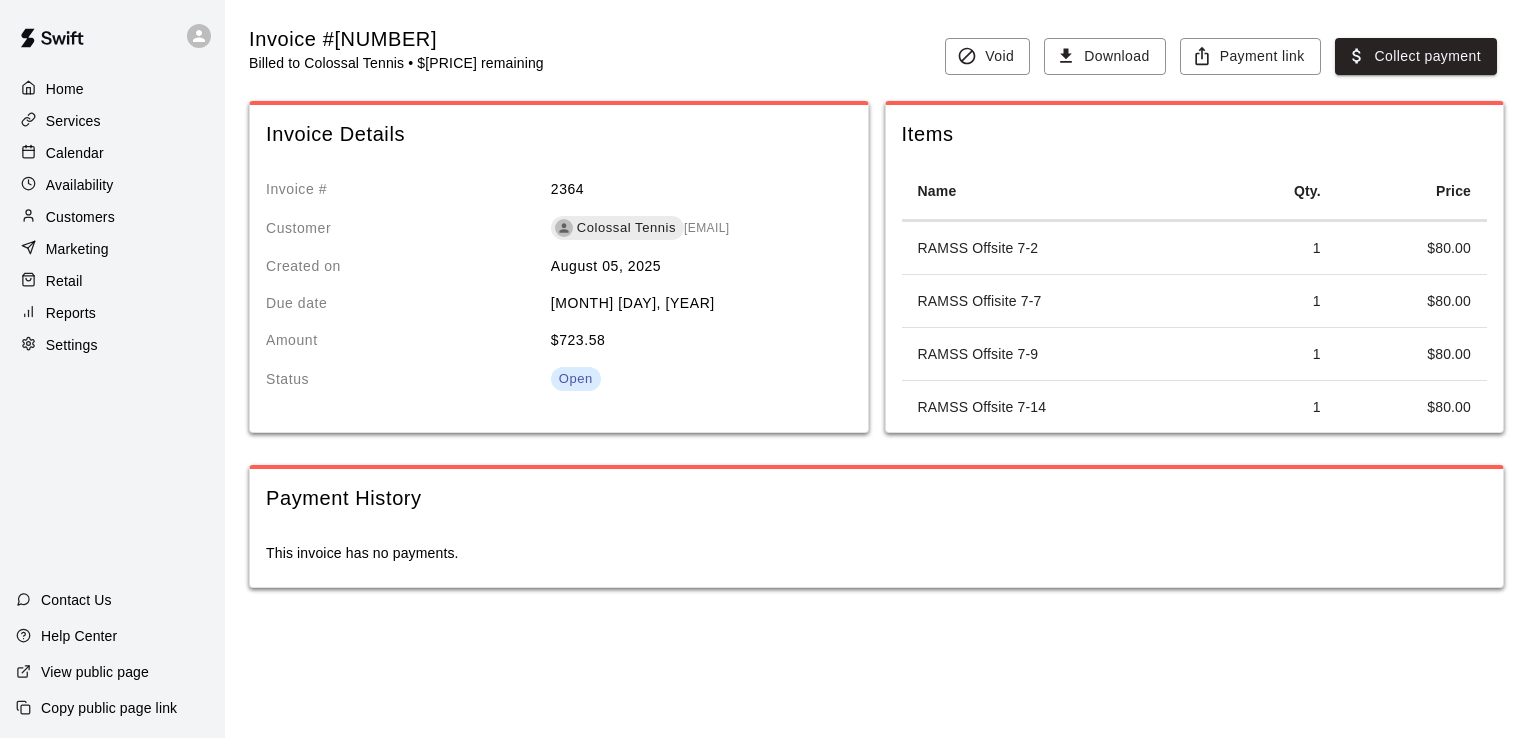 click on "Services" at bounding box center [73, 121] 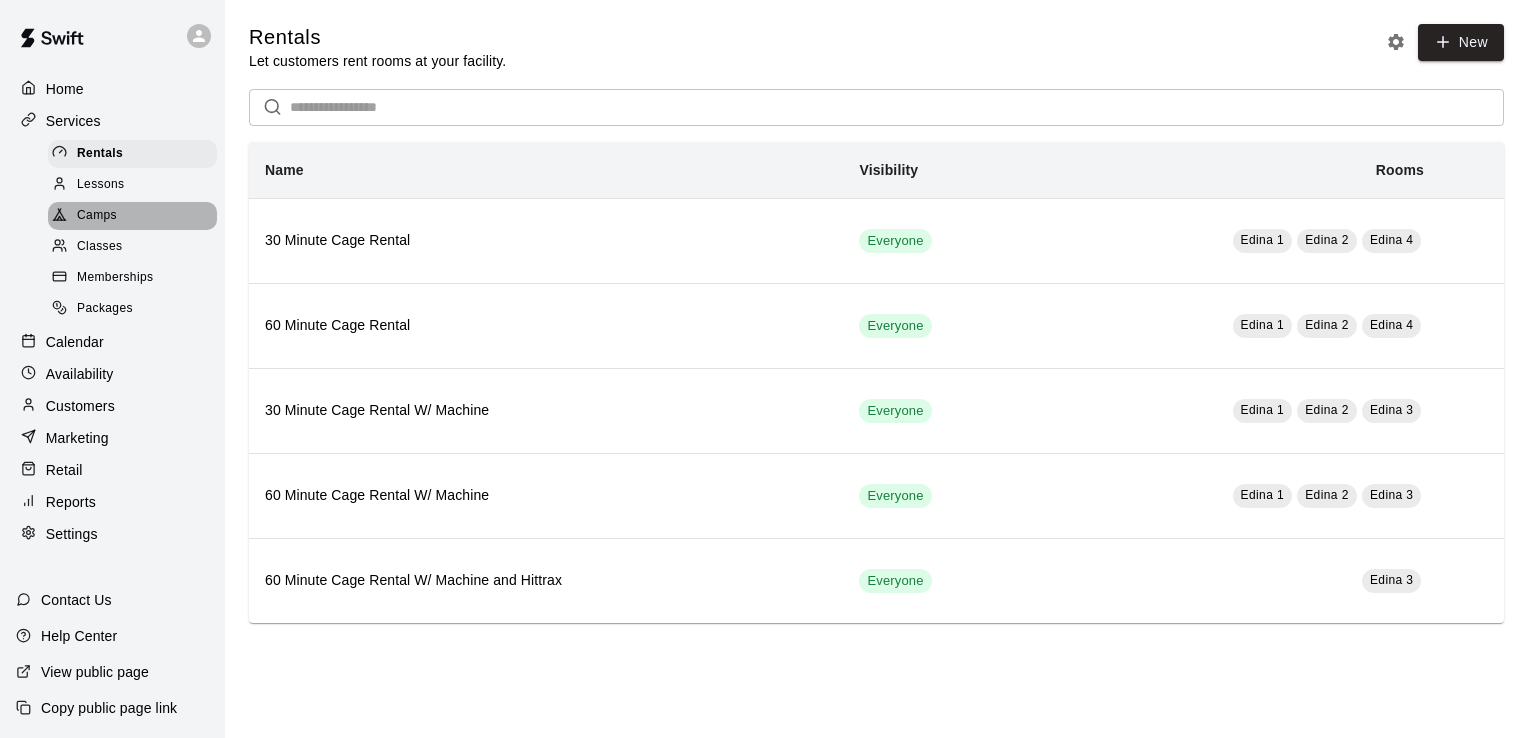 click on "Camps" at bounding box center (97, 216) 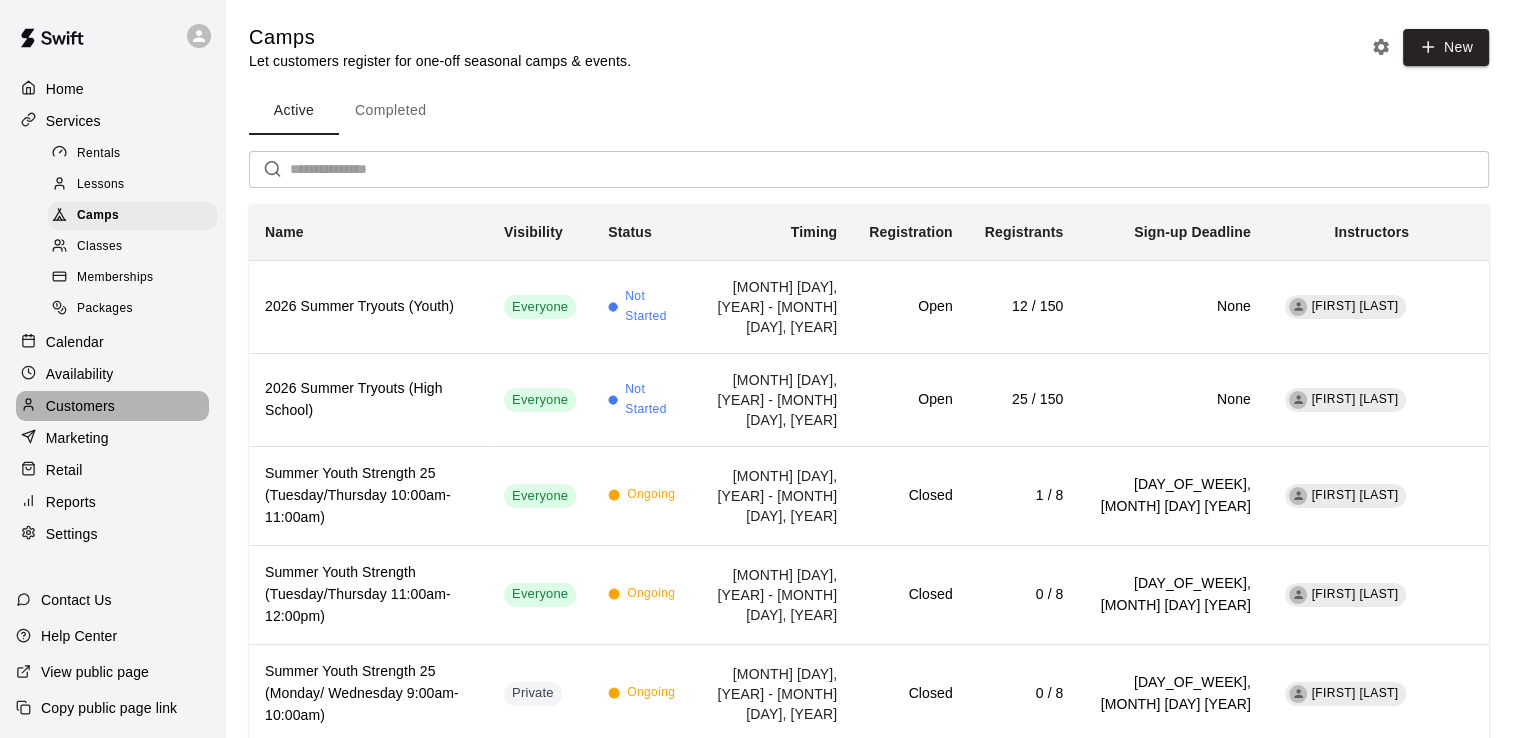 click on "Customers" at bounding box center [80, 406] 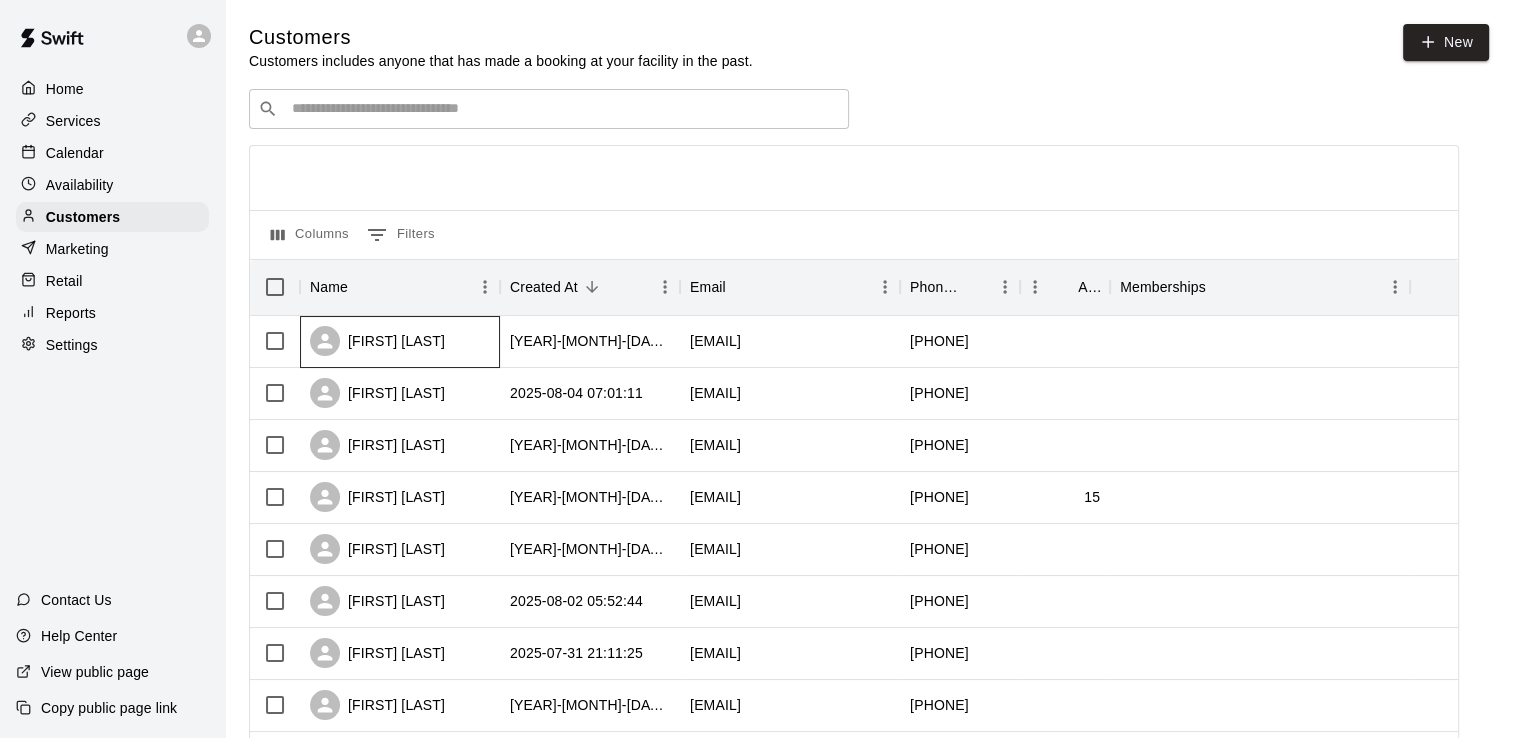 click on "[FIRST] [LAST]" at bounding box center (377, 341) 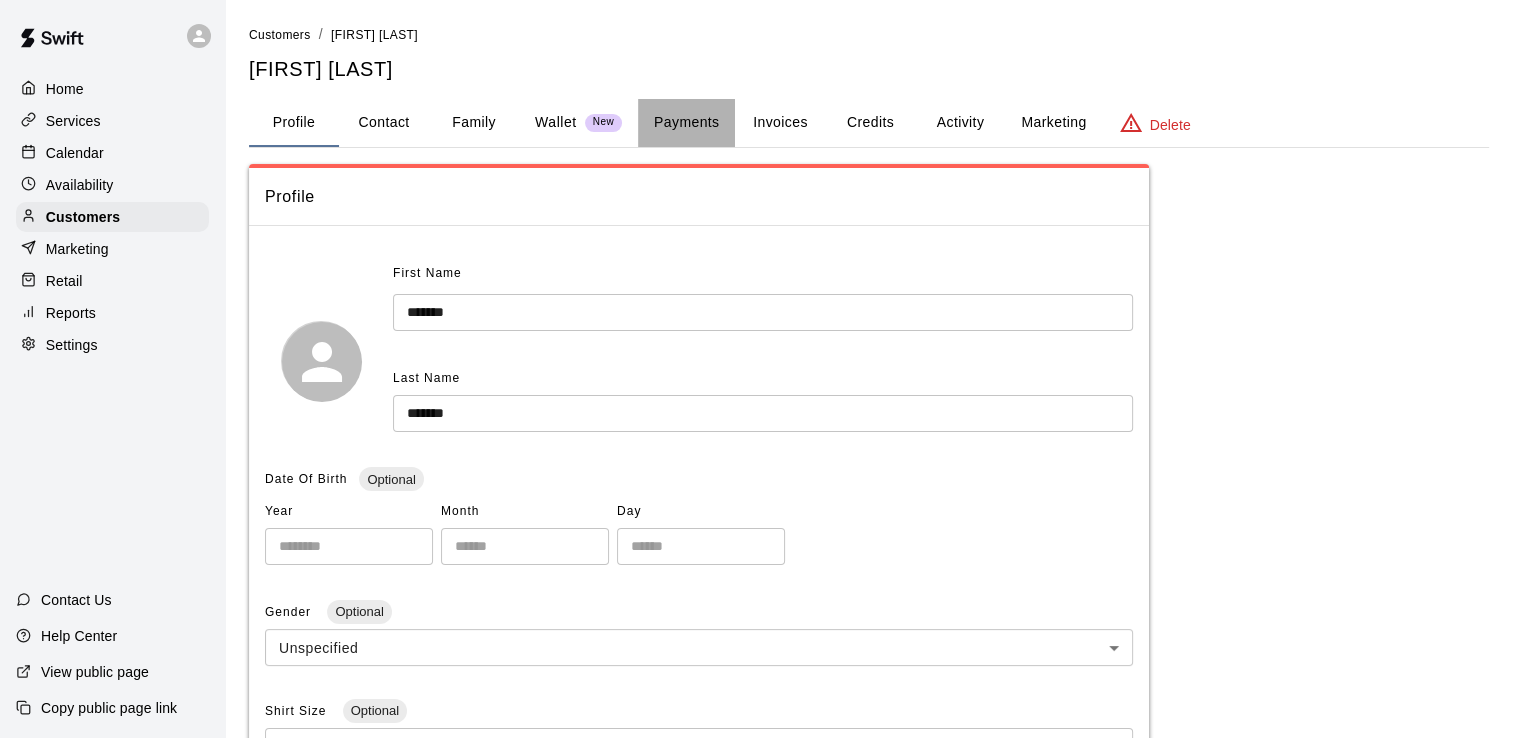 click on "Payments" at bounding box center [686, 123] 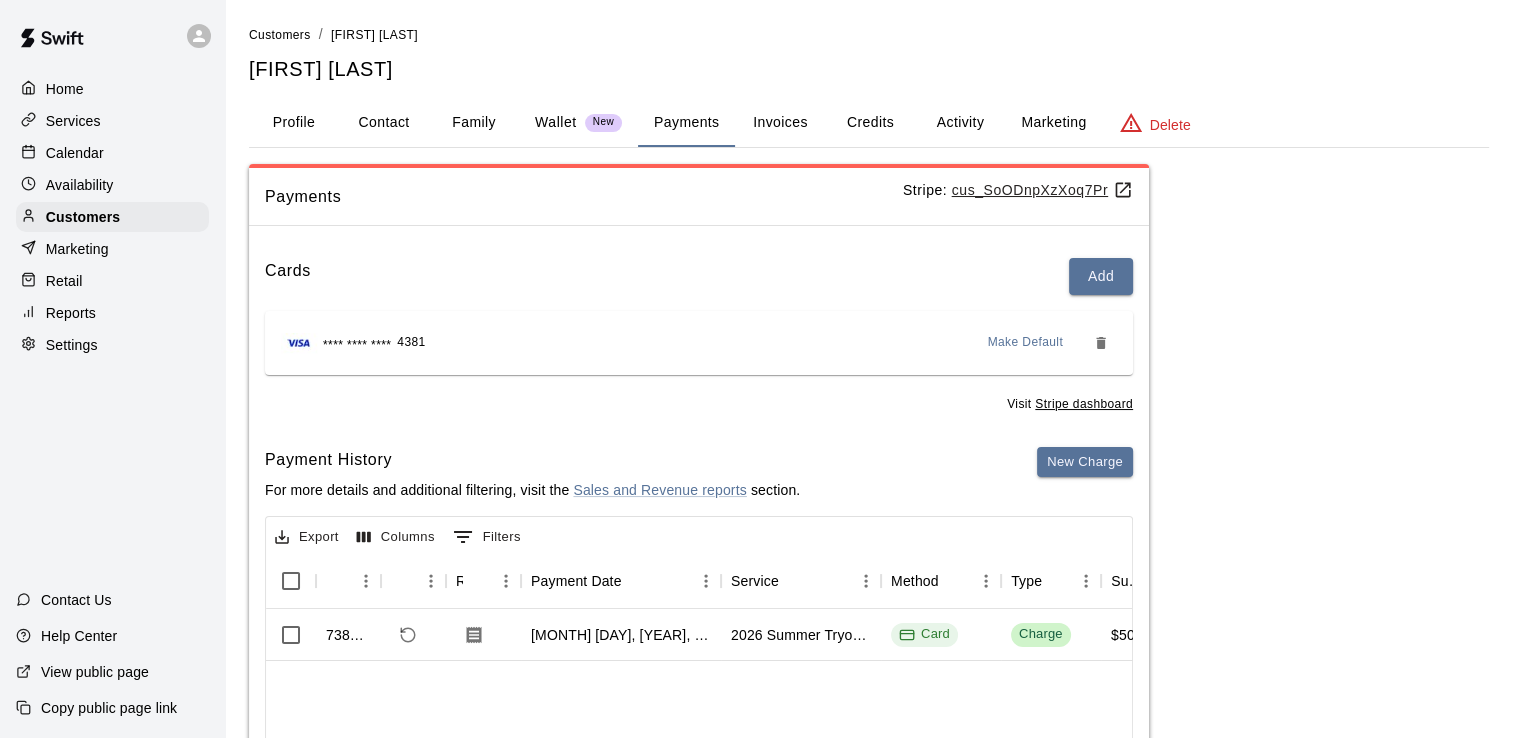 click on "Contact" at bounding box center [384, 123] 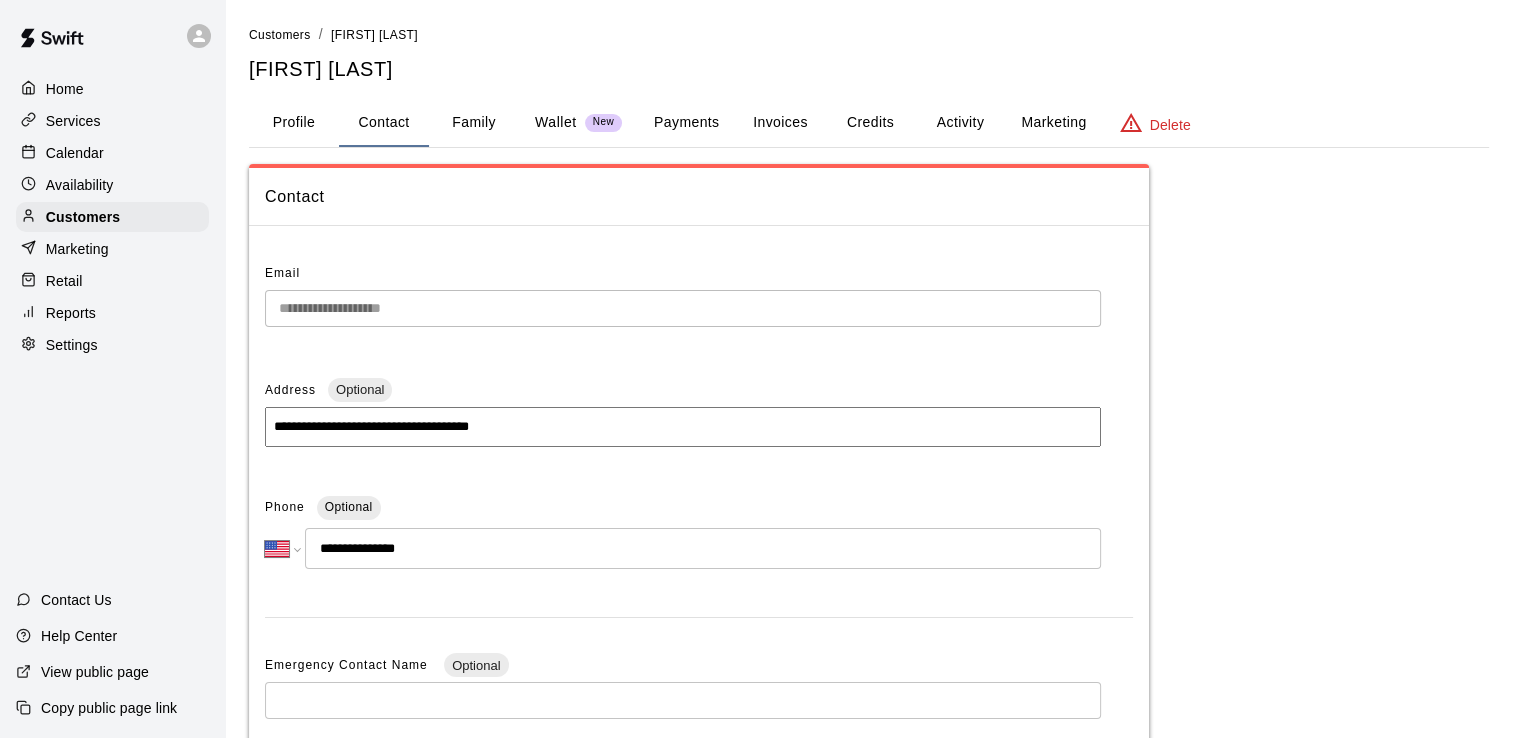click on "Profile" at bounding box center [294, 123] 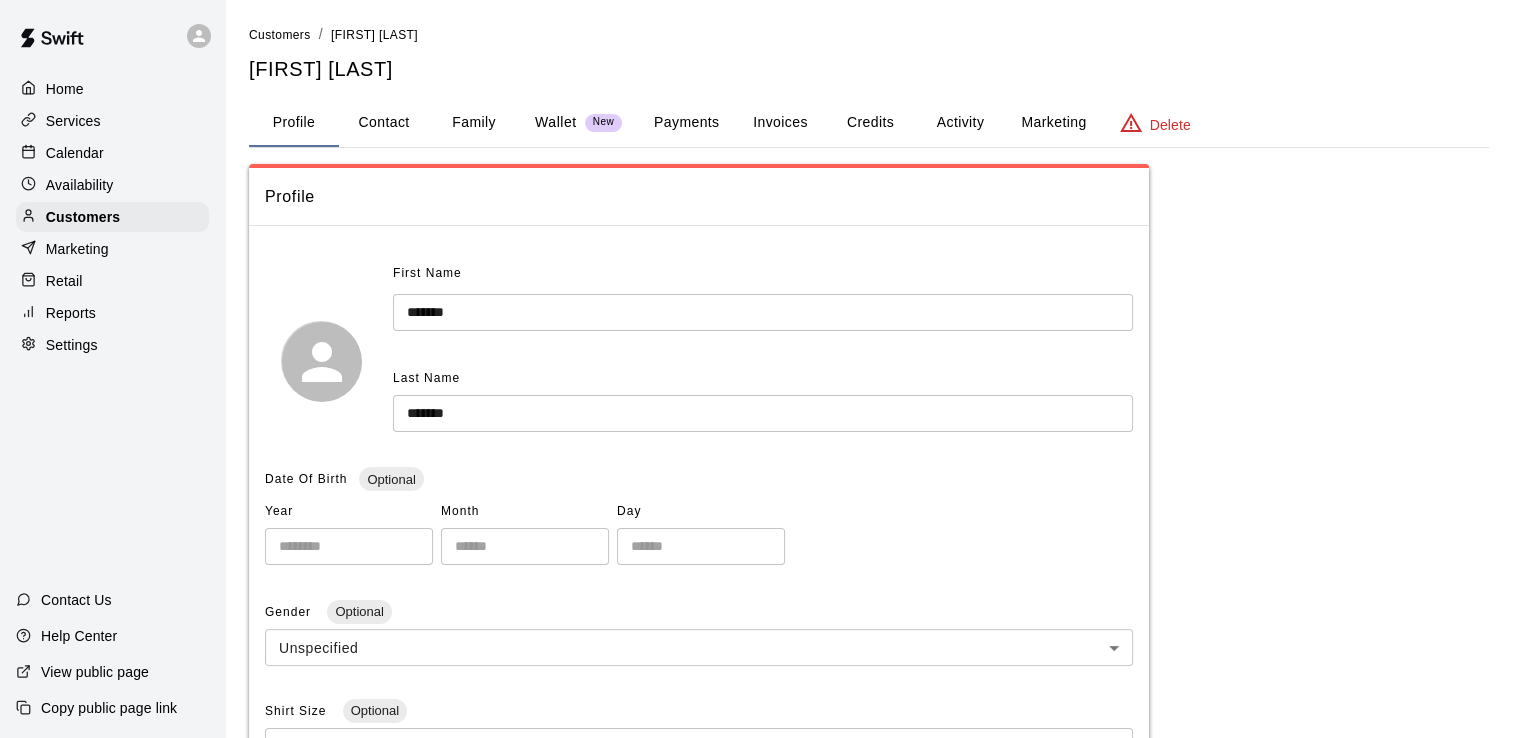 scroll, scrollTop: 19, scrollLeft: 0, axis: vertical 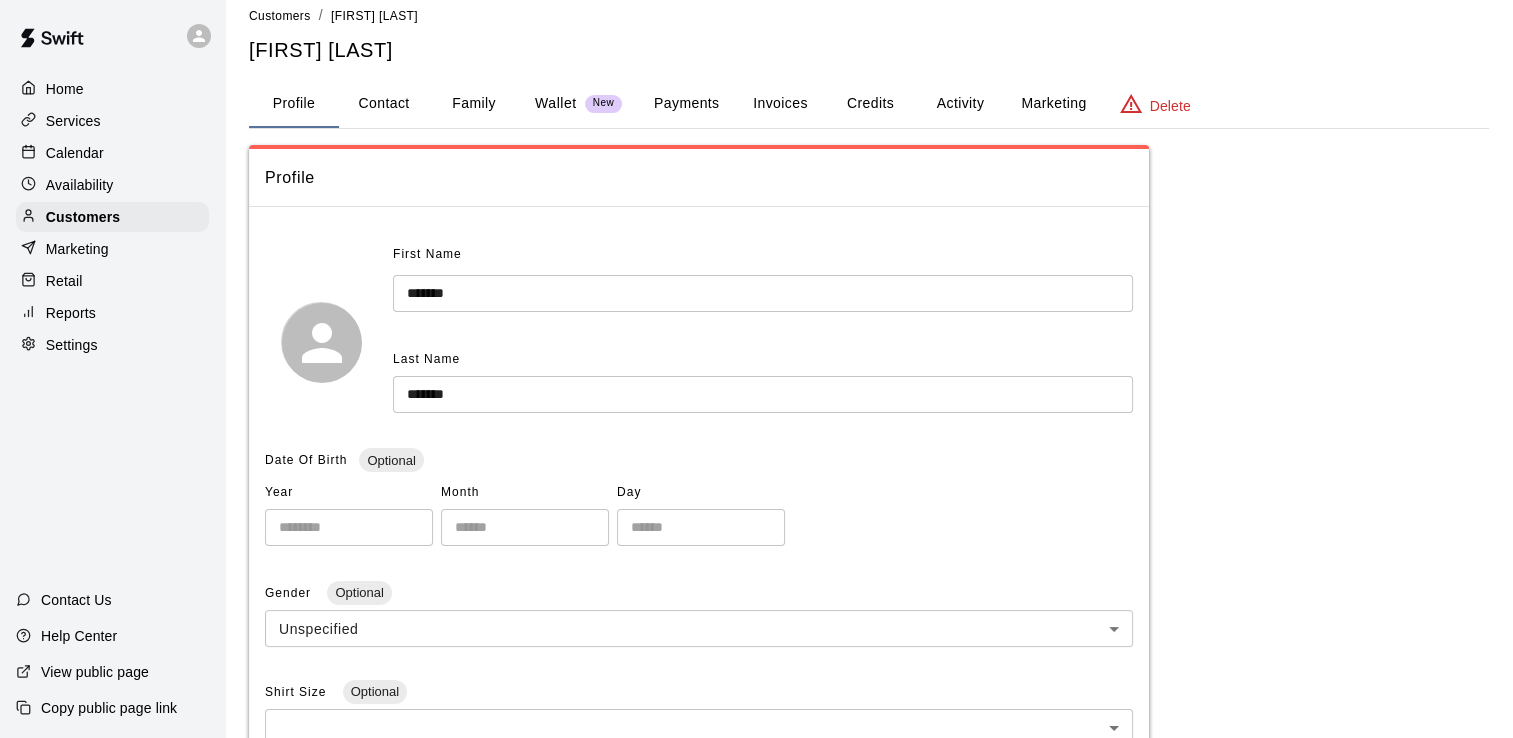 click on "Payments" at bounding box center (686, 104) 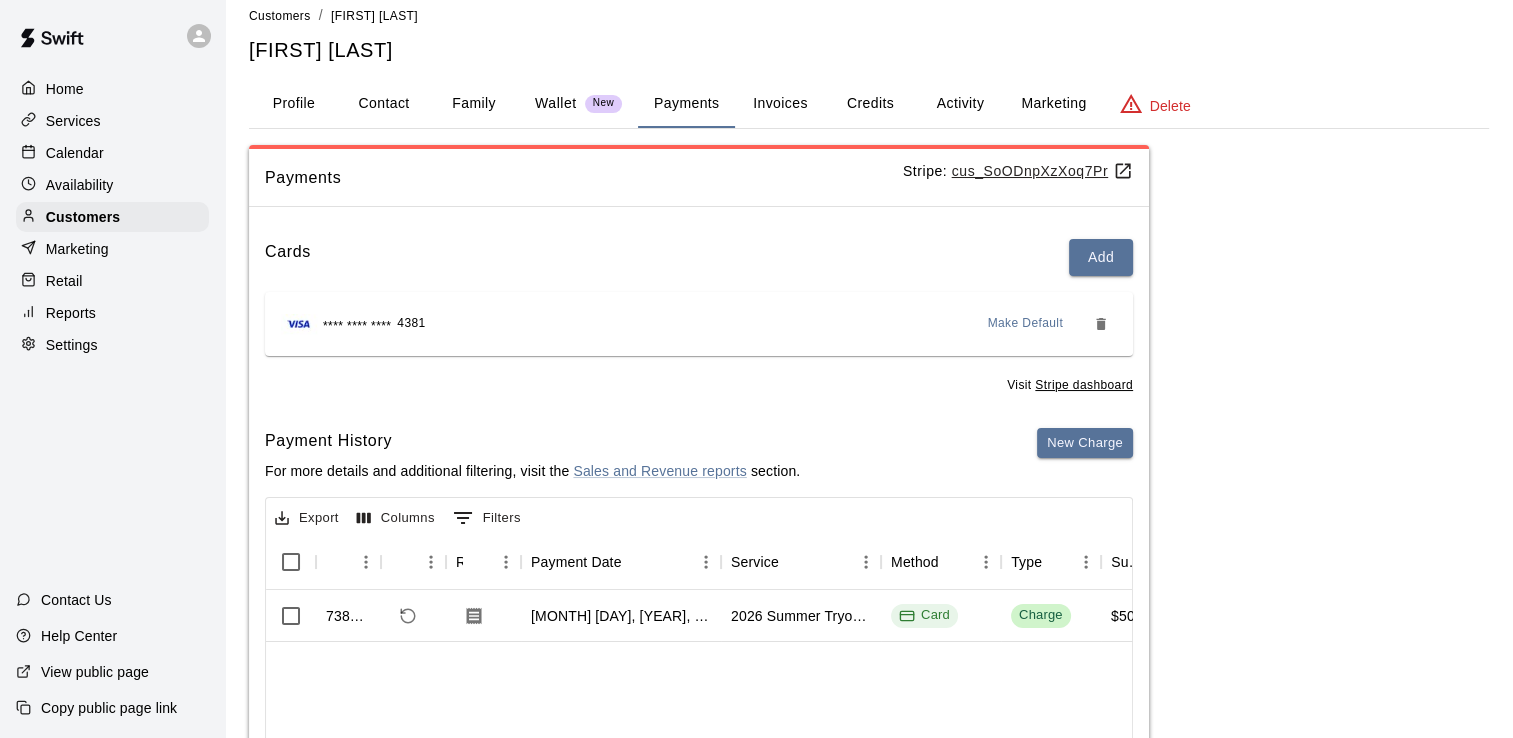 click on "Profile" at bounding box center (294, 104) 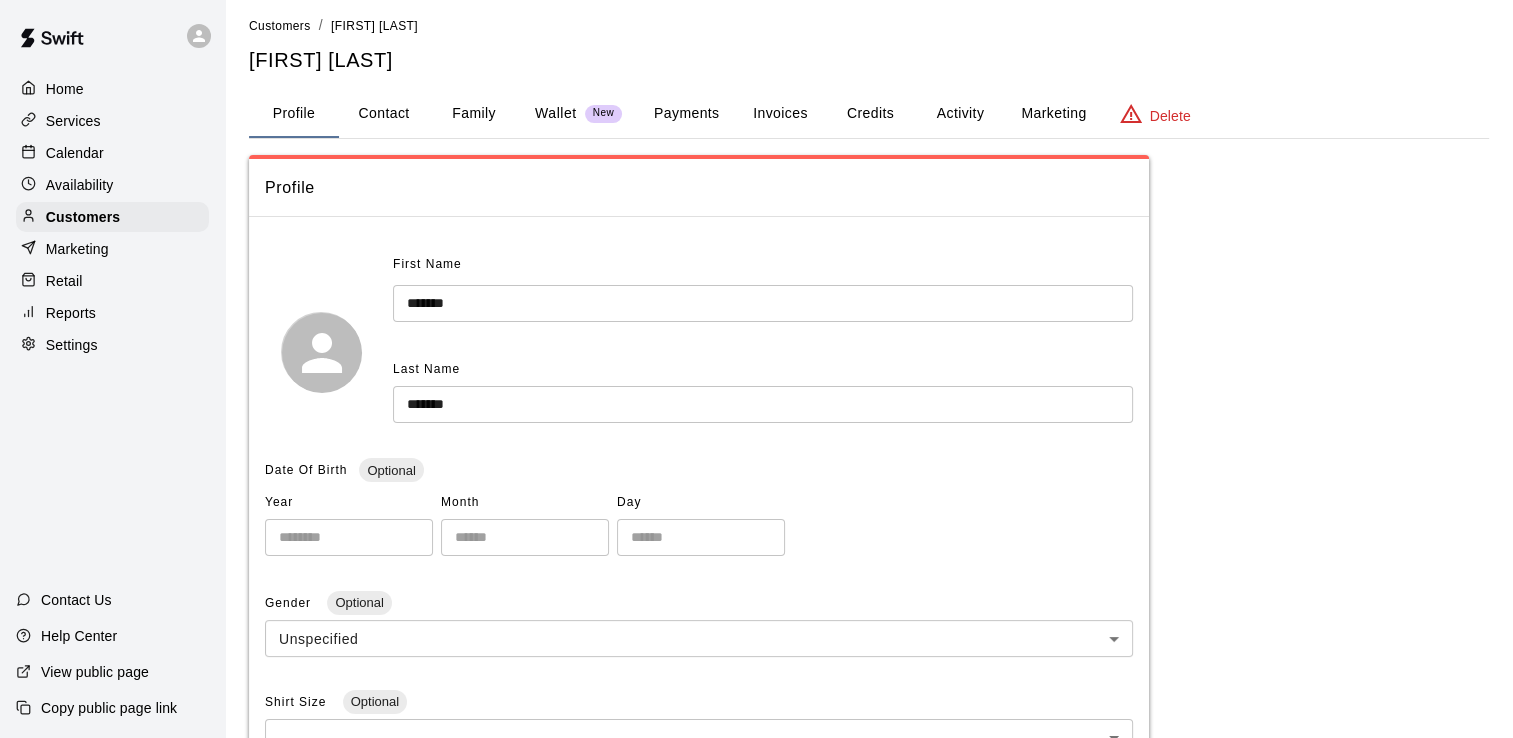 scroll, scrollTop: 0, scrollLeft: 0, axis: both 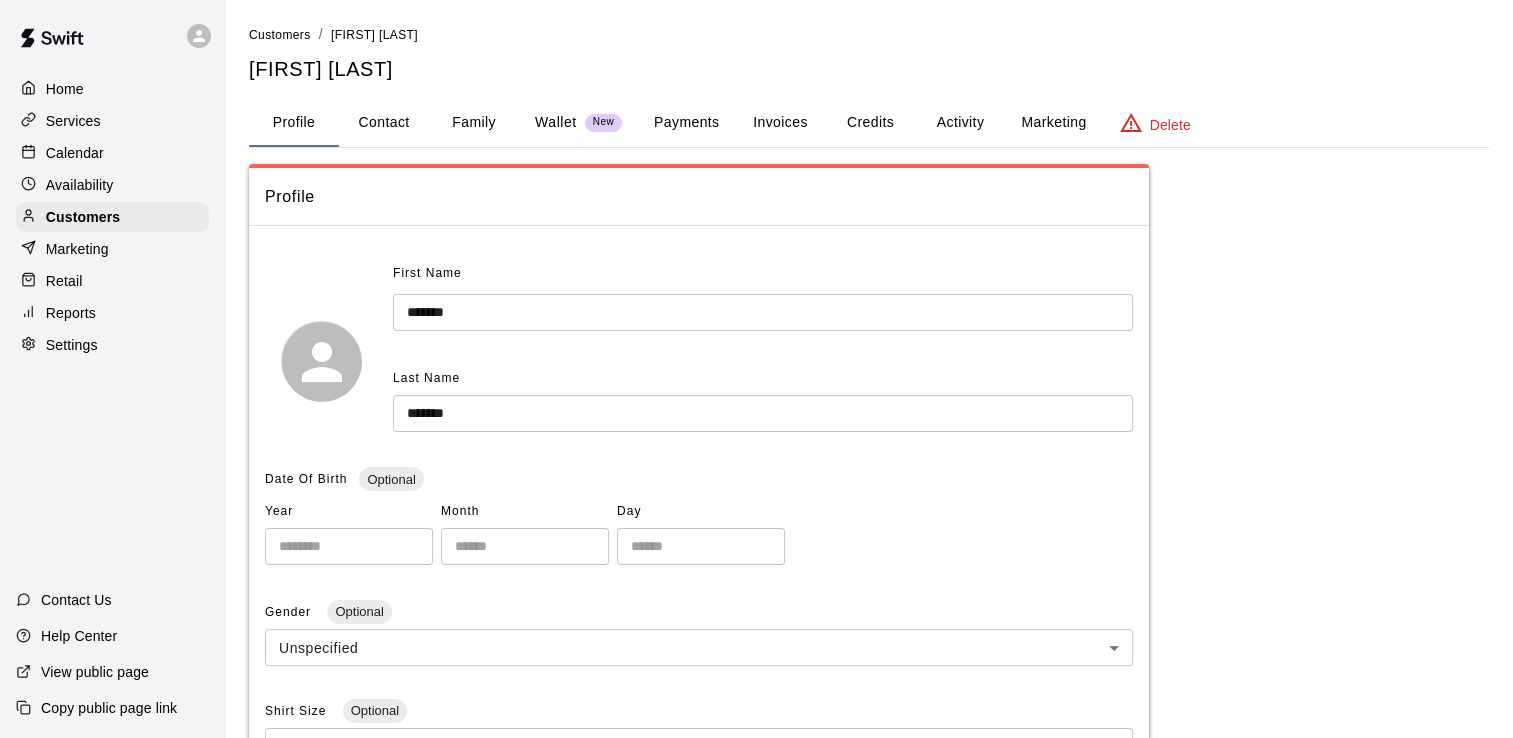 click on "Activity" at bounding box center [960, 123] 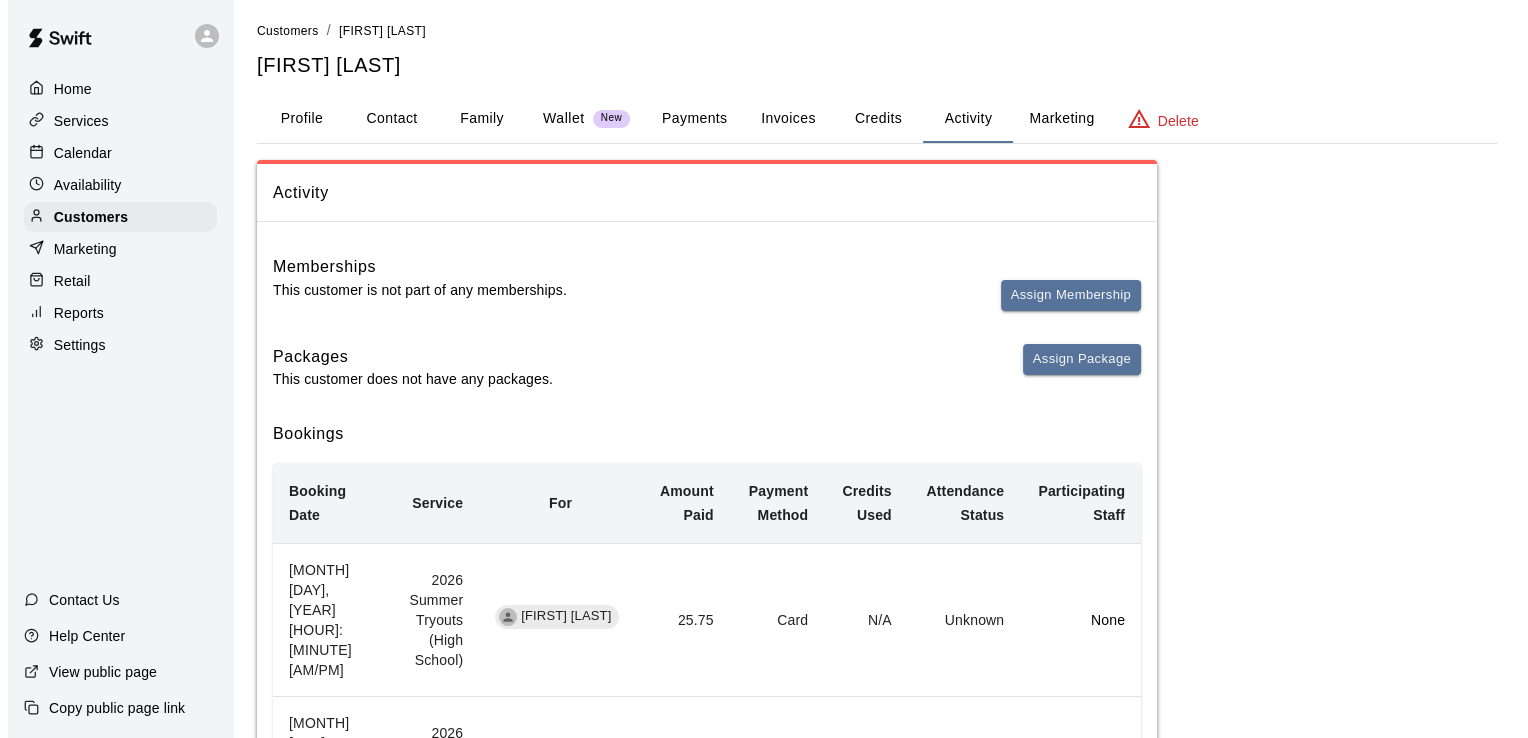 scroll, scrollTop: 0, scrollLeft: 0, axis: both 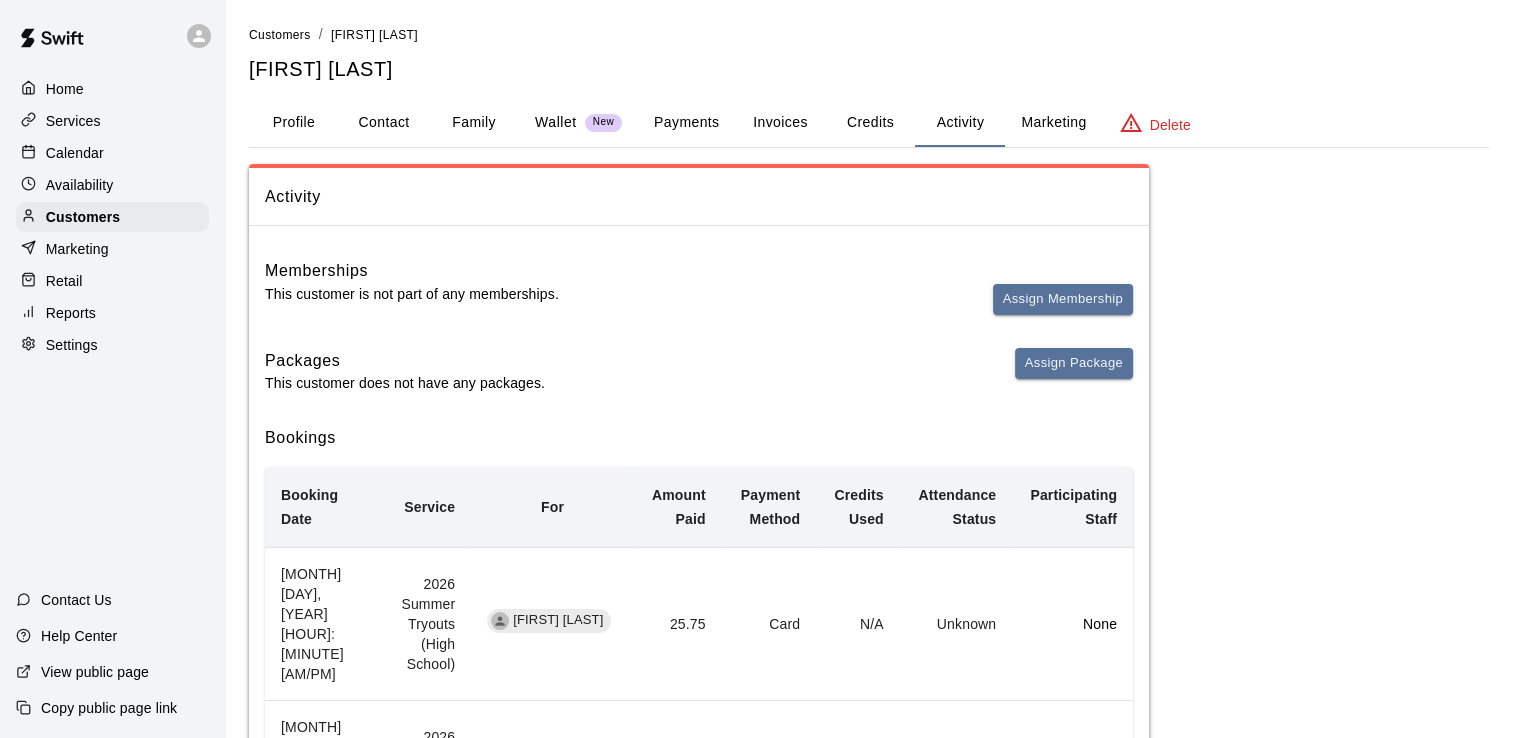 click on "Profile" at bounding box center [294, 123] 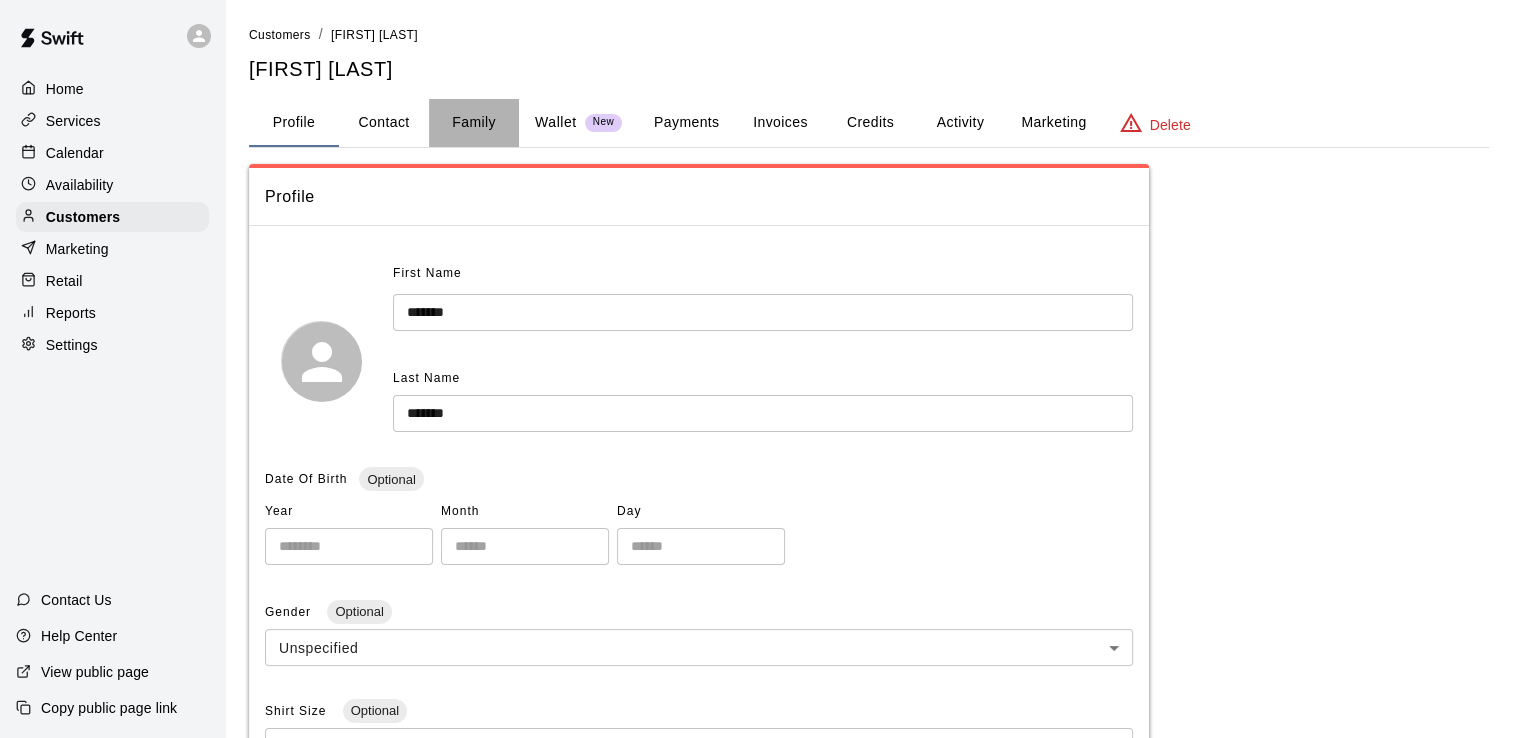 click on "Family" at bounding box center (474, 123) 